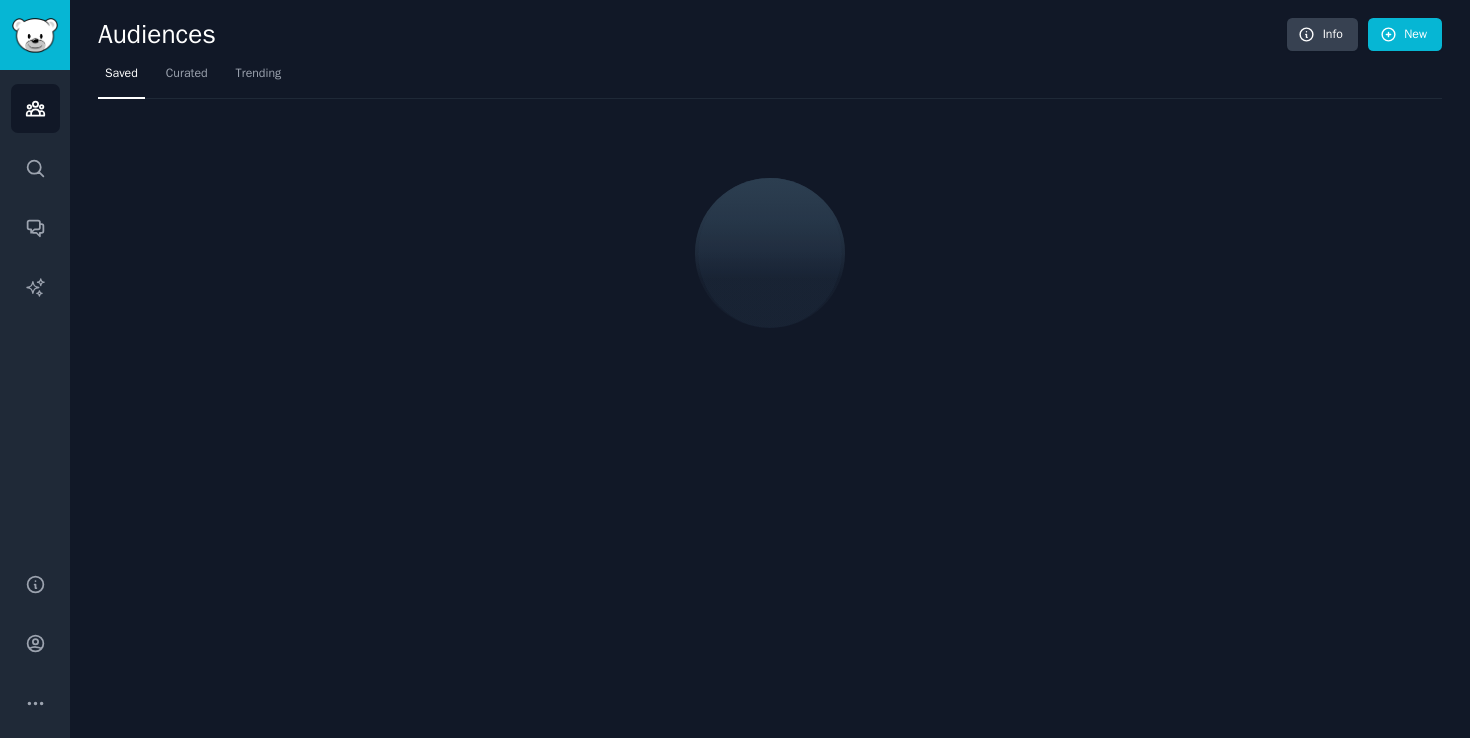 scroll, scrollTop: 0, scrollLeft: 0, axis: both 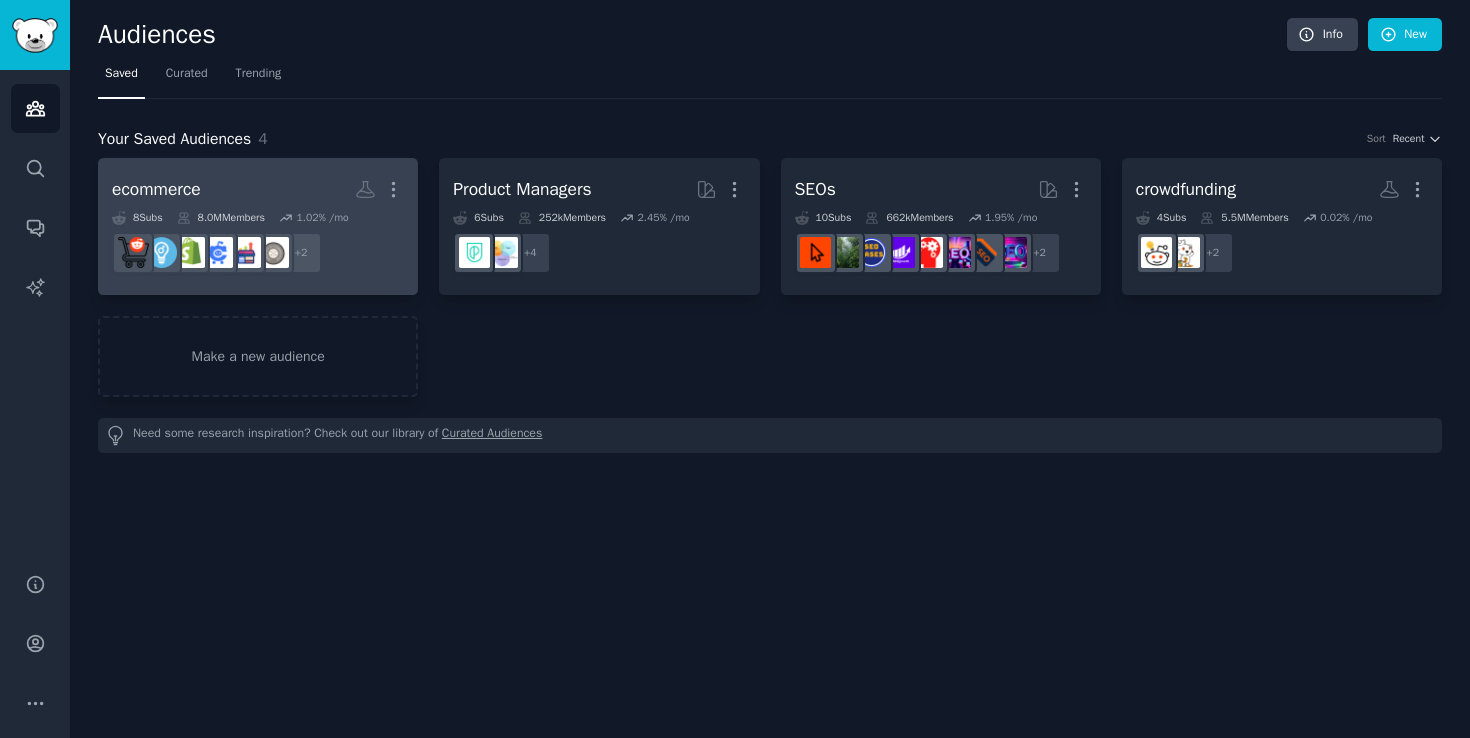 click on "ecommerce More" at bounding box center (258, 189) 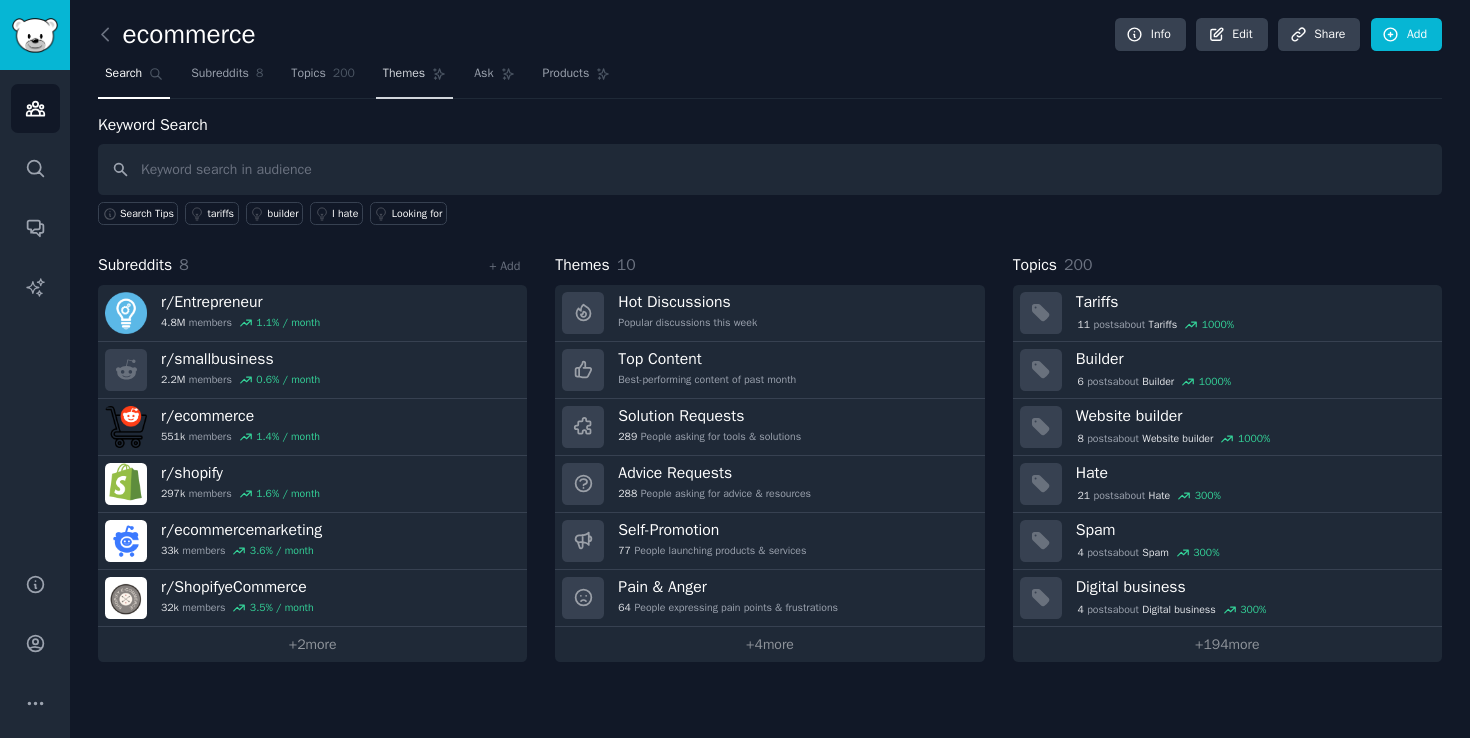 click on "Themes" at bounding box center [404, 74] 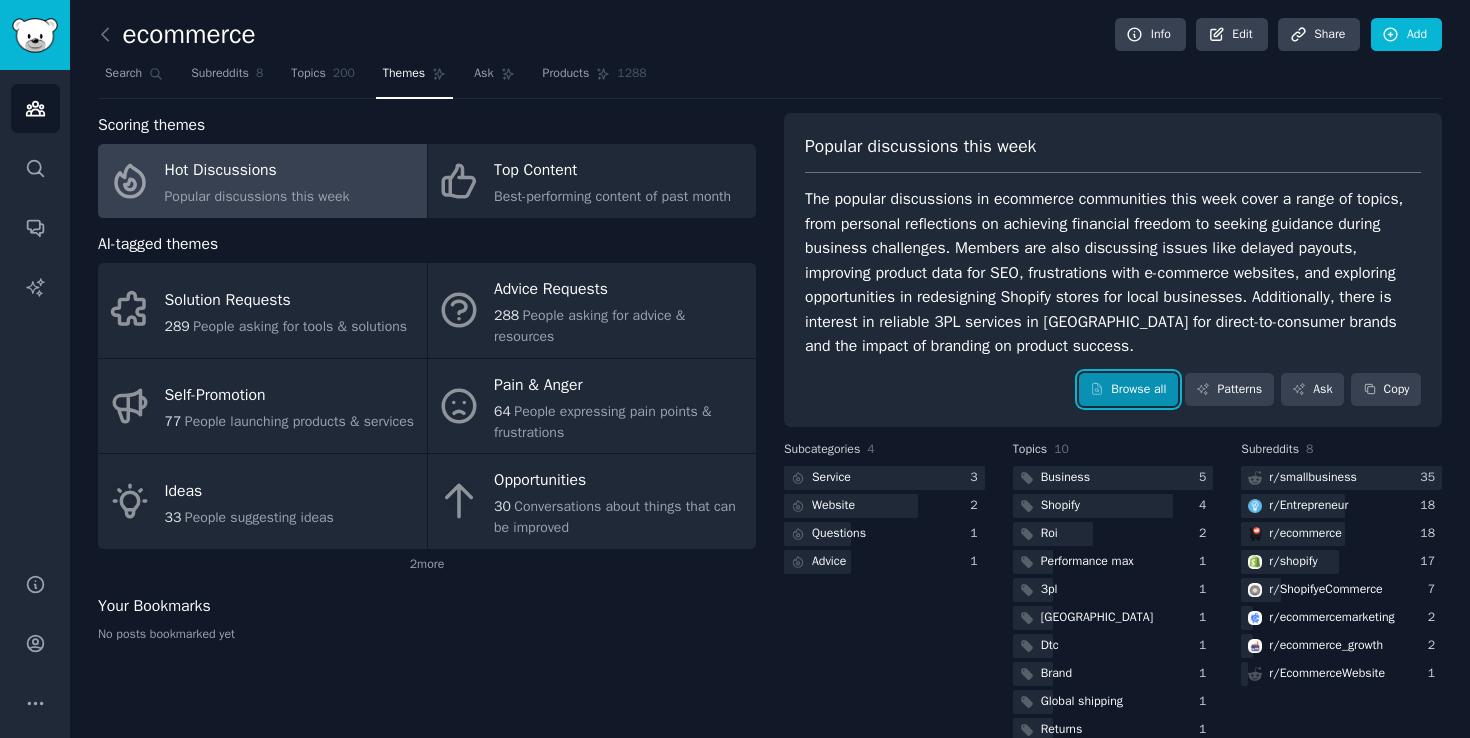 click on "Browse all" at bounding box center (1128, 390) 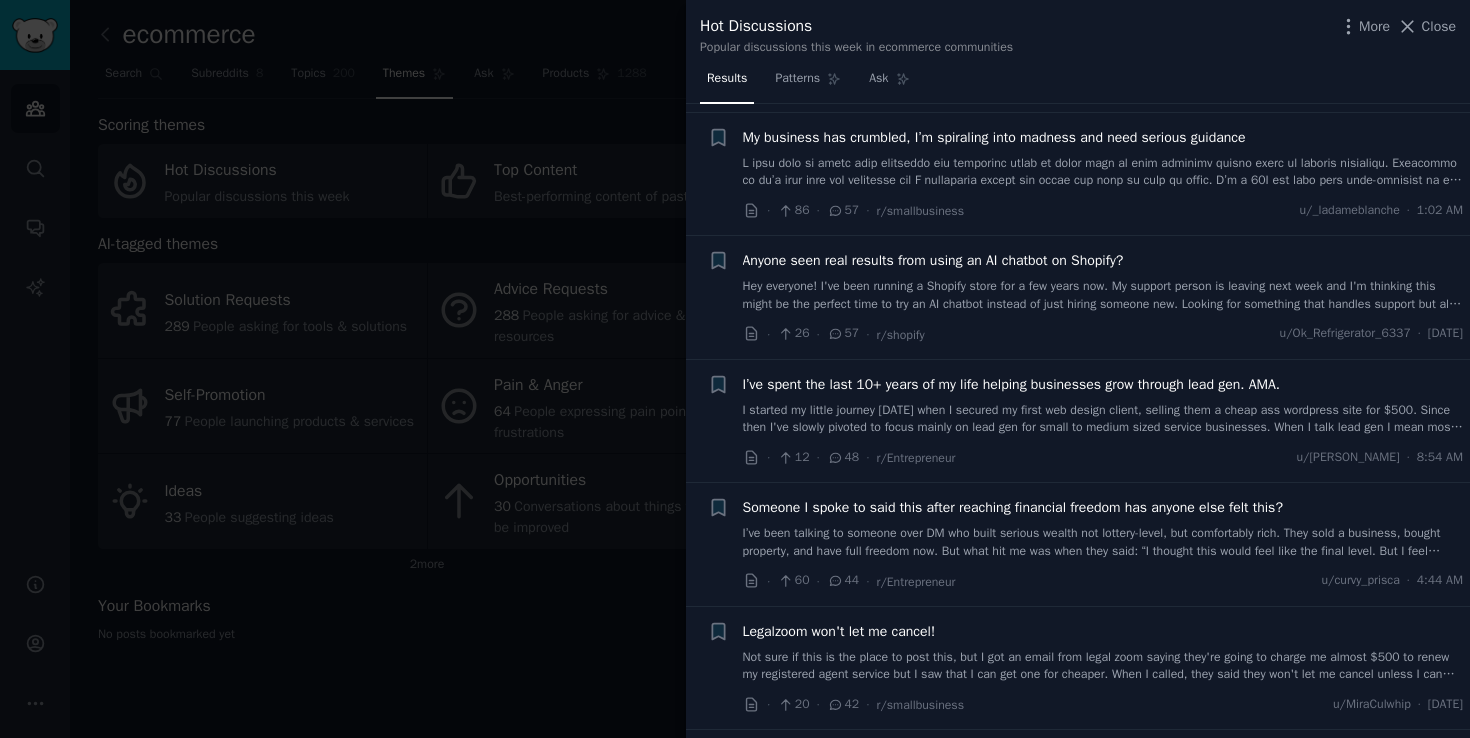 scroll, scrollTop: 502, scrollLeft: 0, axis: vertical 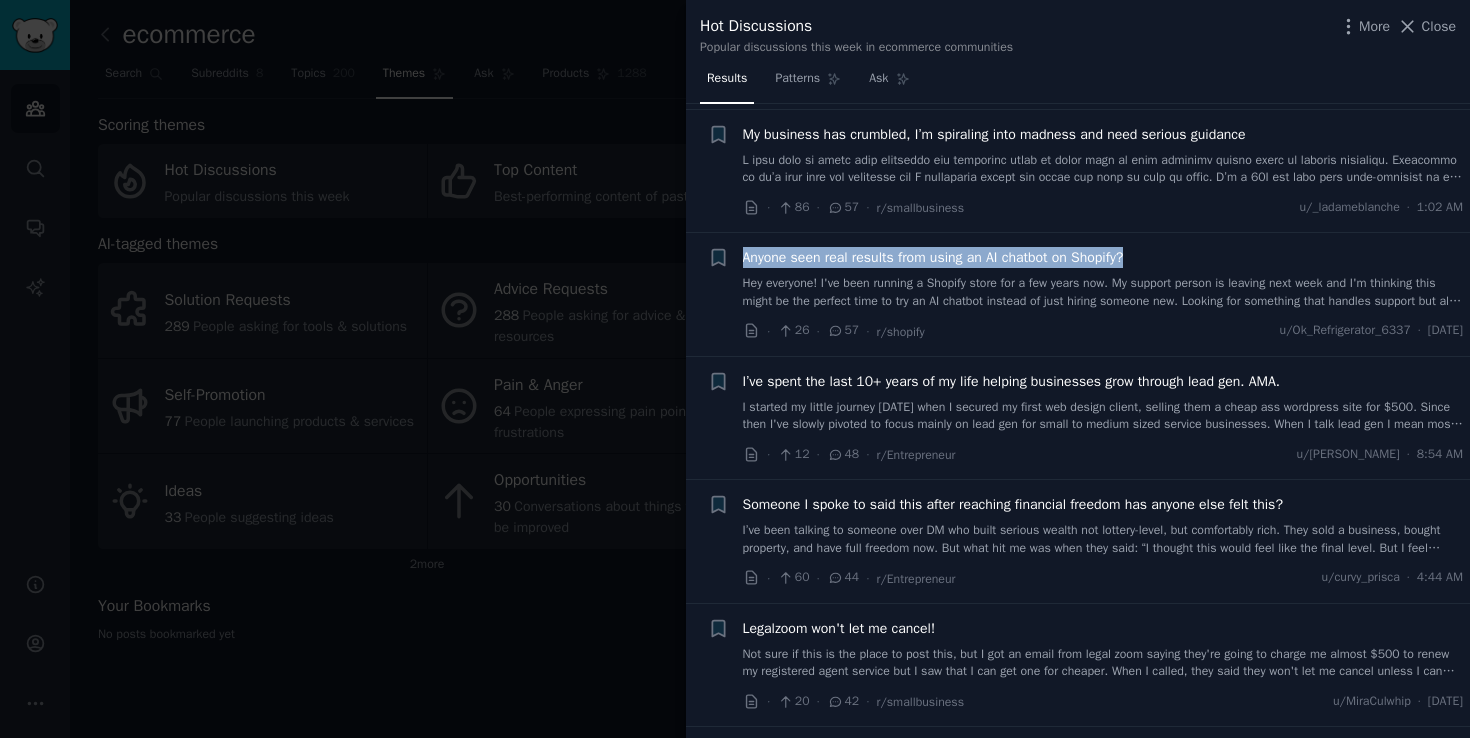 click on "Anyone seen real results from using an AI chatbot on Shopify?" at bounding box center (933, 257) 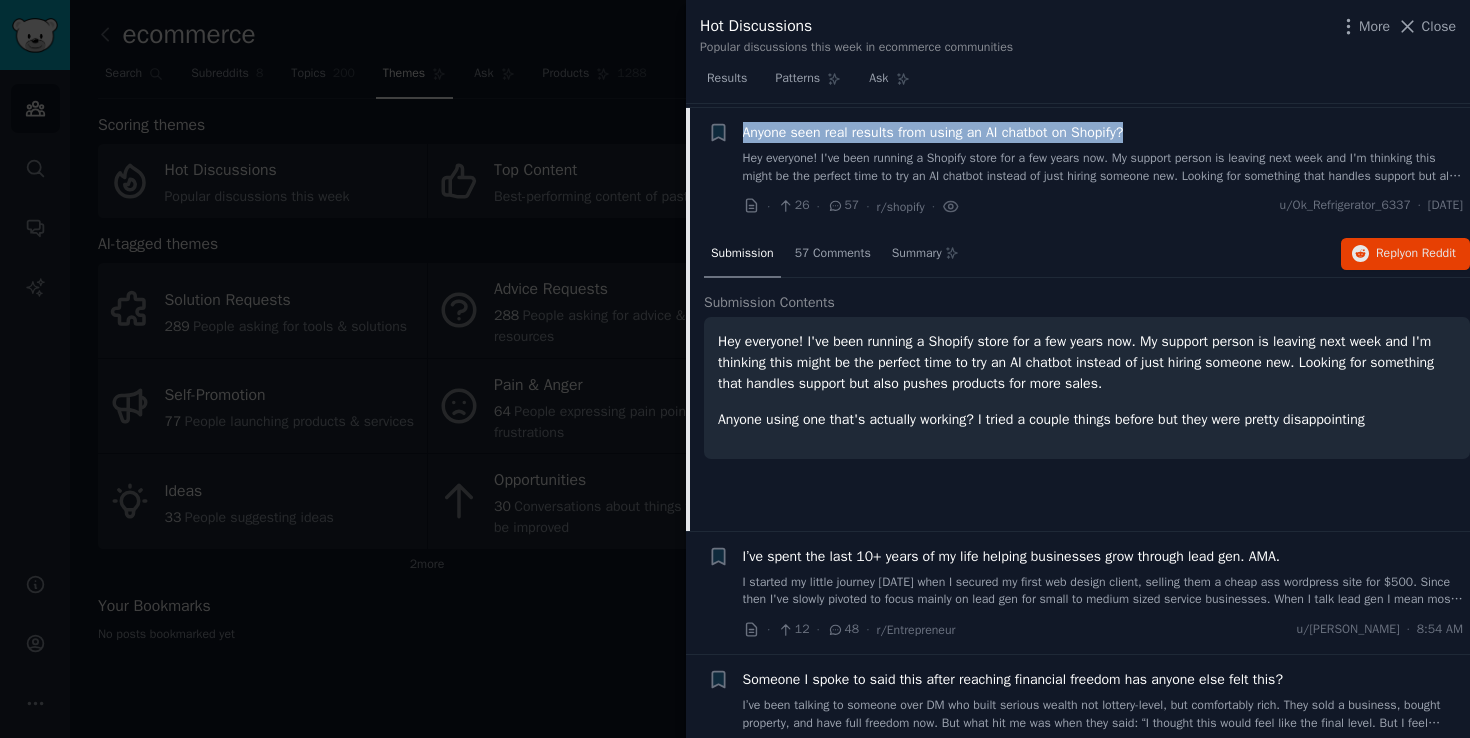 scroll, scrollTop: 631, scrollLeft: 0, axis: vertical 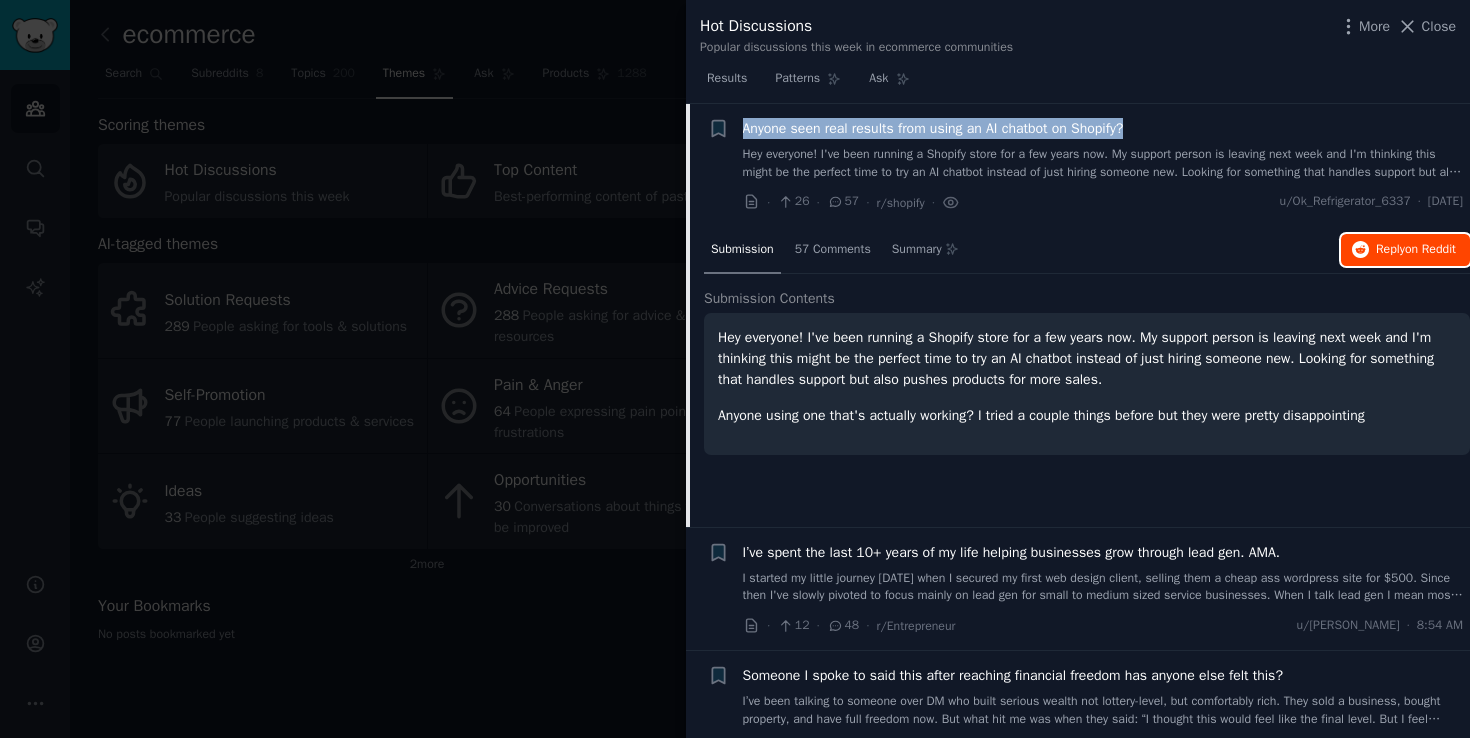 click on "Reply  on Reddit" at bounding box center (1416, 250) 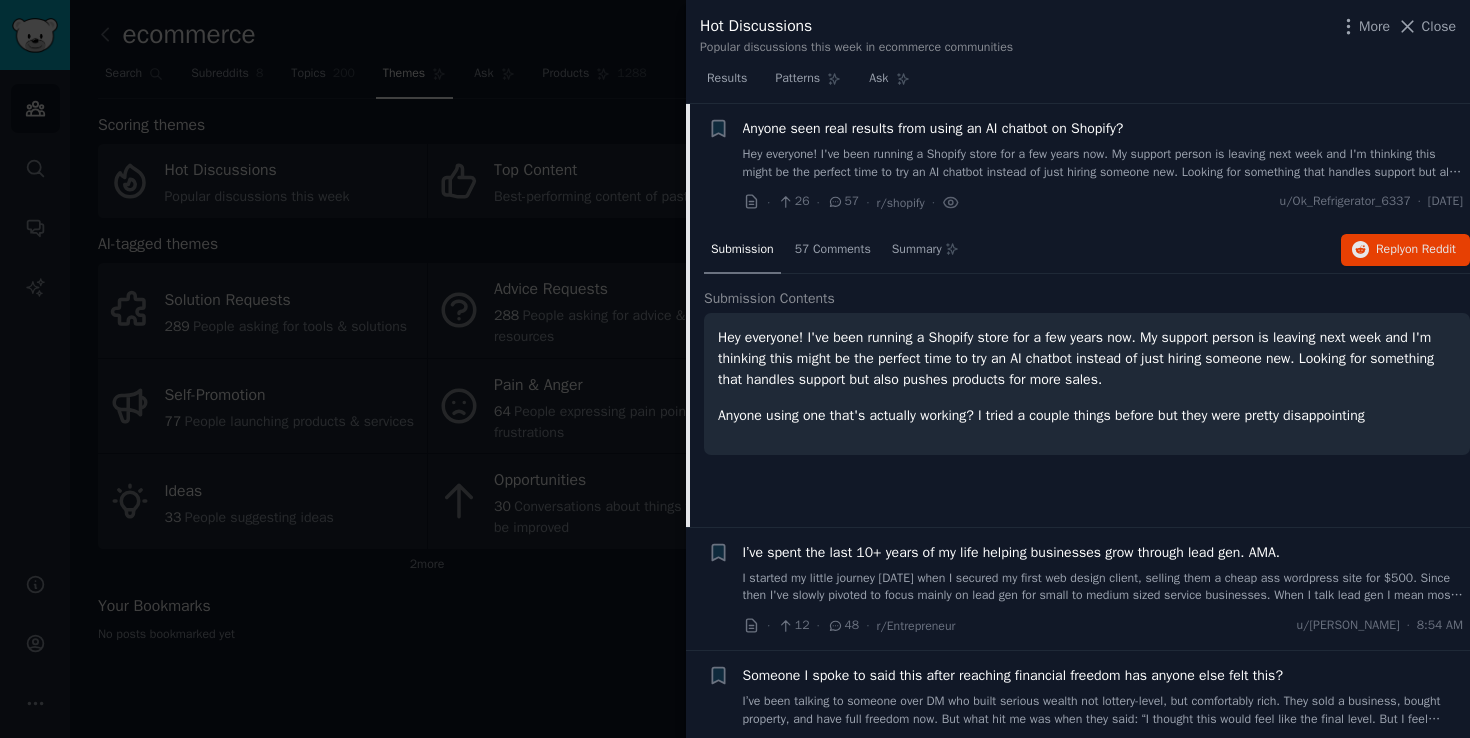 click at bounding box center [735, 369] 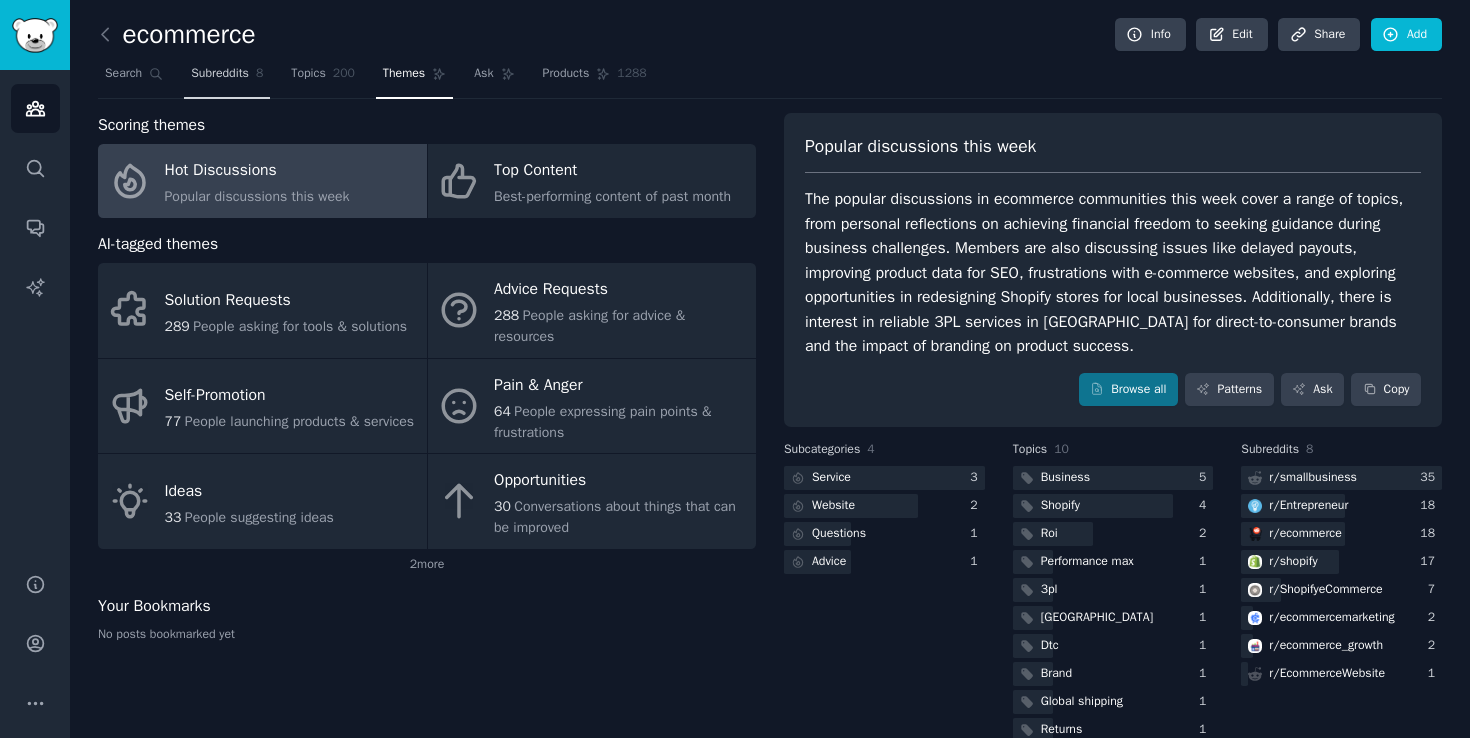 click on "Subreddits" at bounding box center (220, 74) 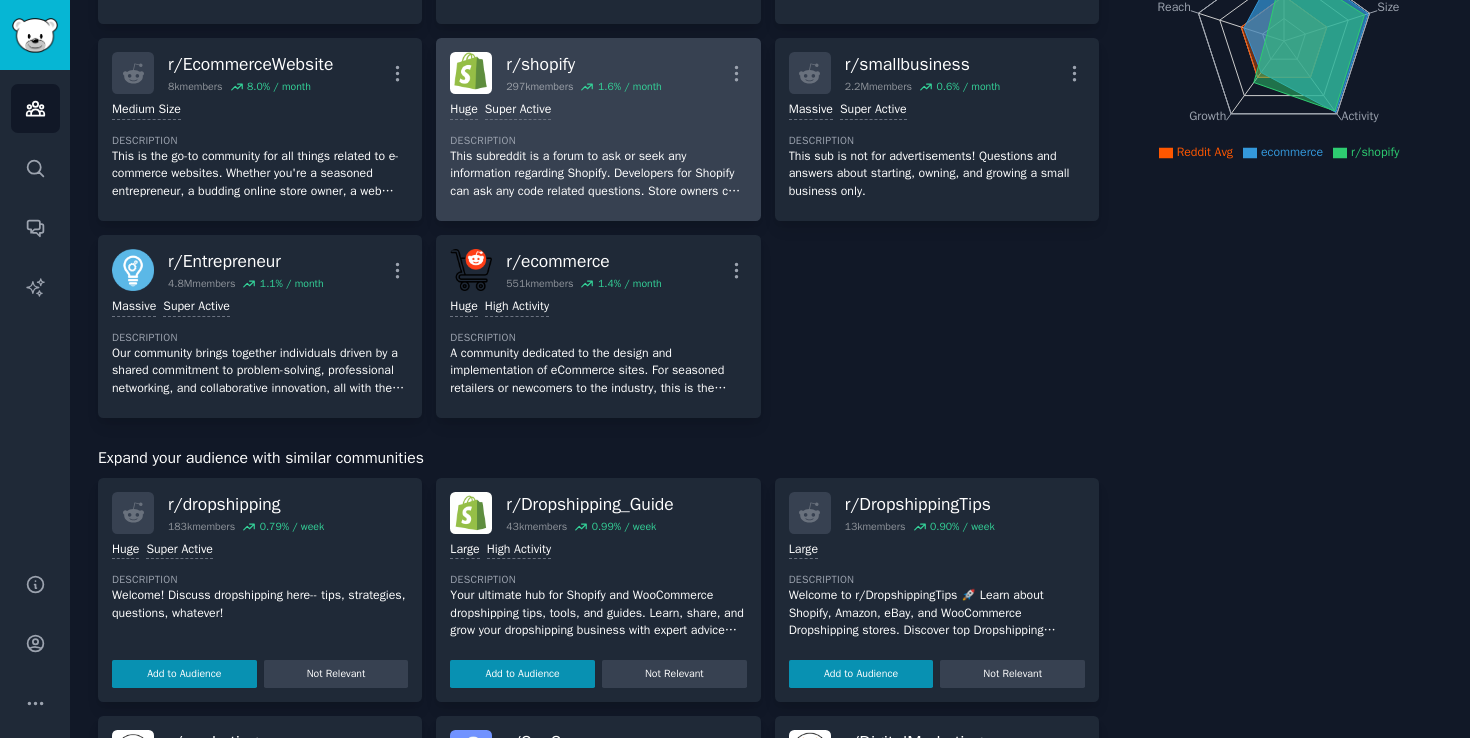 scroll, scrollTop: 614, scrollLeft: 0, axis: vertical 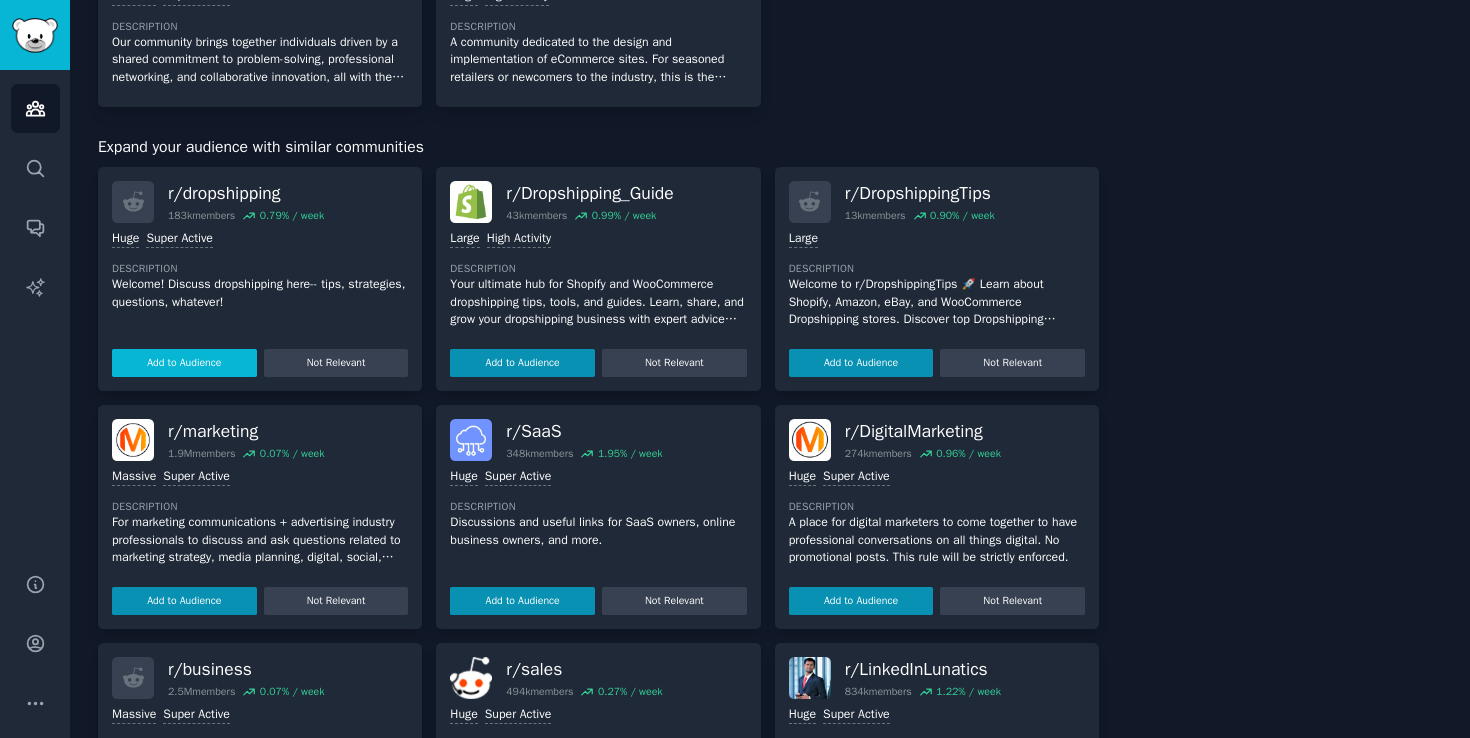 click on "Add to Audience" at bounding box center [184, 363] 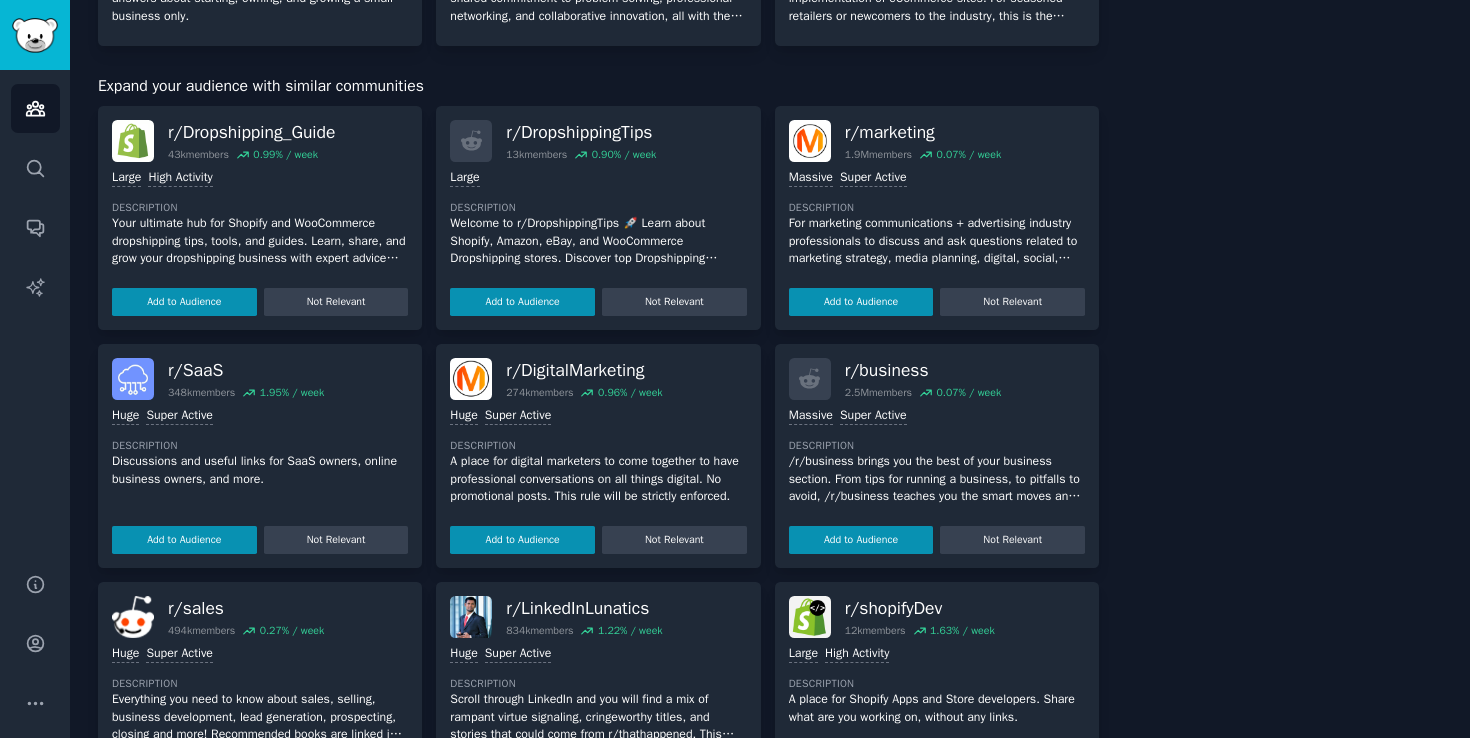 scroll, scrollTop: 1008, scrollLeft: 0, axis: vertical 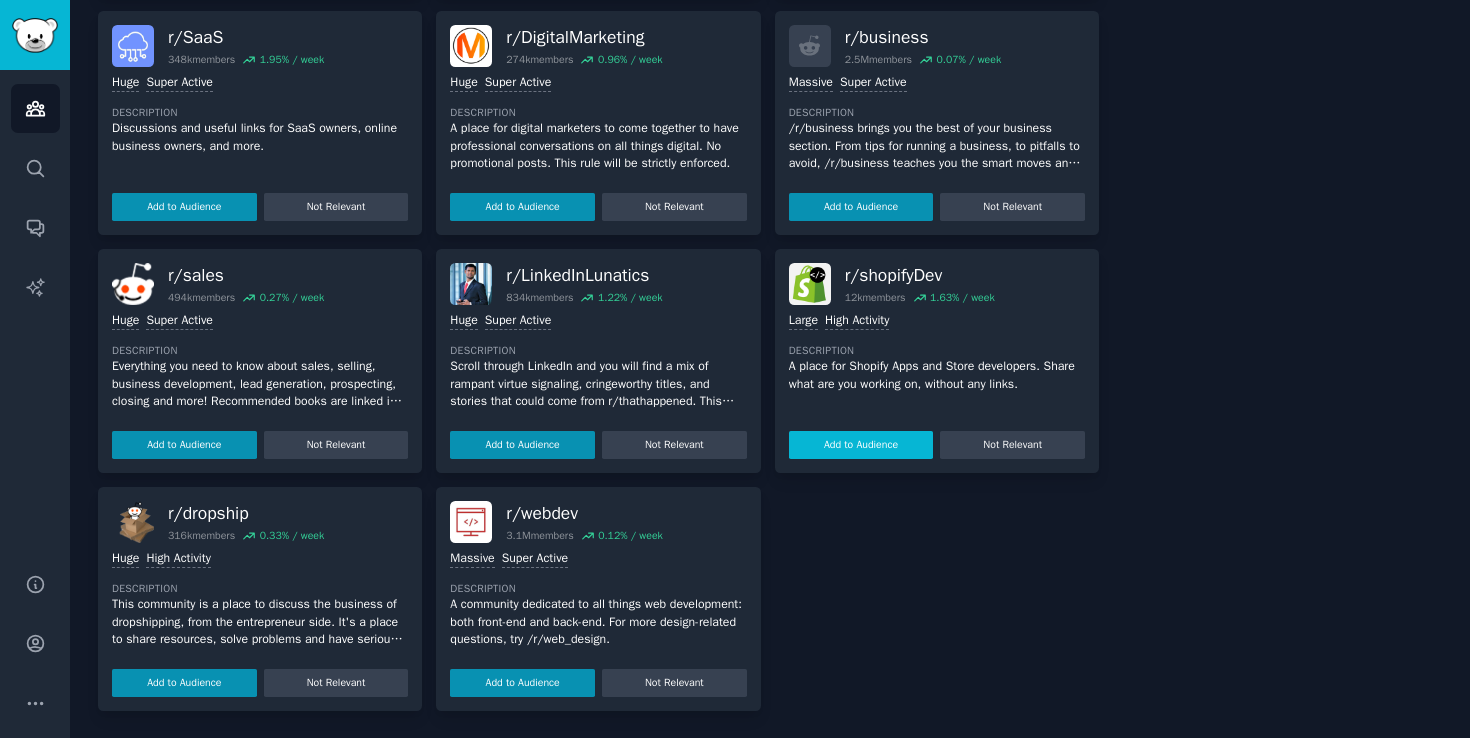 click on "Add to Audience" at bounding box center (861, 445) 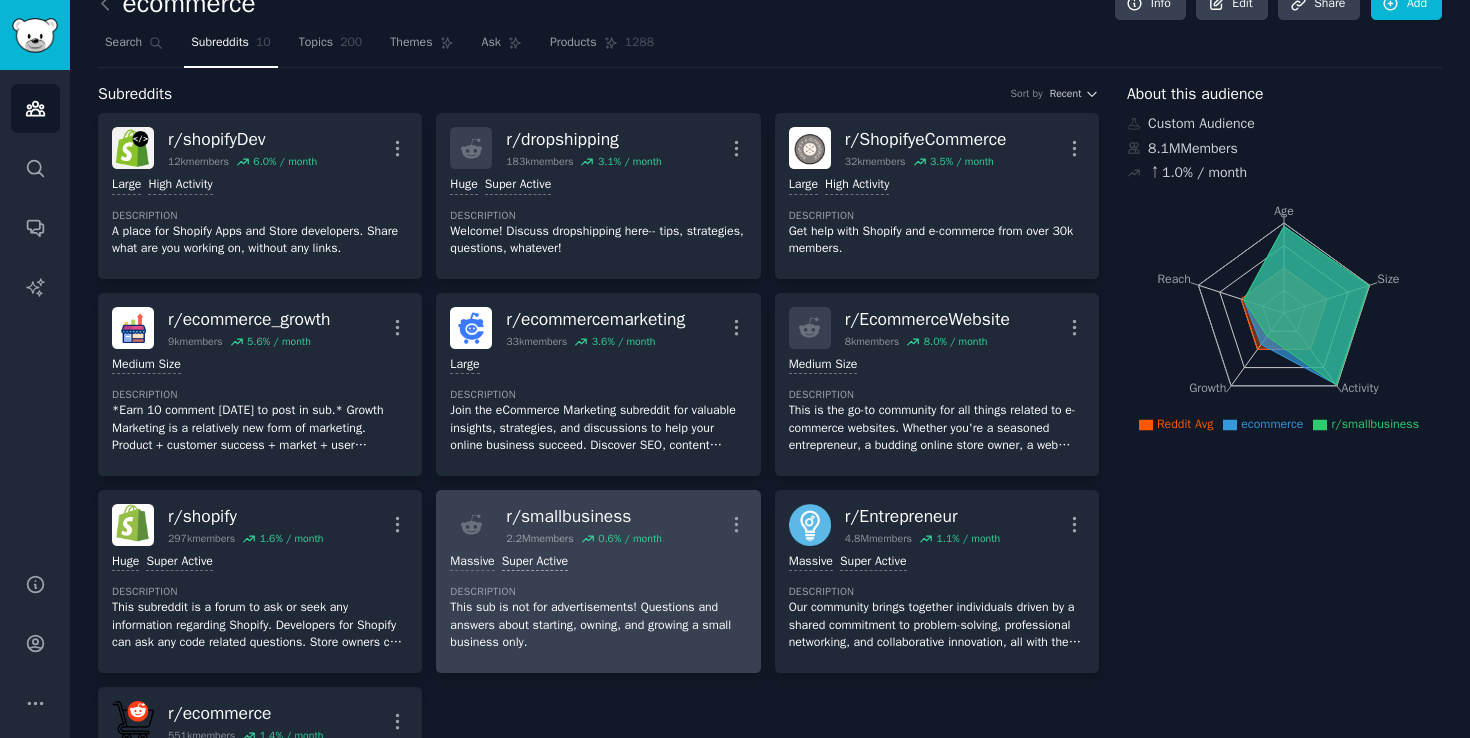 scroll, scrollTop: 0, scrollLeft: 0, axis: both 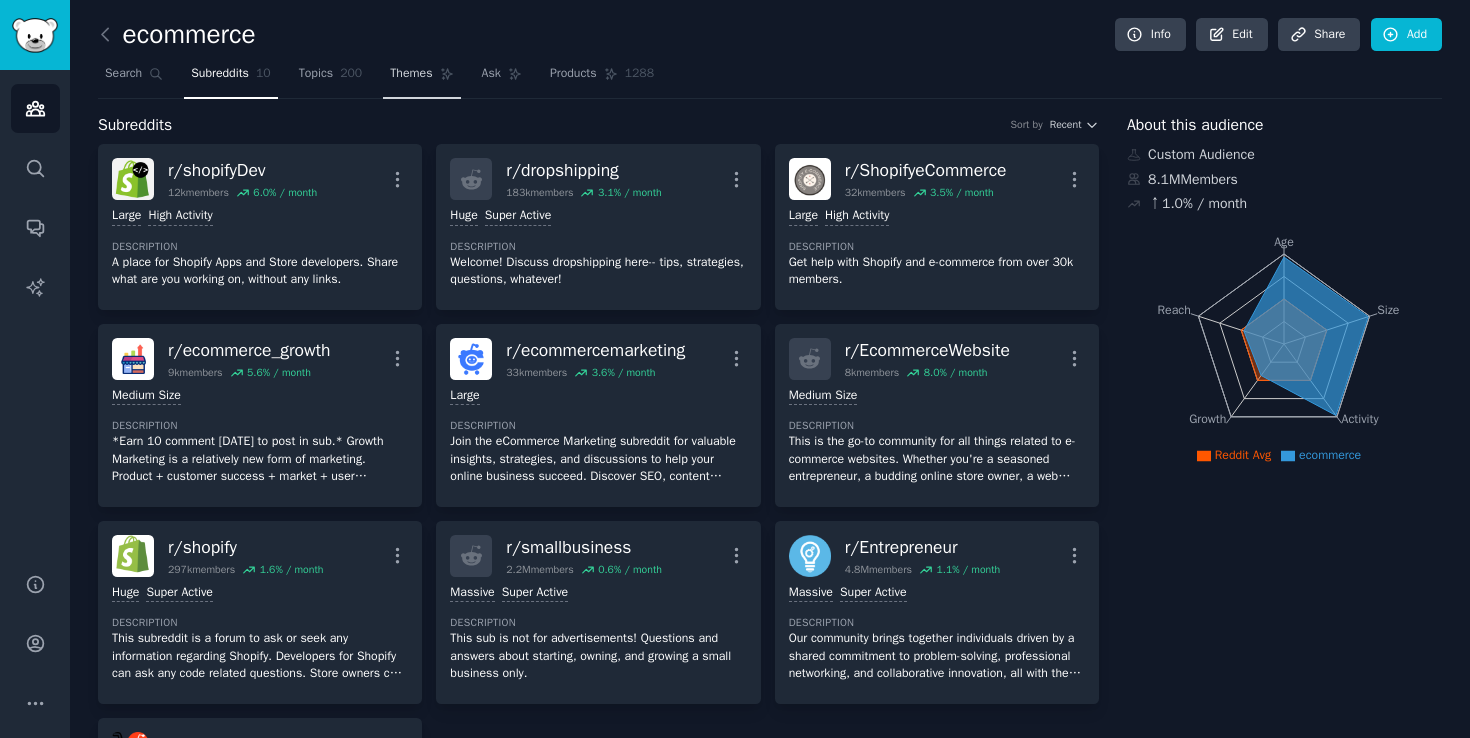 click on "Themes" at bounding box center [421, 78] 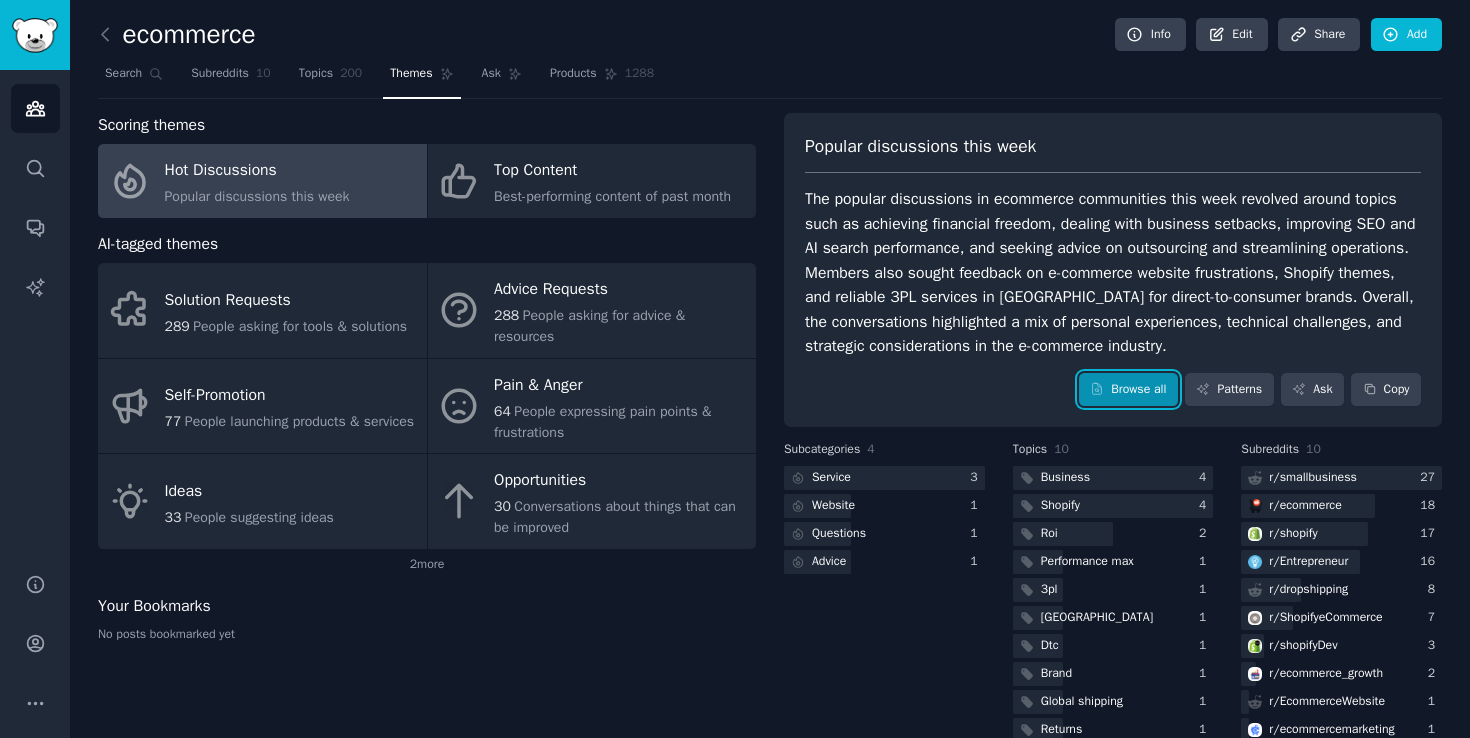 click on "Browse all" at bounding box center (1128, 390) 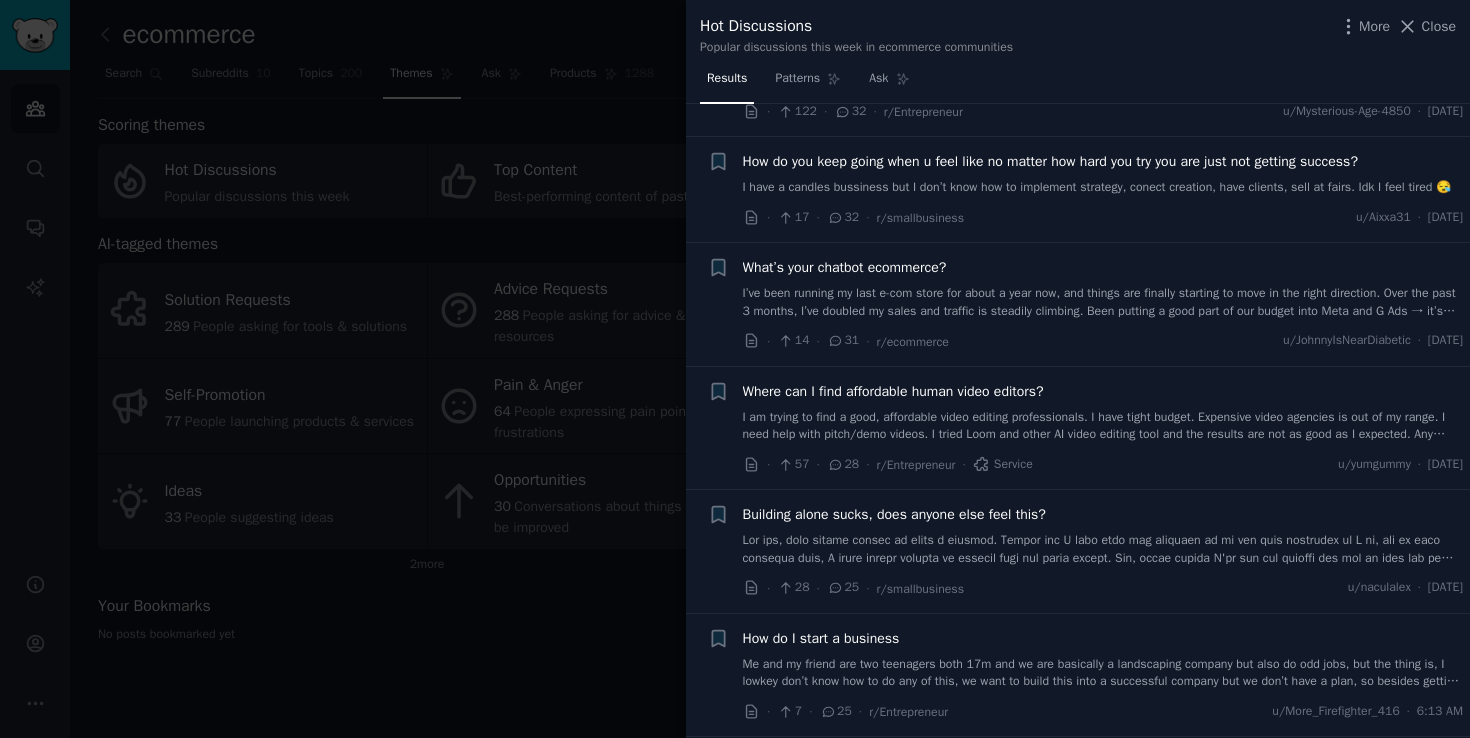 scroll, scrollTop: 1338, scrollLeft: 0, axis: vertical 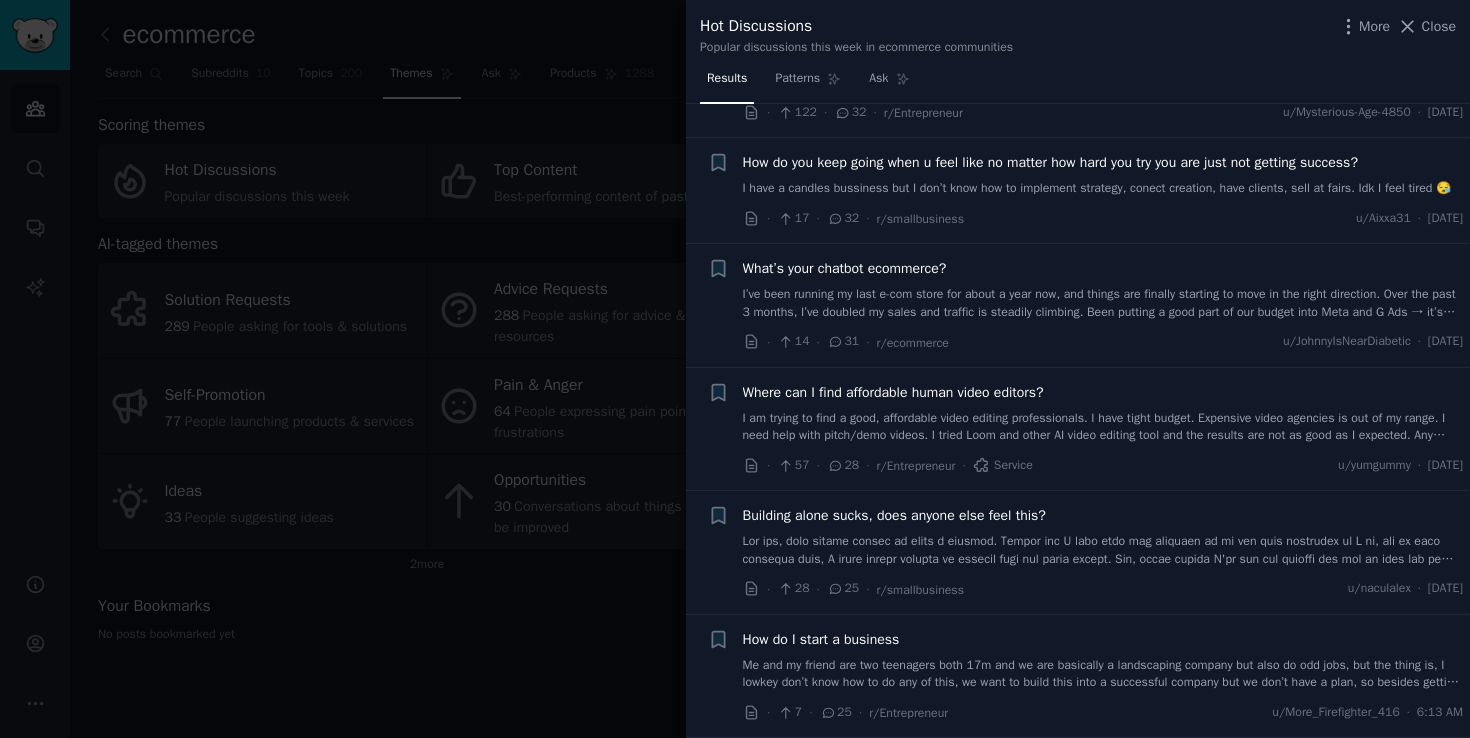 click at bounding box center [735, 369] 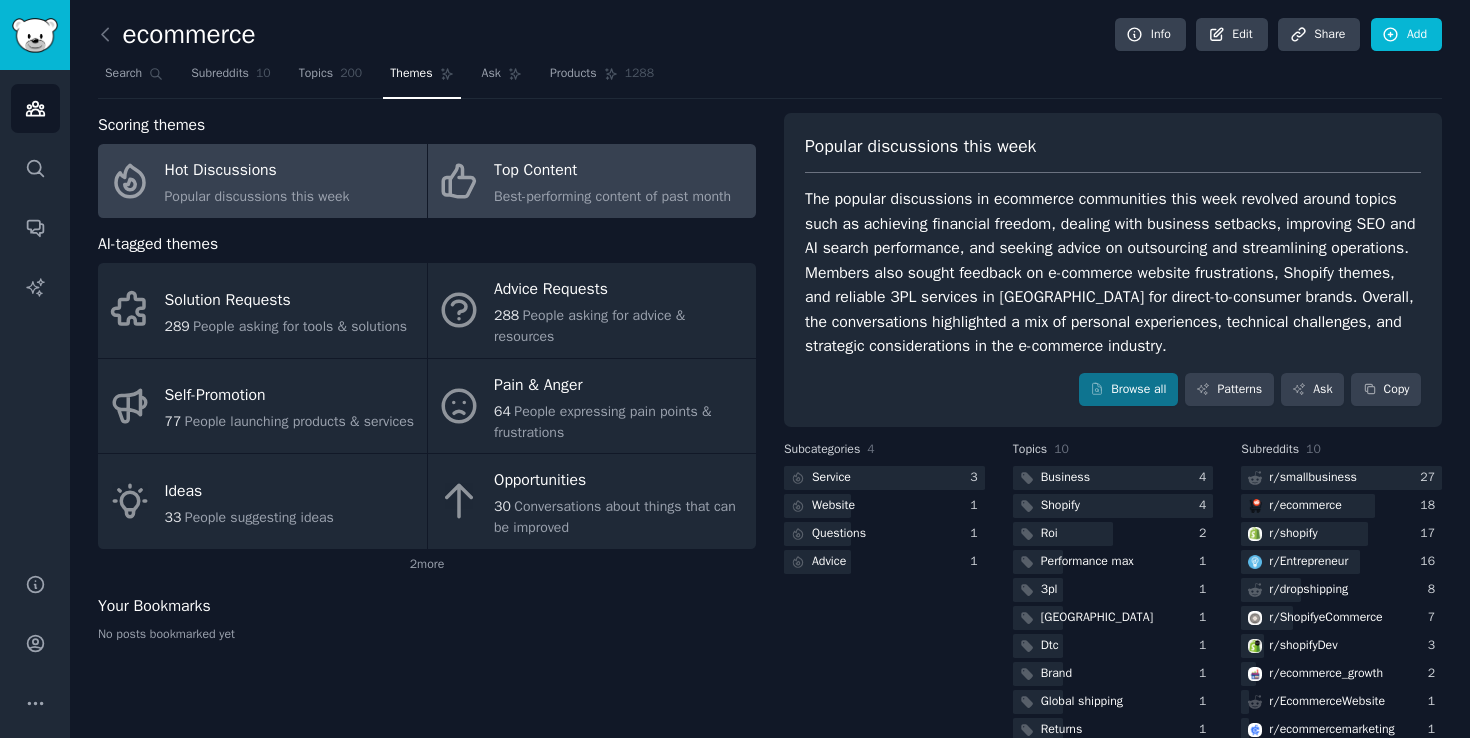 click on "Best-performing content of past month" at bounding box center (612, 196) 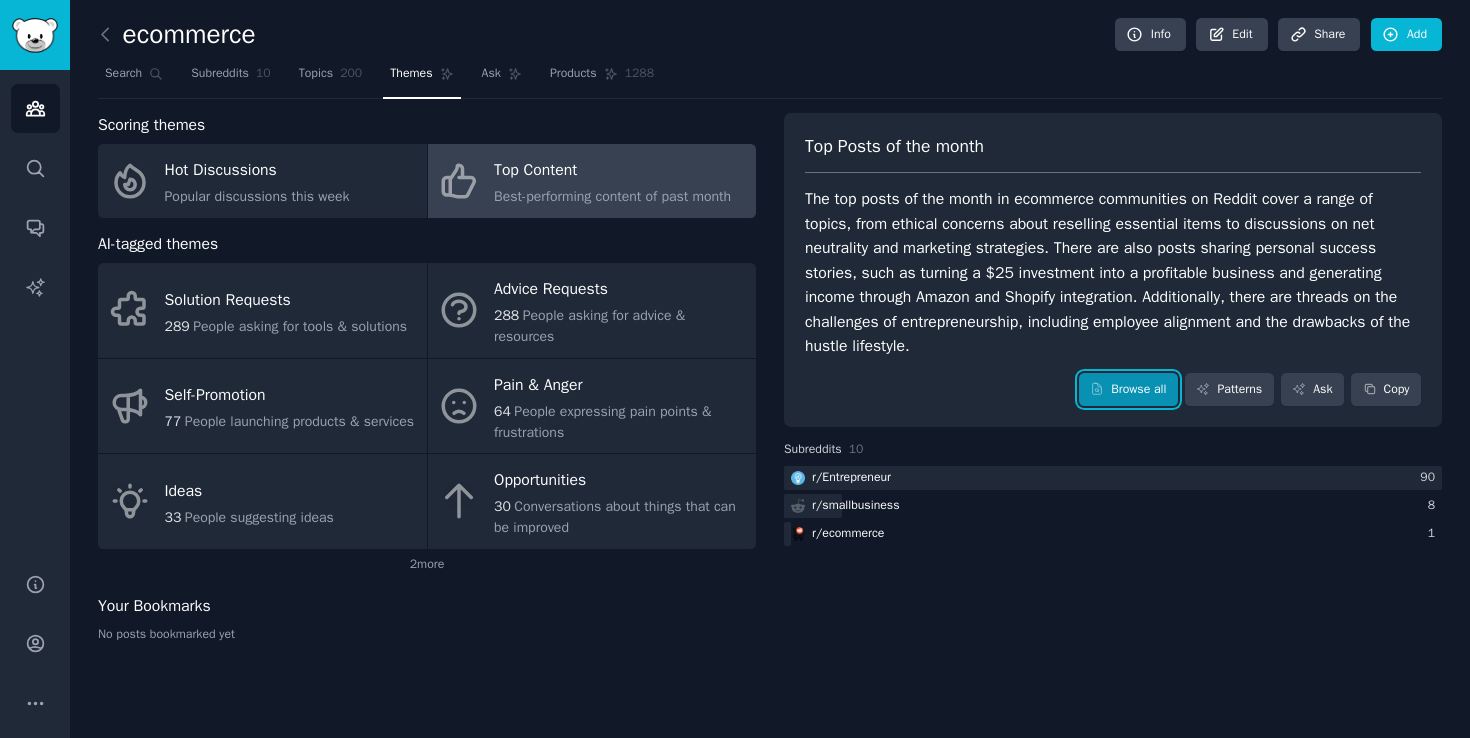 click on "Browse all" at bounding box center (1128, 390) 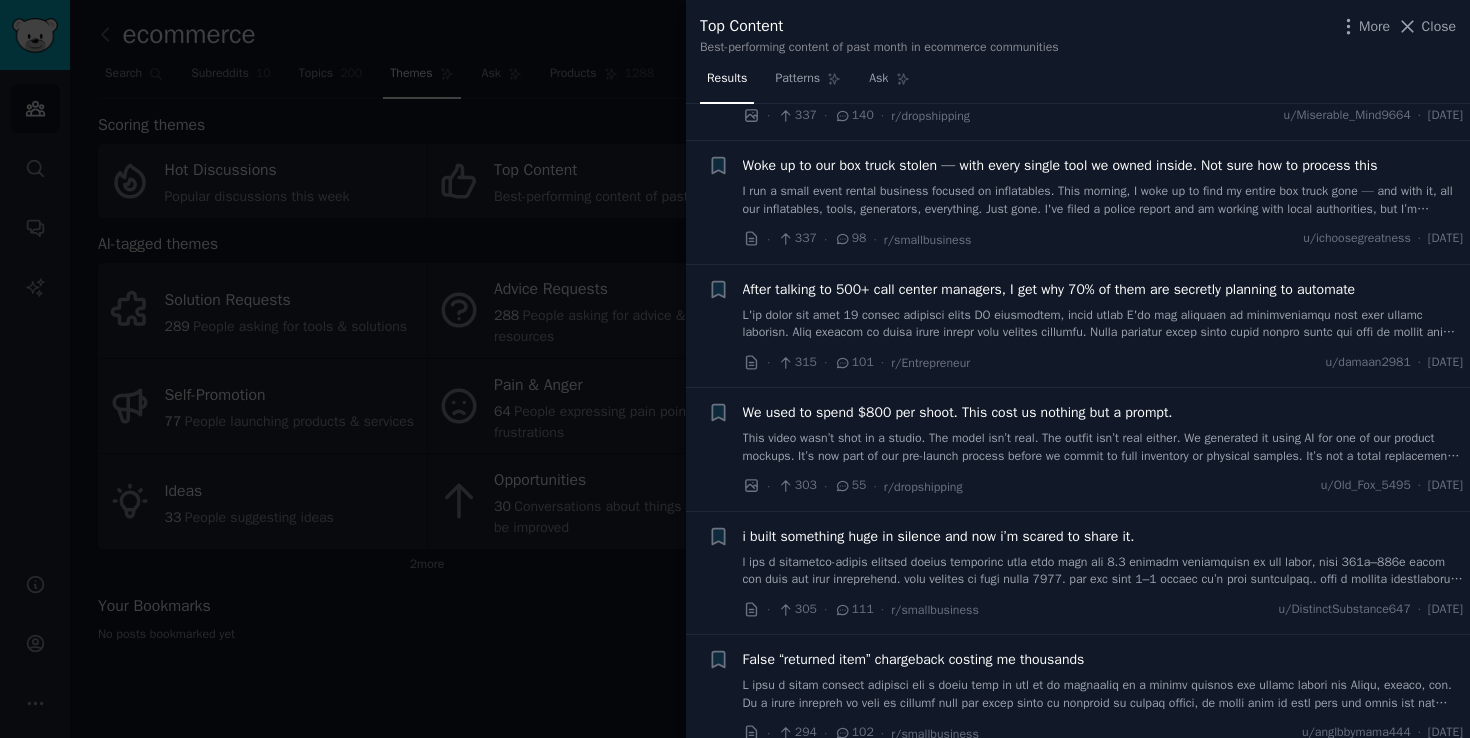 scroll, scrollTop: 3855, scrollLeft: 0, axis: vertical 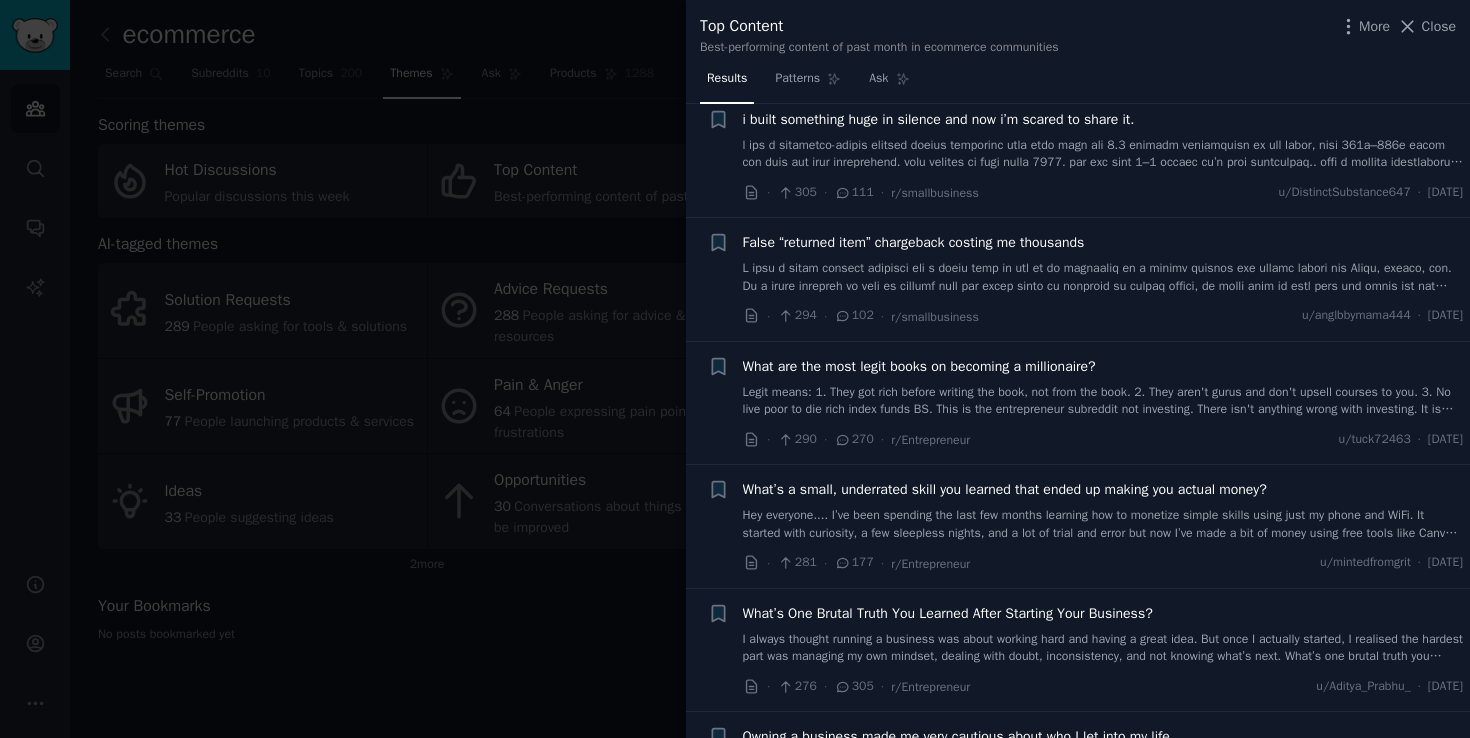 click at bounding box center (735, 369) 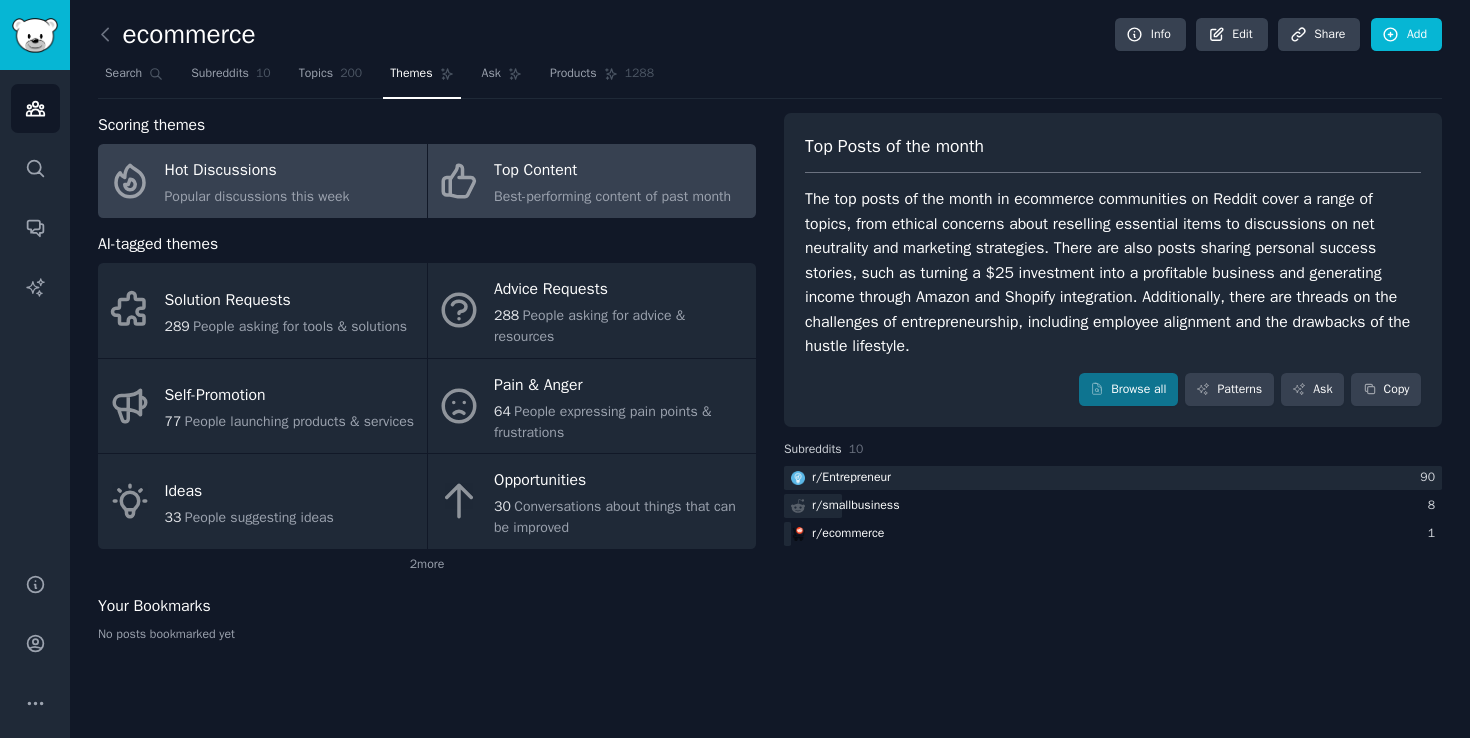 click on "Popular discussions this week" 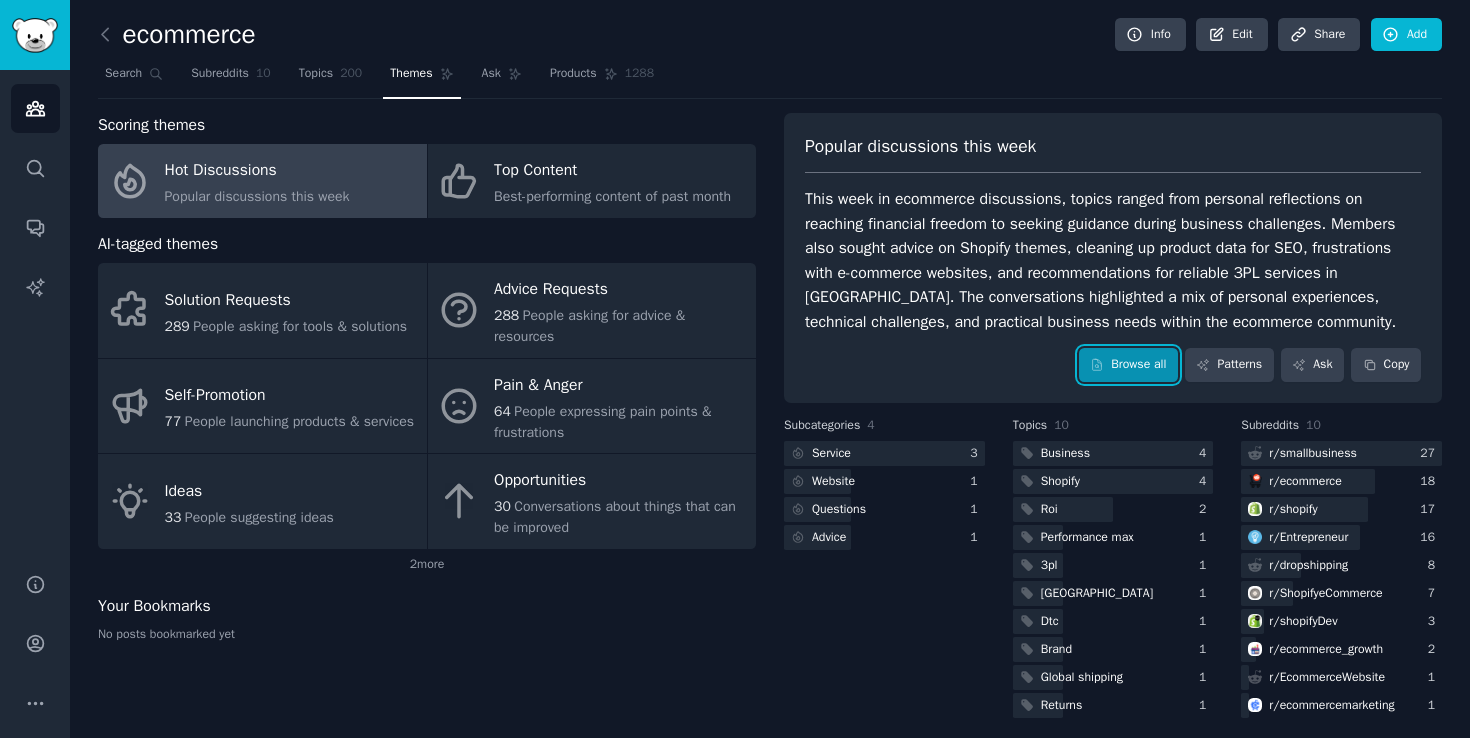 click on "Browse all" at bounding box center [1128, 365] 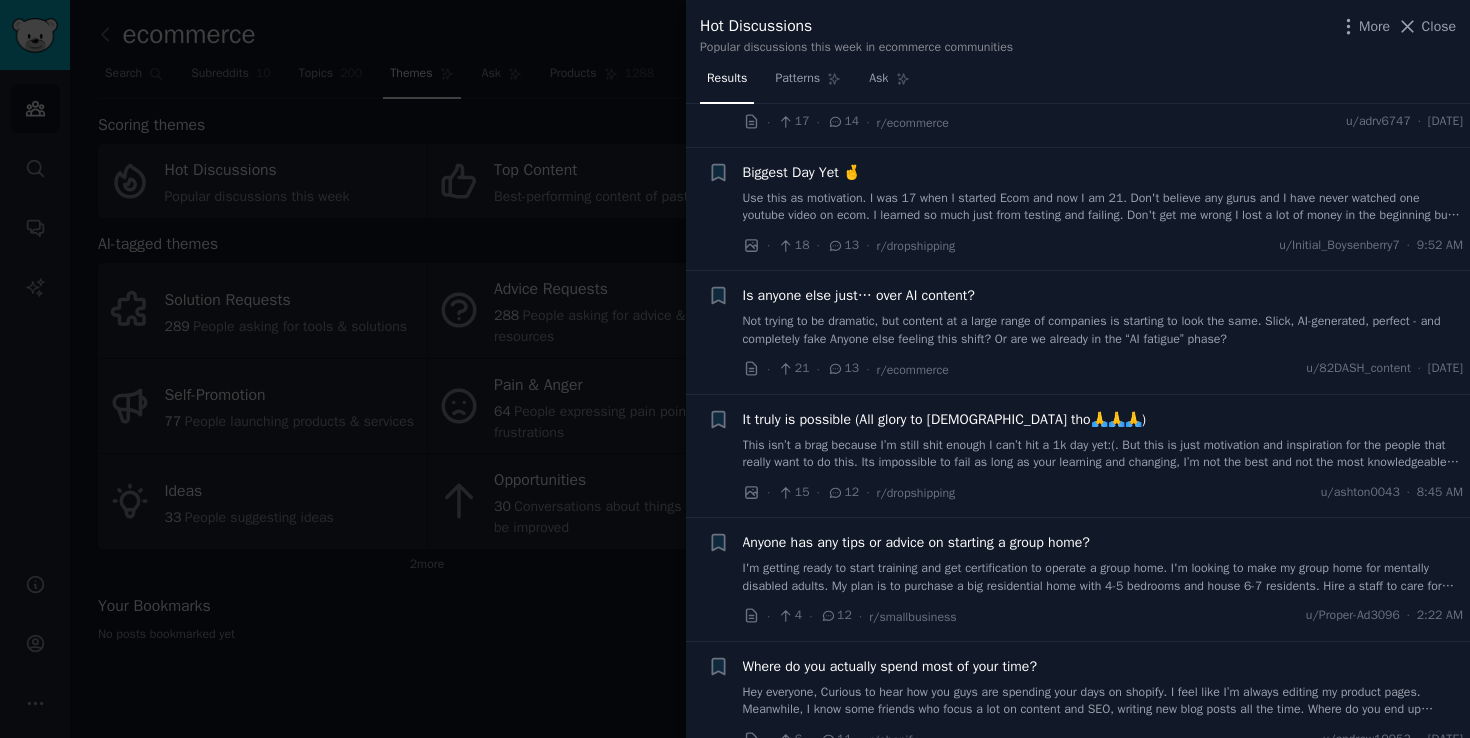 scroll, scrollTop: 3183, scrollLeft: 0, axis: vertical 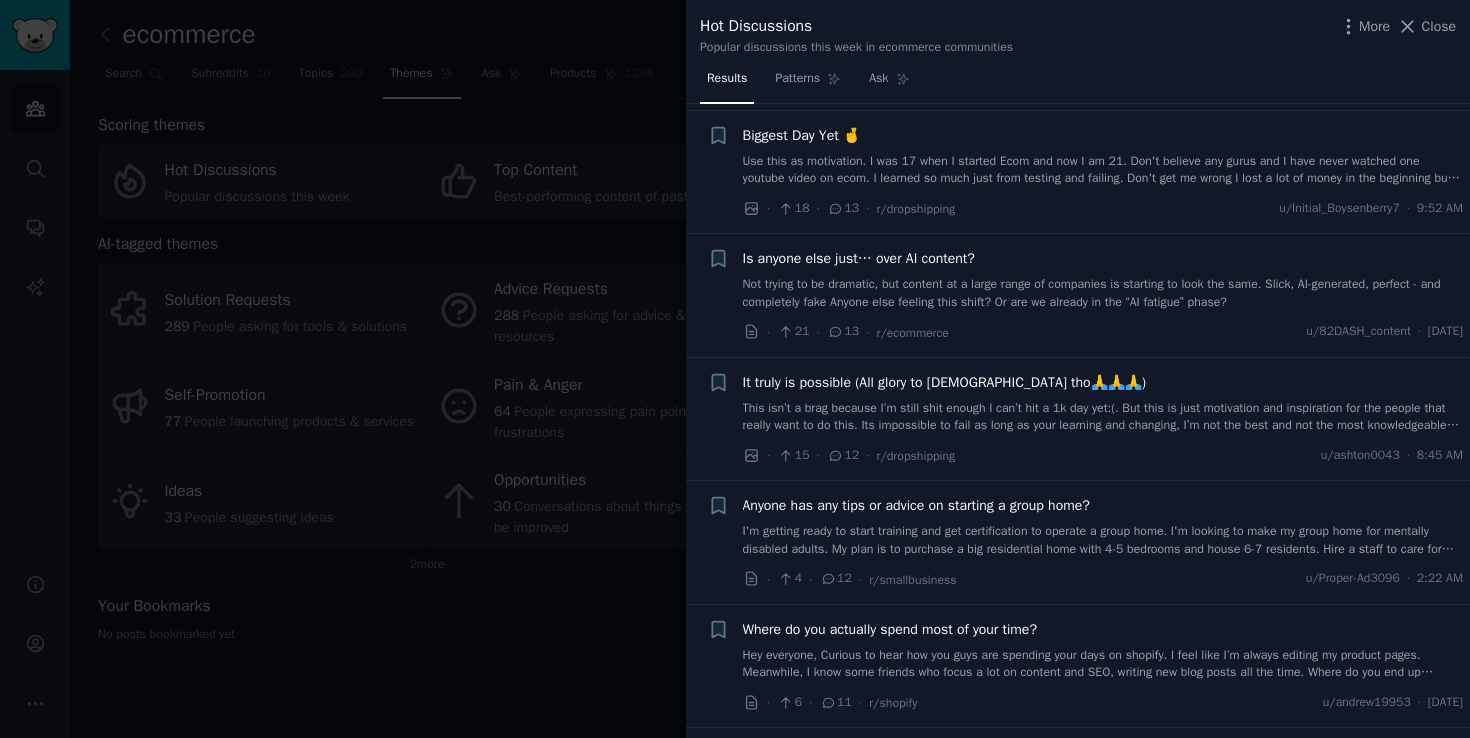 click on "· 21 · 13 · r/ecommerce u/82DASH_content · Tue 7/22/2025" at bounding box center (1103, 332) 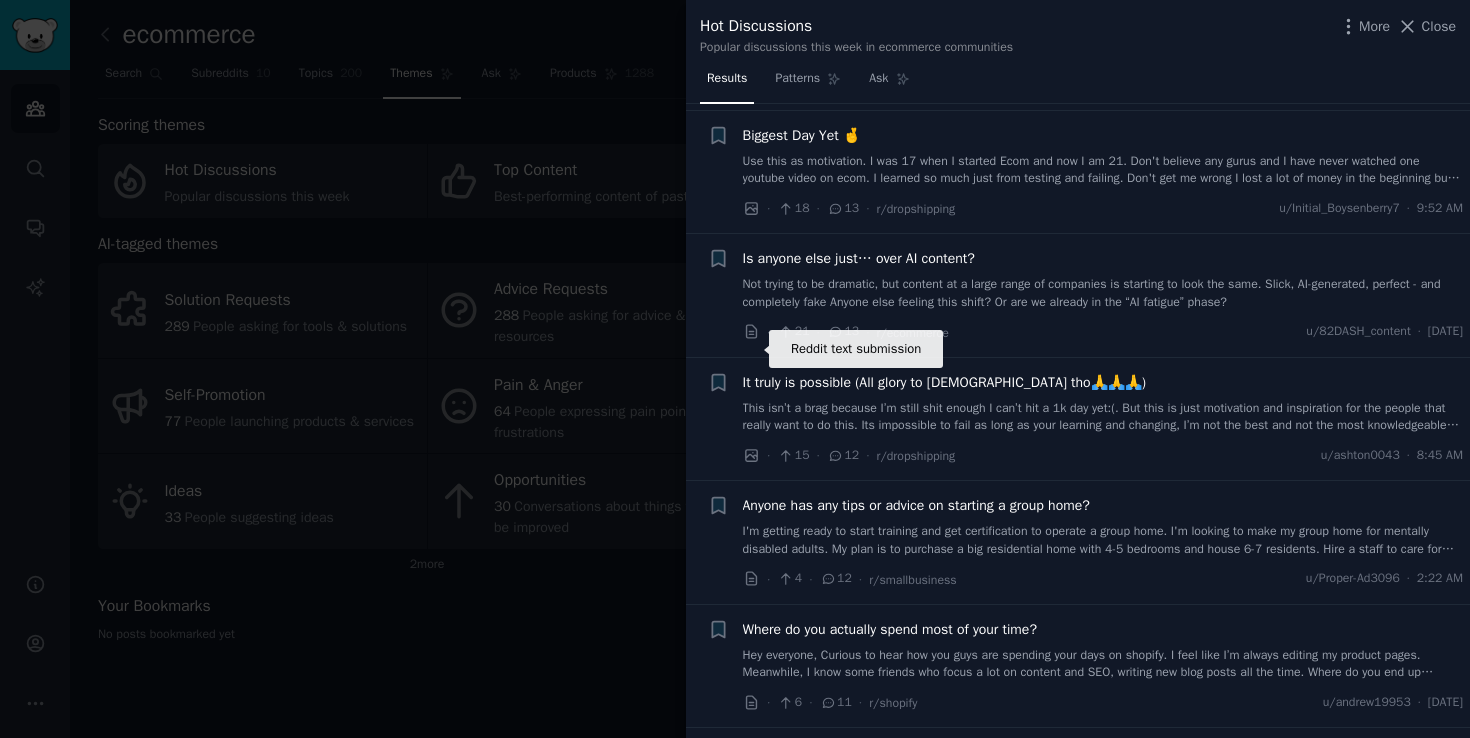 click 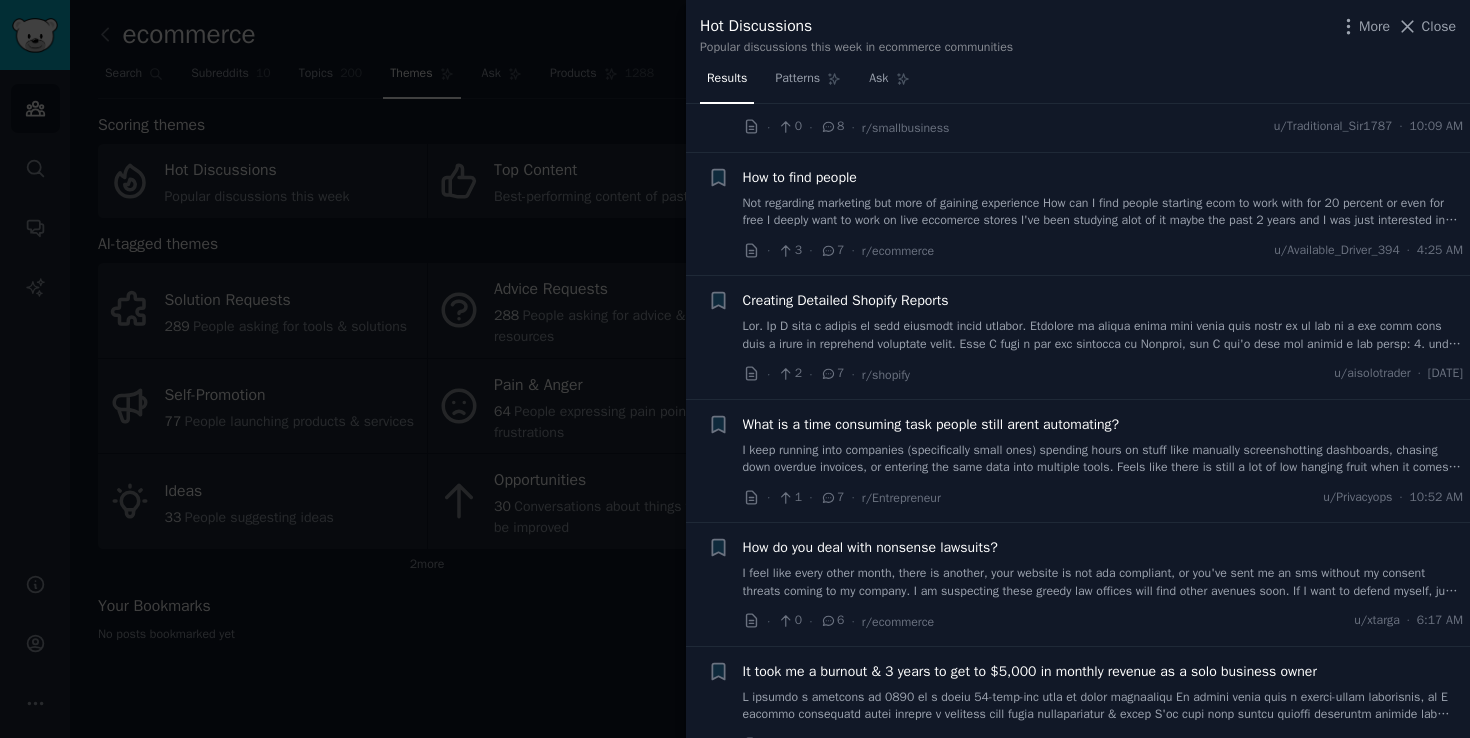 scroll, scrollTop: 4586, scrollLeft: 0, axis: vertical 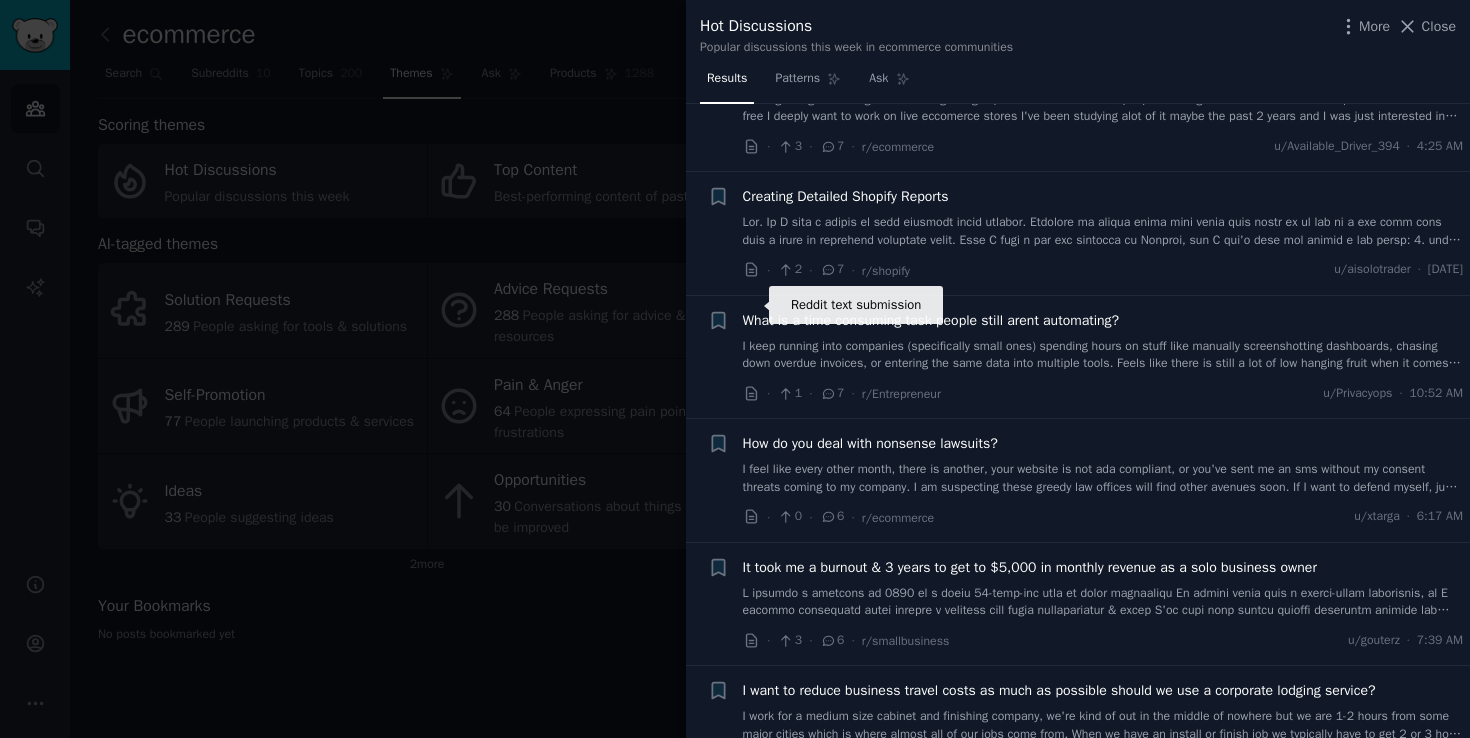 click 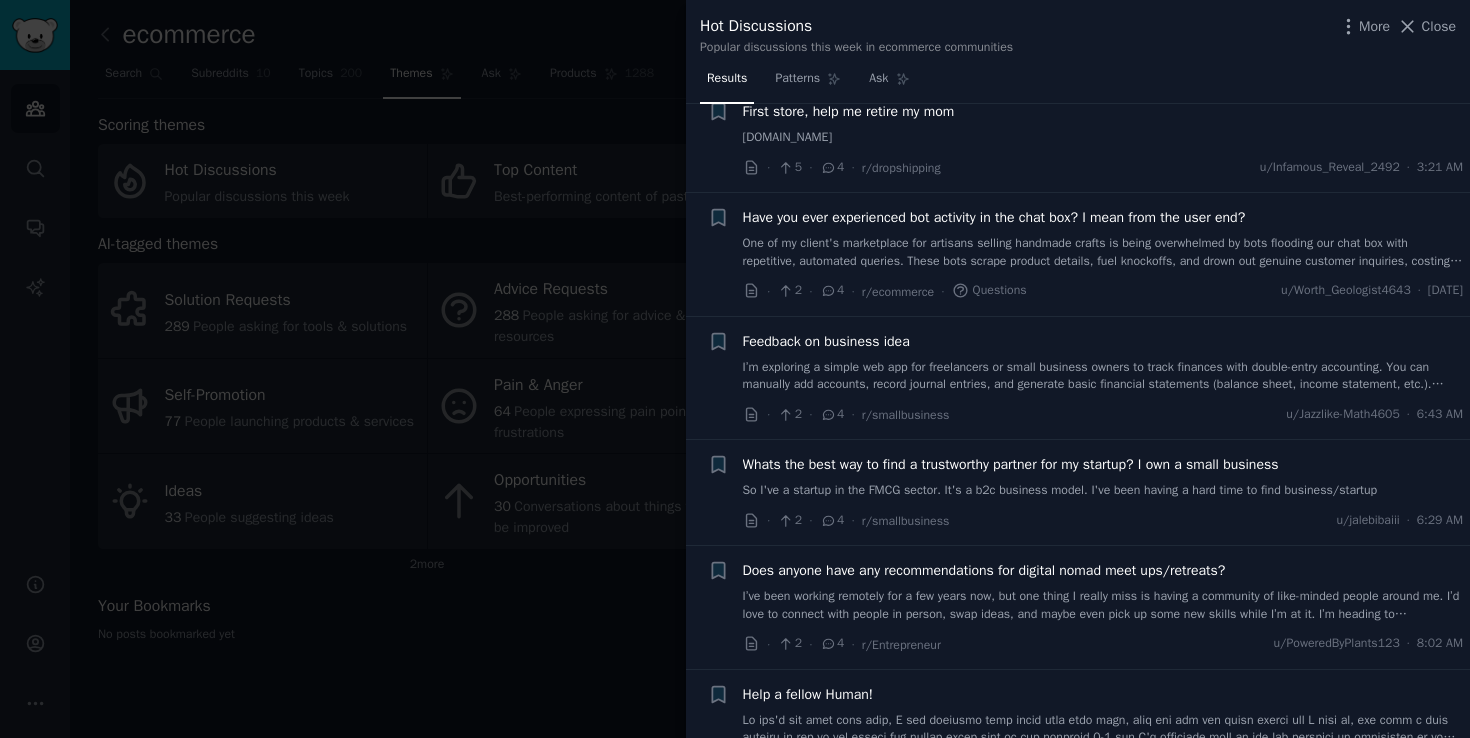 scroll, scrollTop: 5922, scrollLeft: 0, axis: vertical 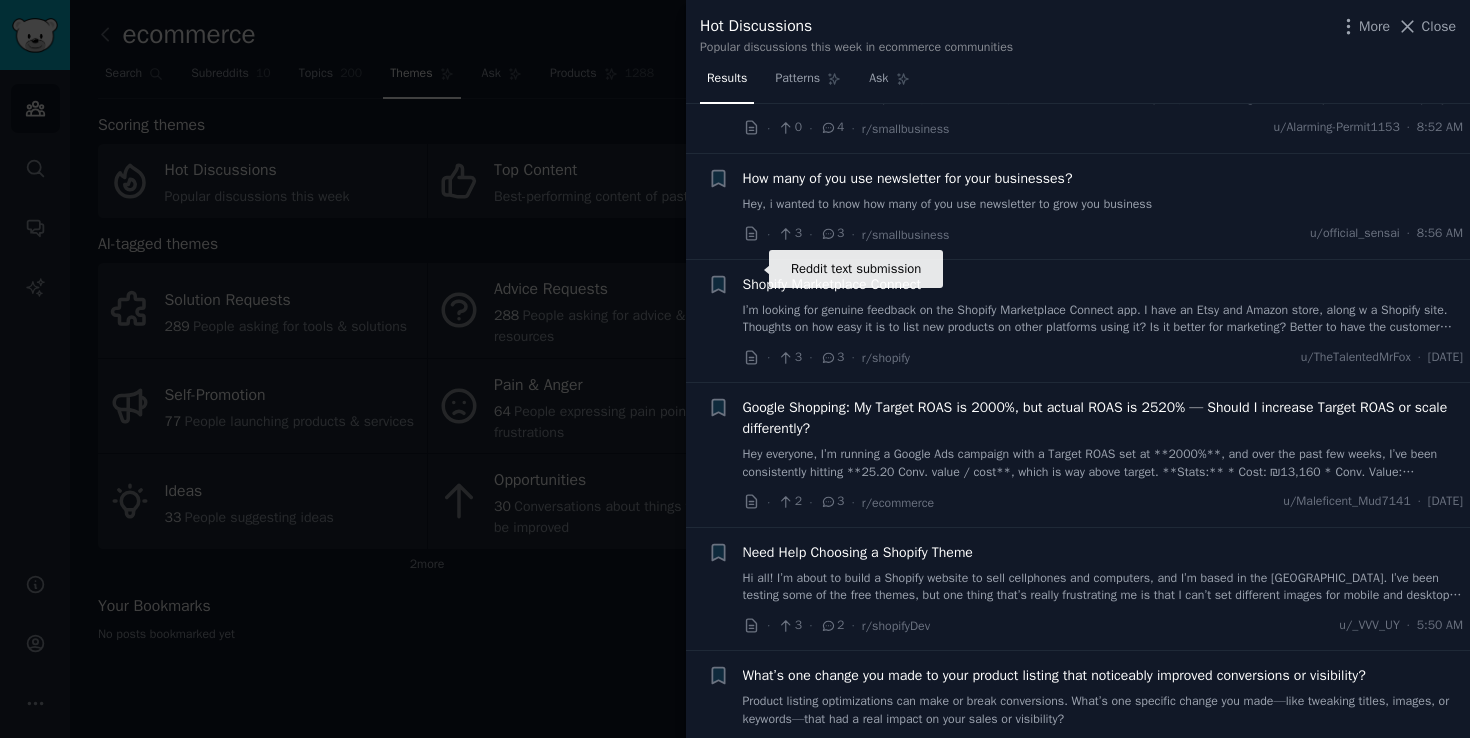 click 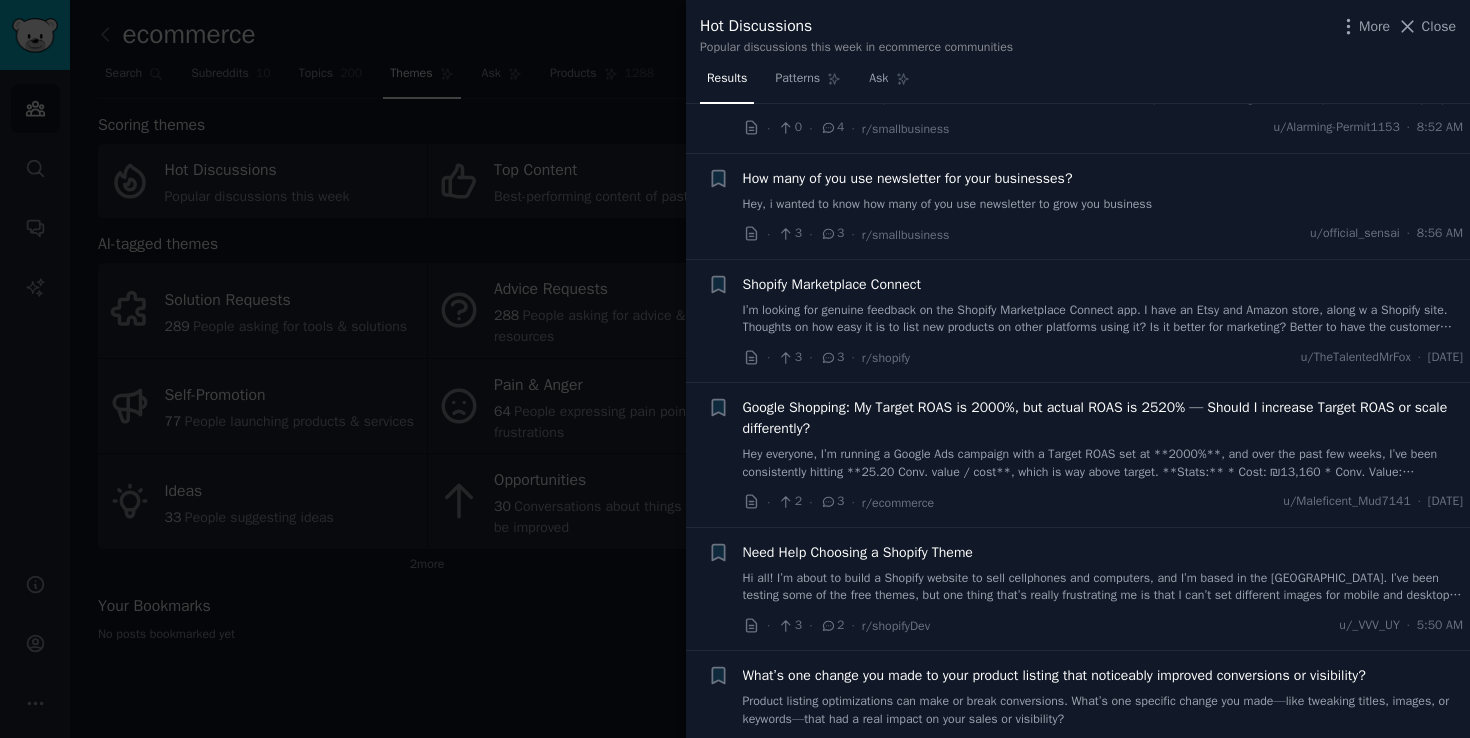 scroll, scrollTop: 6899, scrollLeft: 0, axis: vertical 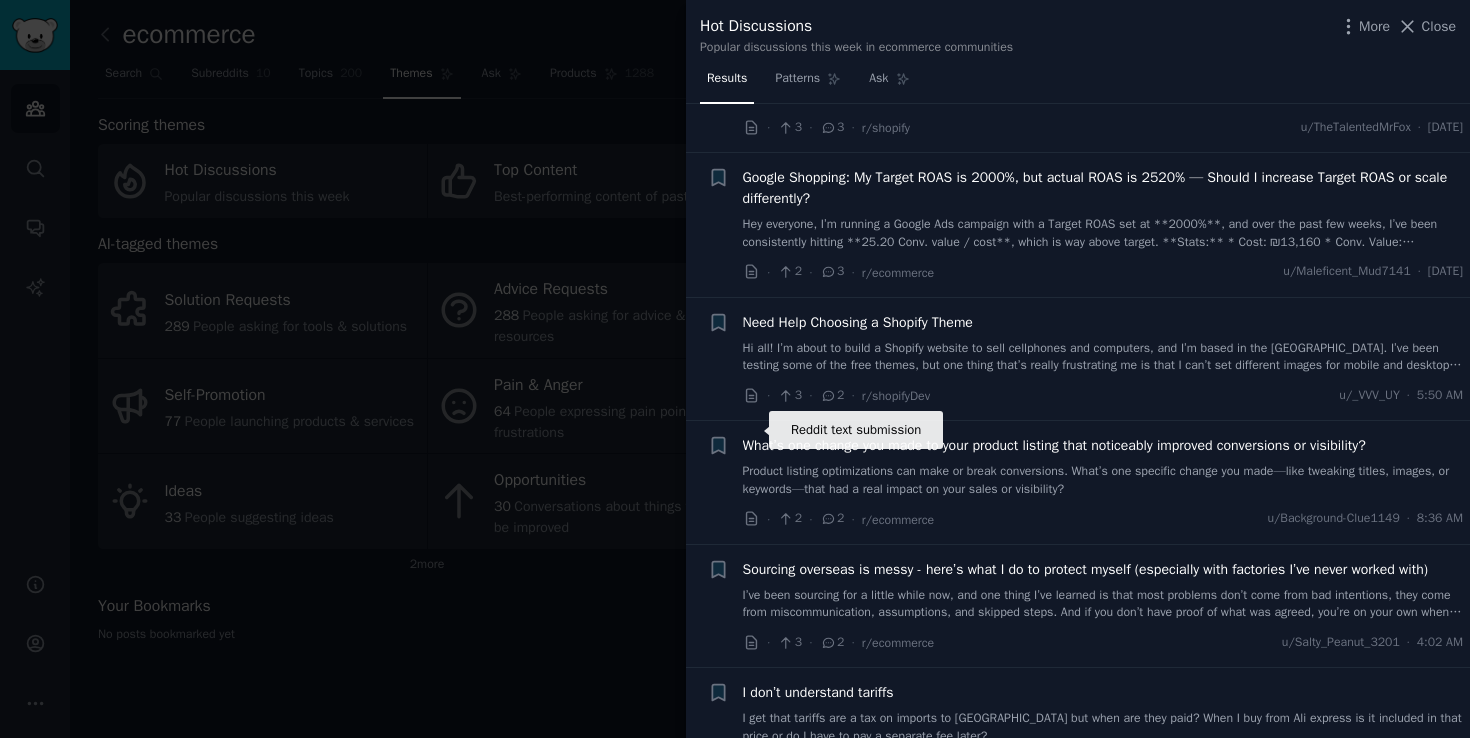 click 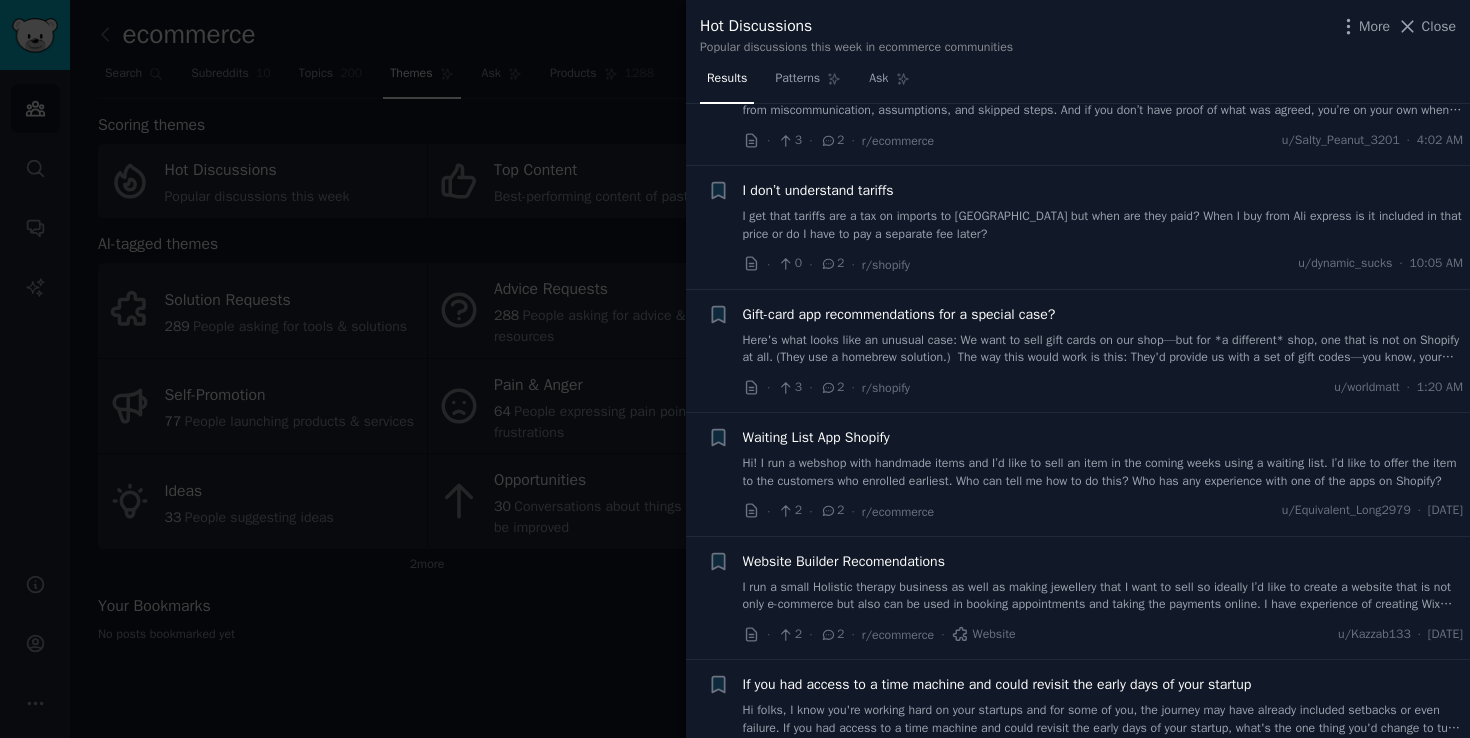 scroll, scrollTop: 7457, scrollLeft: 0, axis: vertical 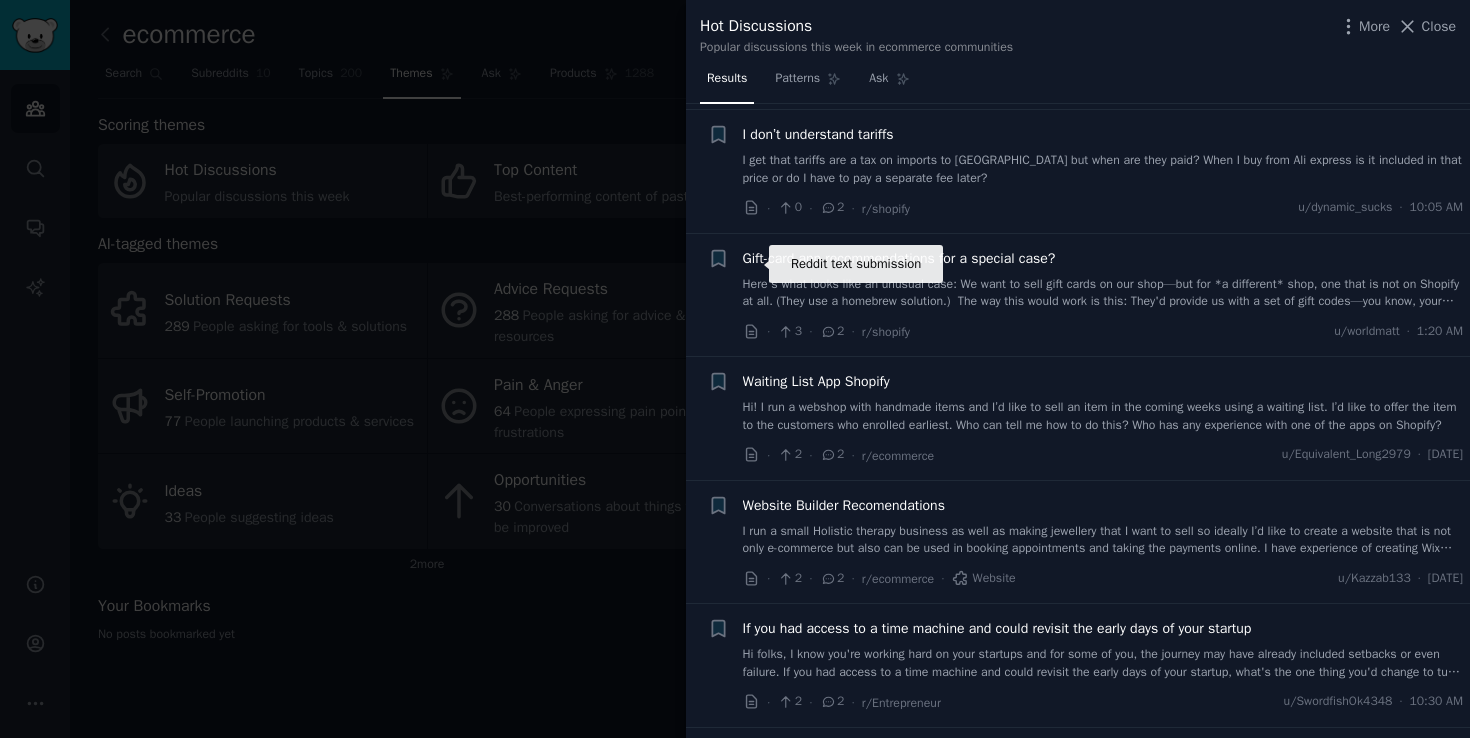 click 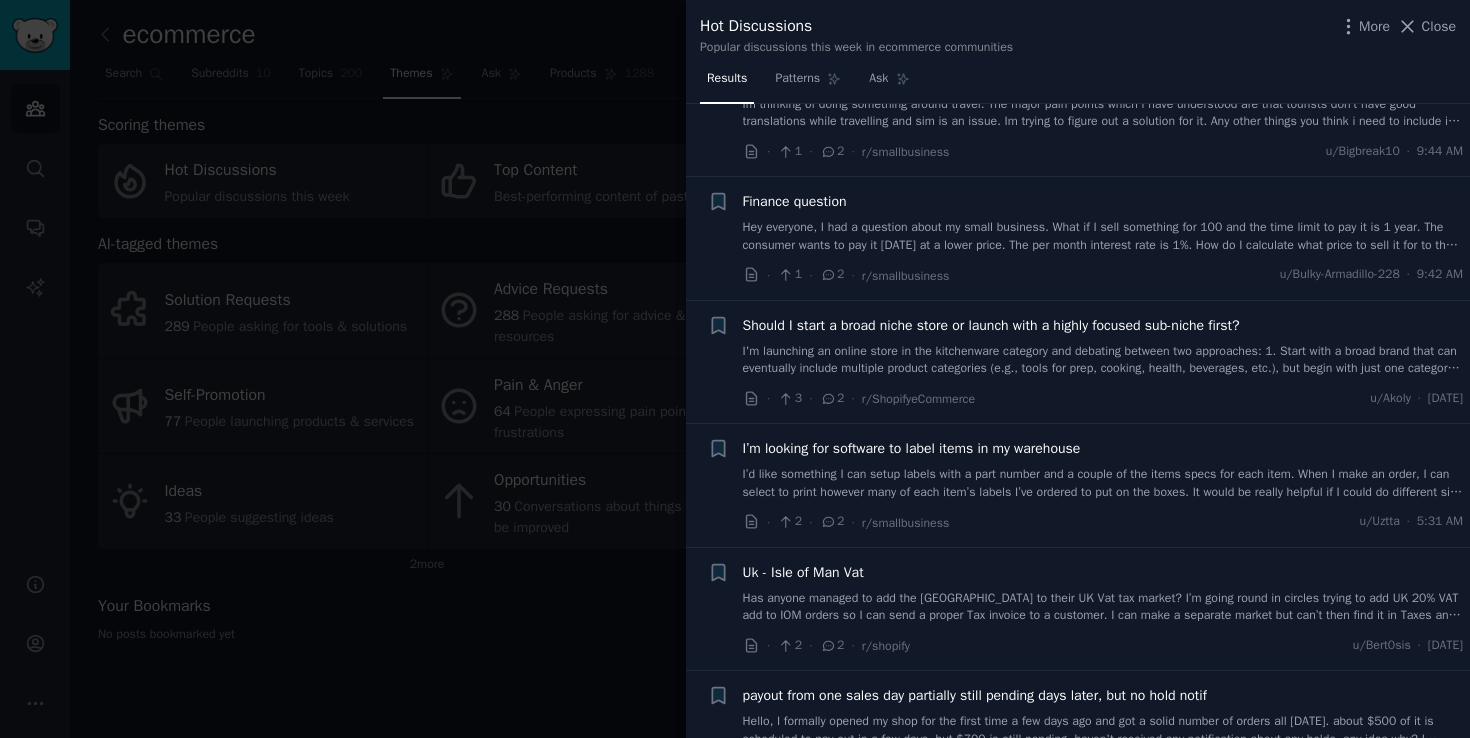 scroll, scrollTop: 9090, scrollLeft: 0, axis: vertical 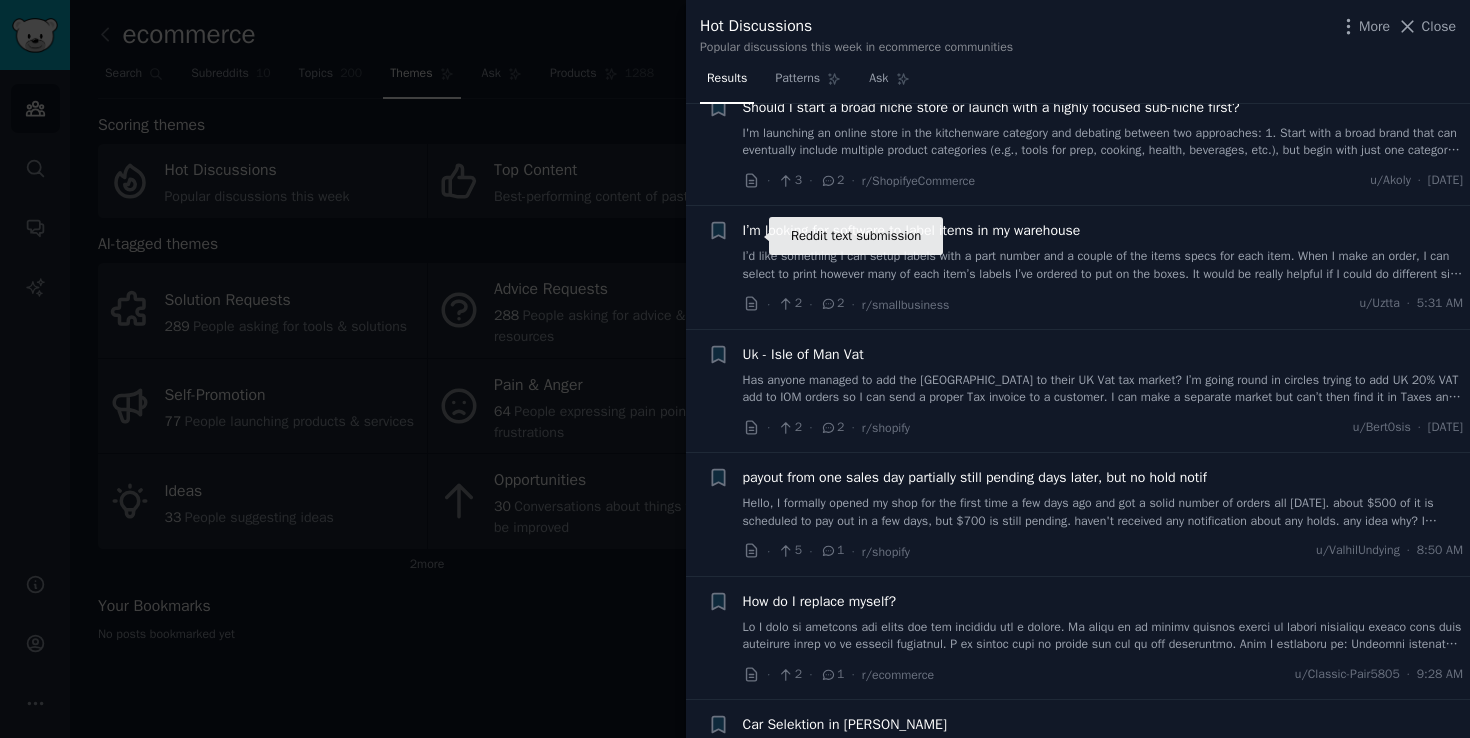 click 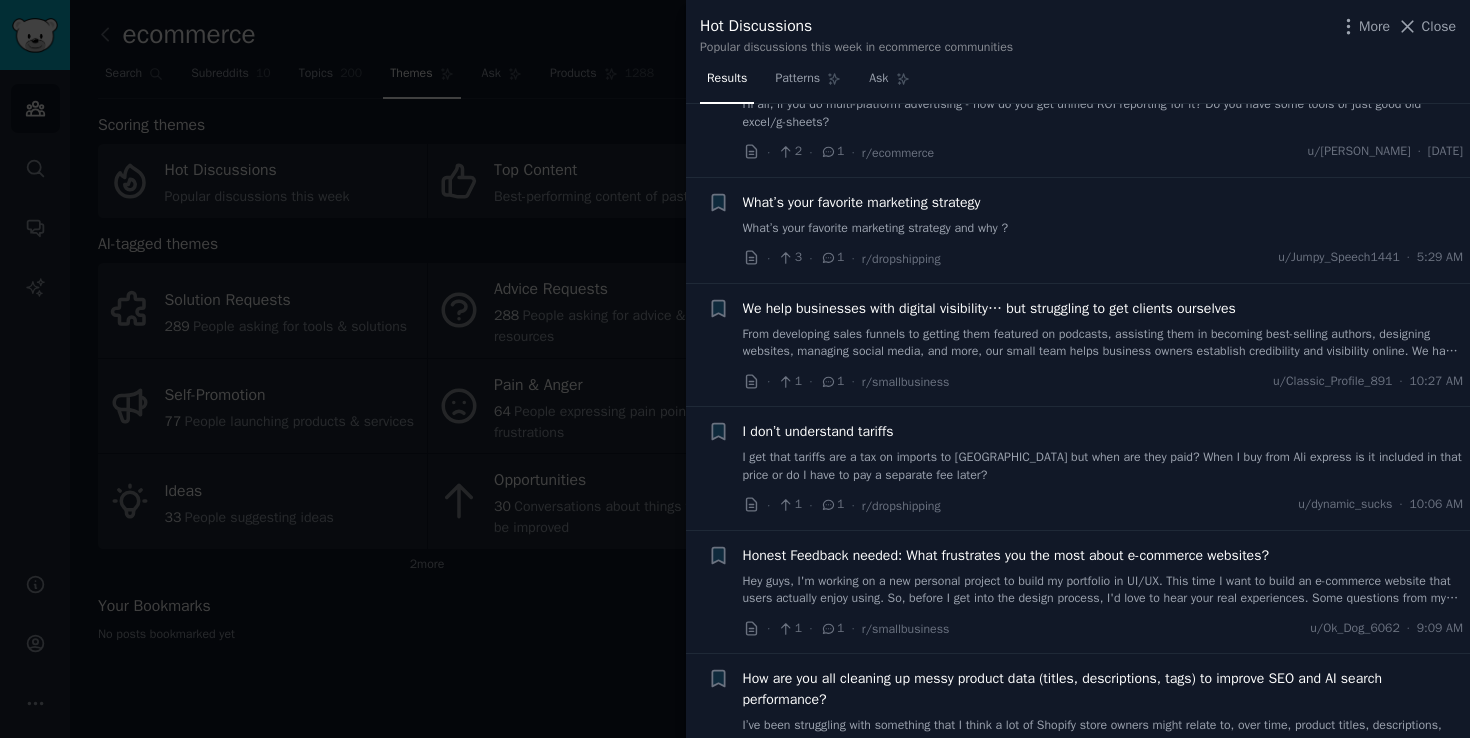 scroll, scrollTop: 10338, scrollLeft: 0, axis: vertical 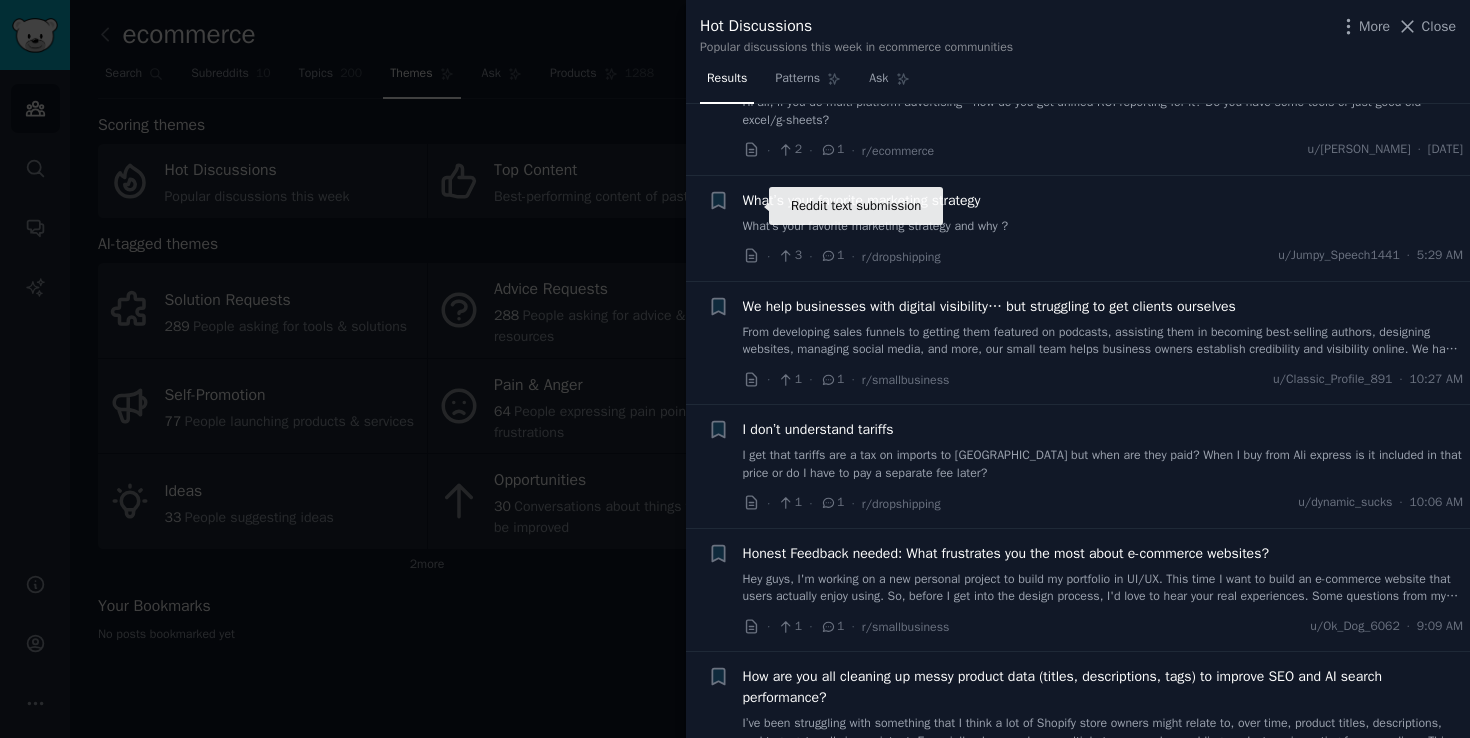 click 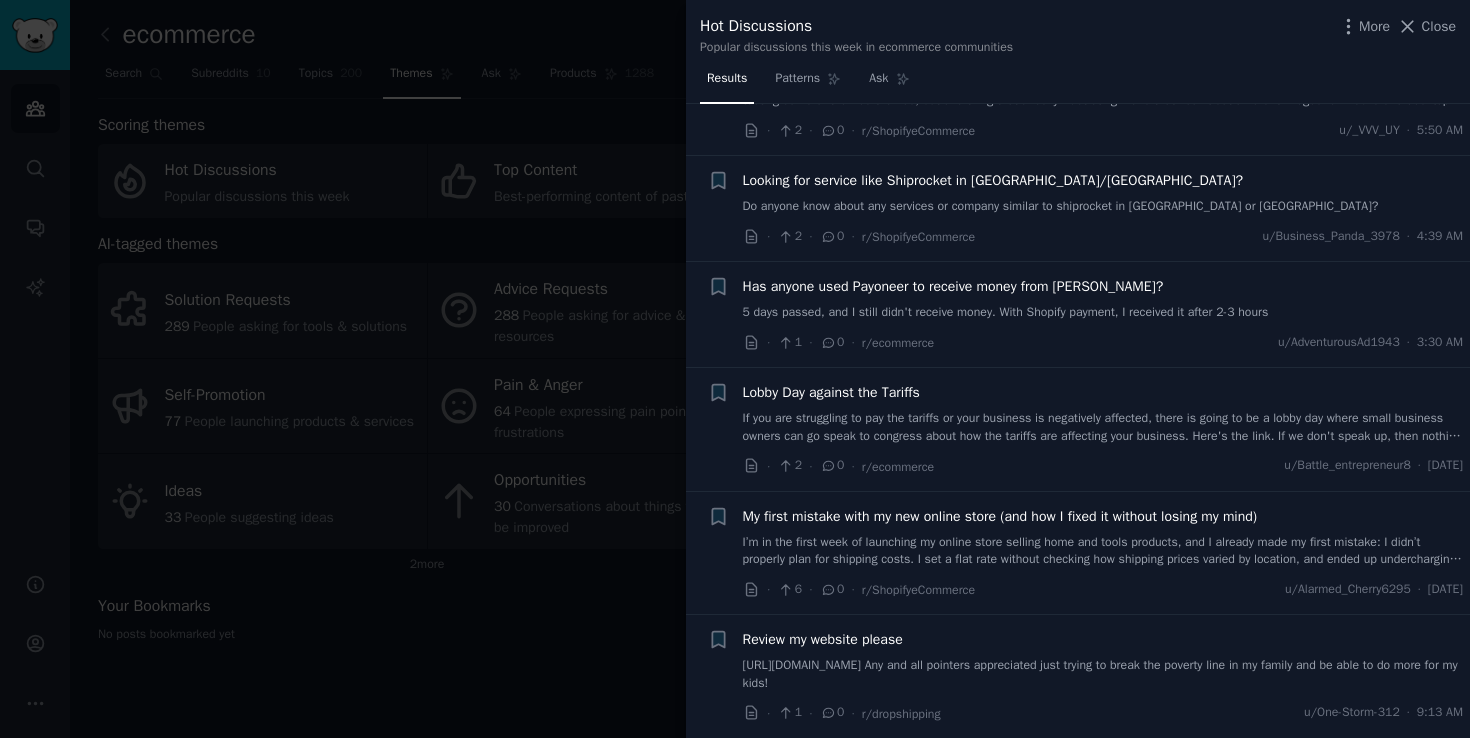 scroll, scrollTop: 11617, scrollLeft: 0, axis: vertical 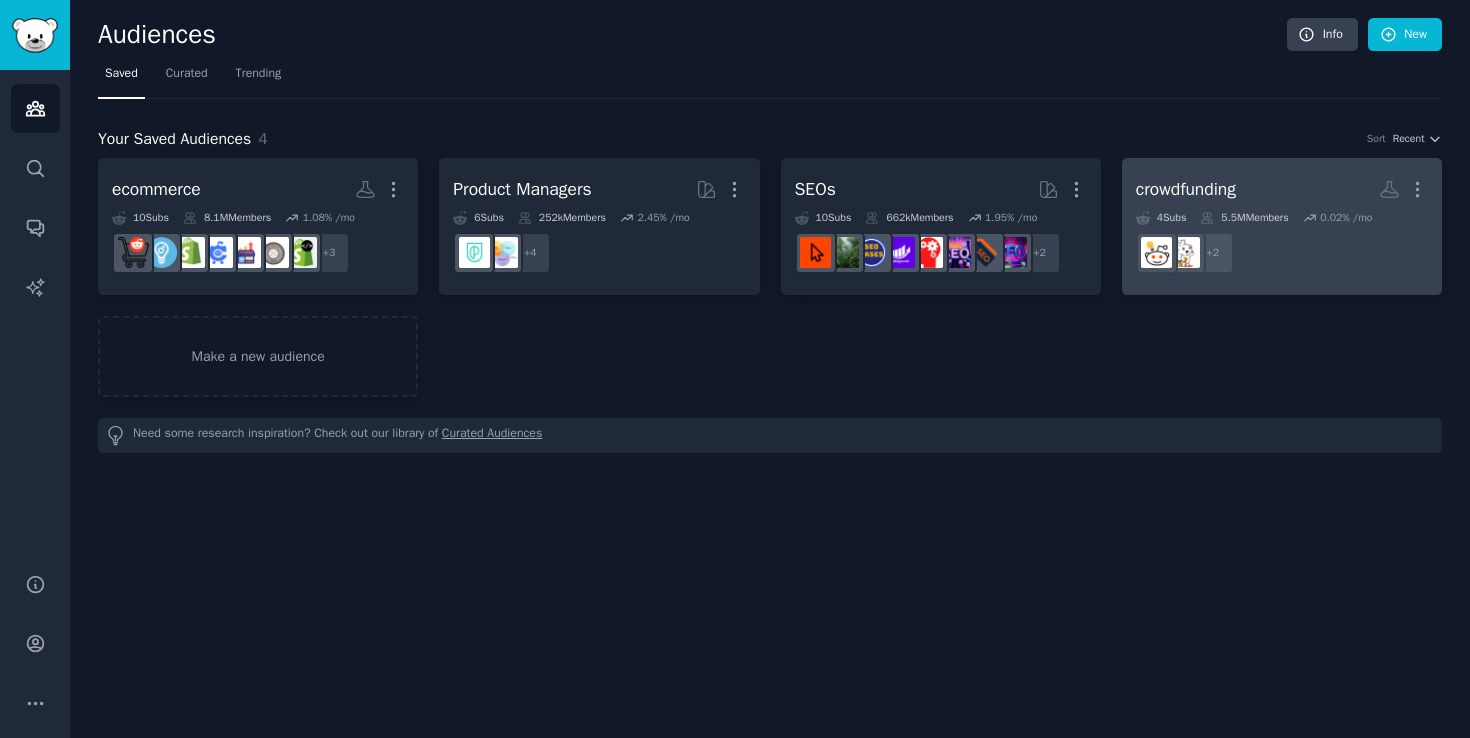 click on "crowdfunding" at bounding box center [1186, 189] 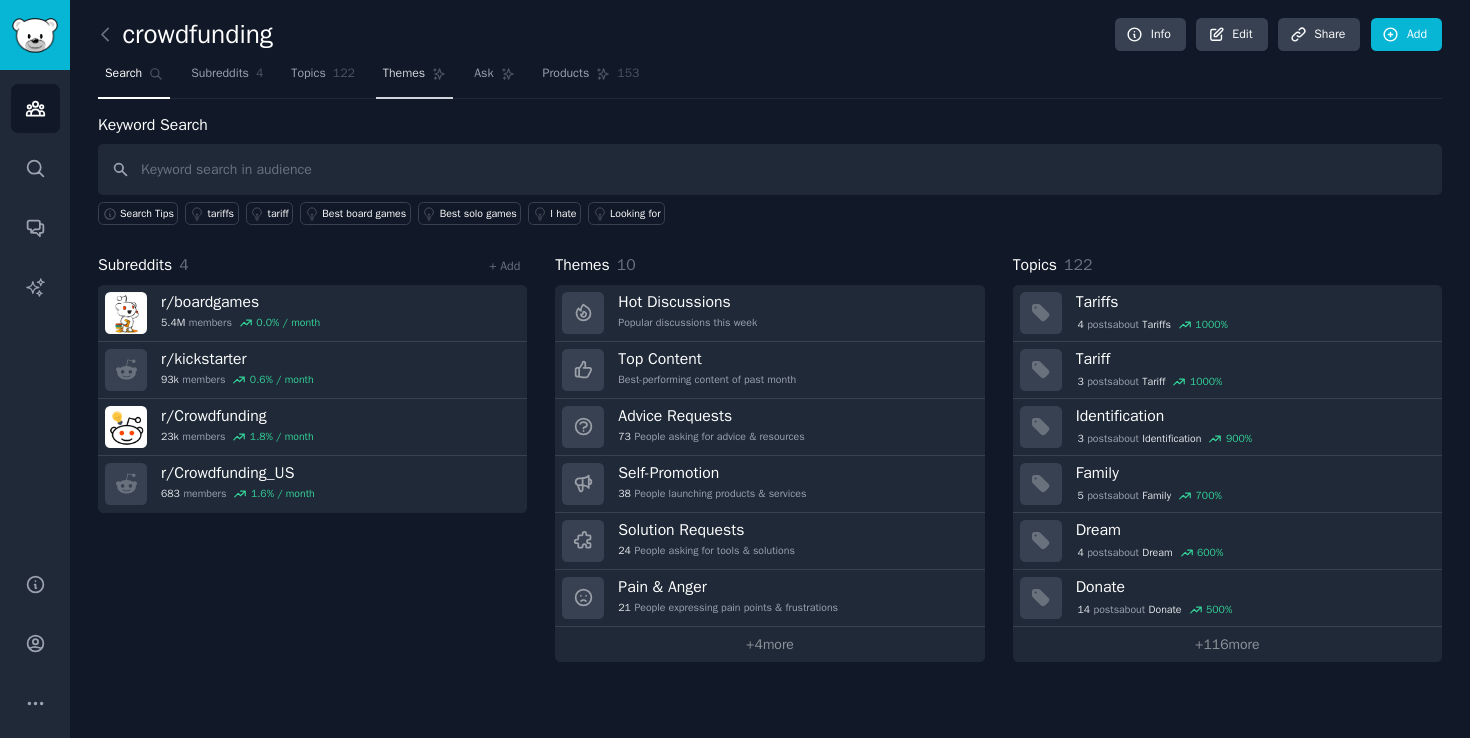 click on "Themes" at bounding box center (414, 78) 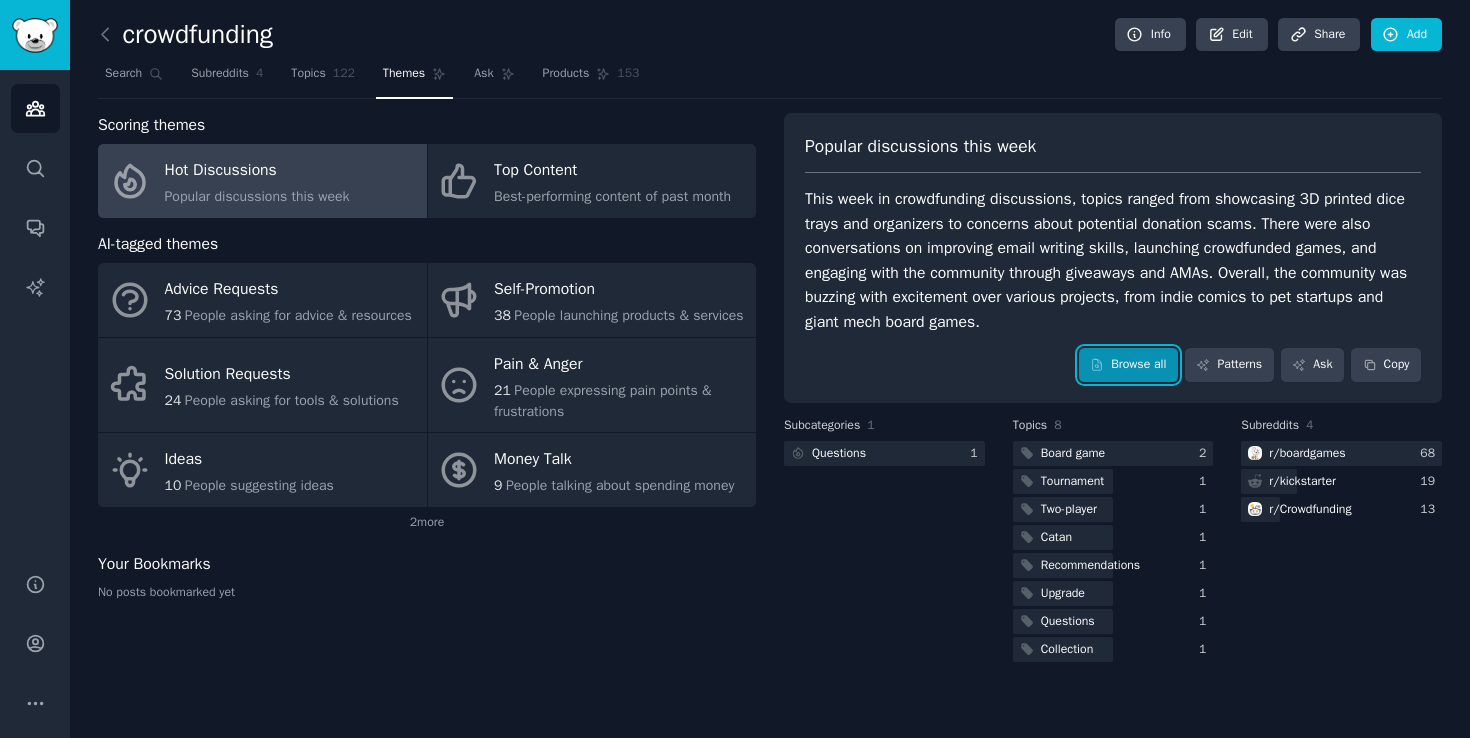 click on "Browse all" at bounding box center [1128, 365] 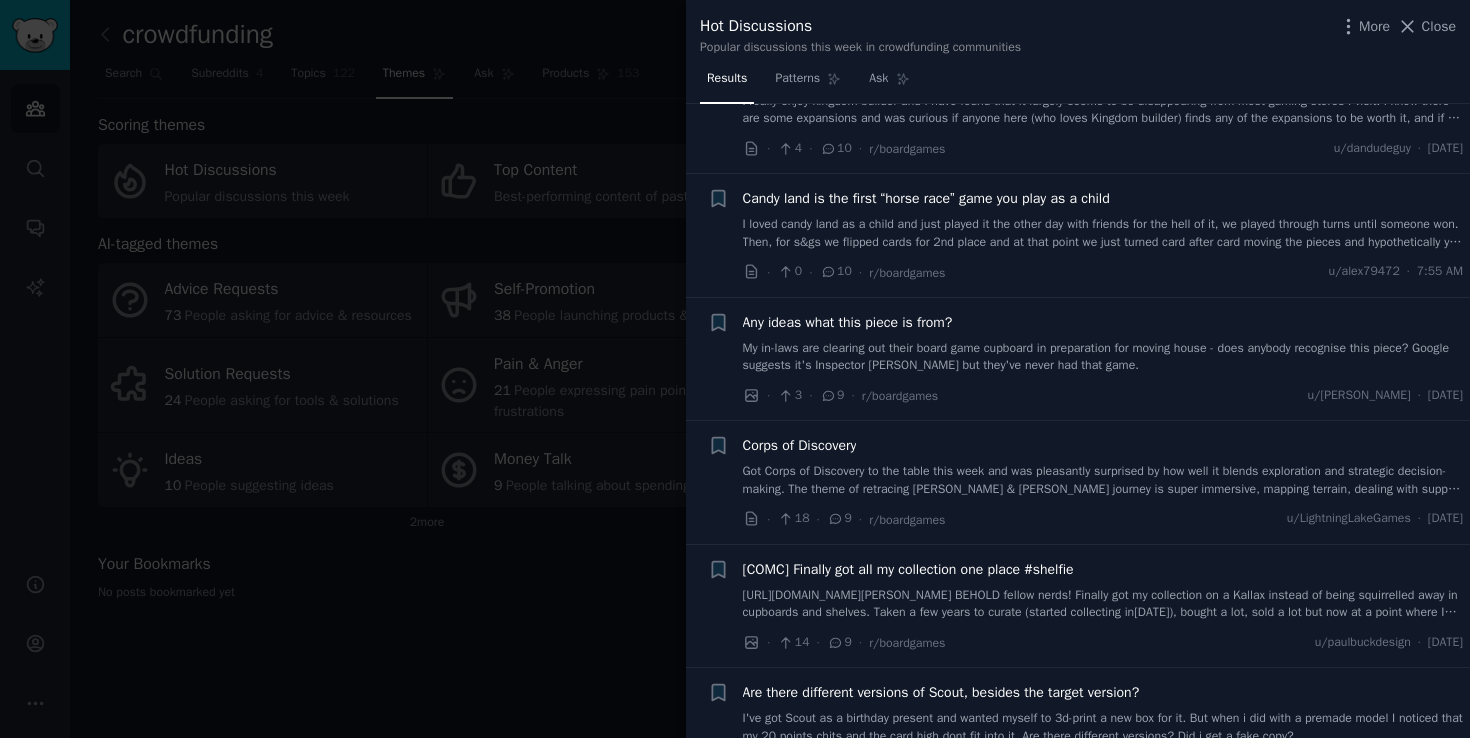 scroll, scrollTop: 4620, scrollLeft: 0, axis: vertical 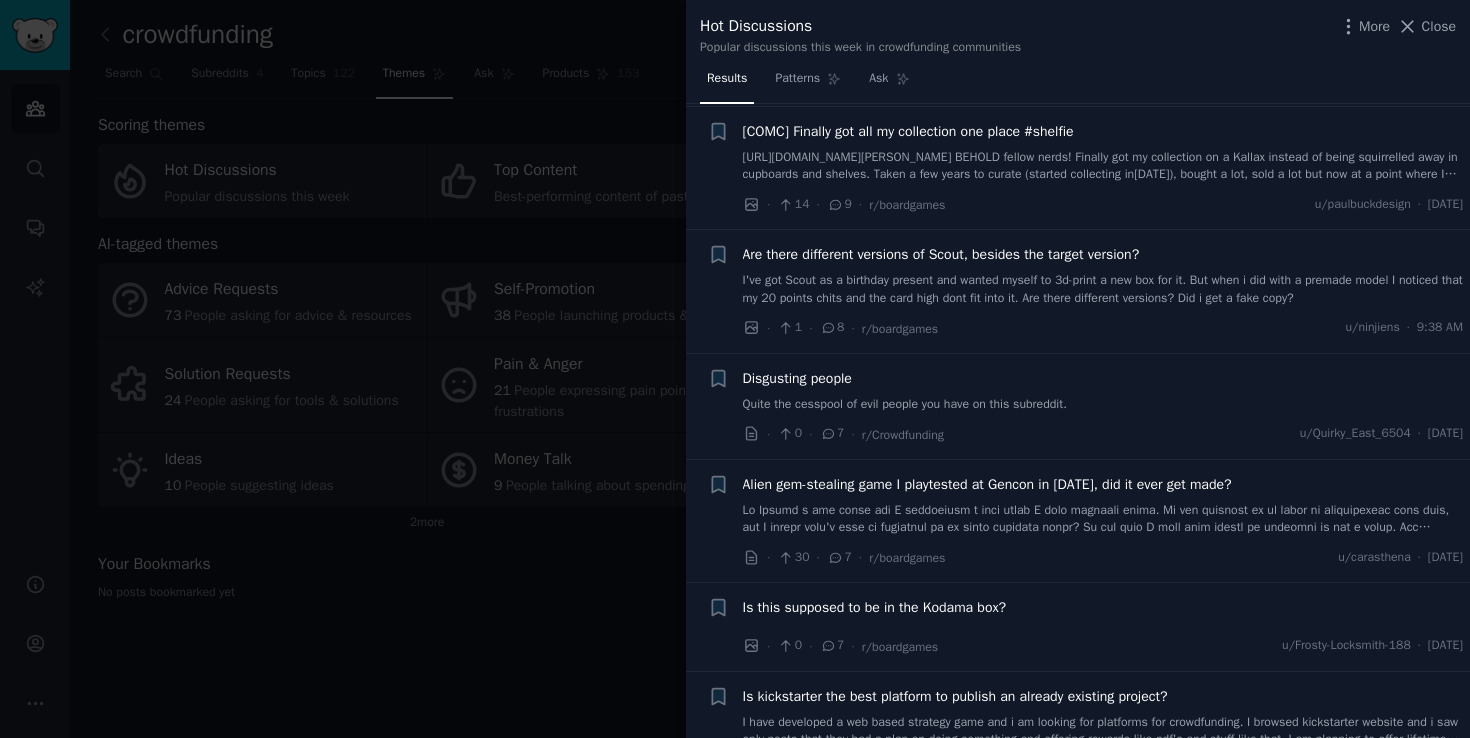 click at bounding box center [735, 369] 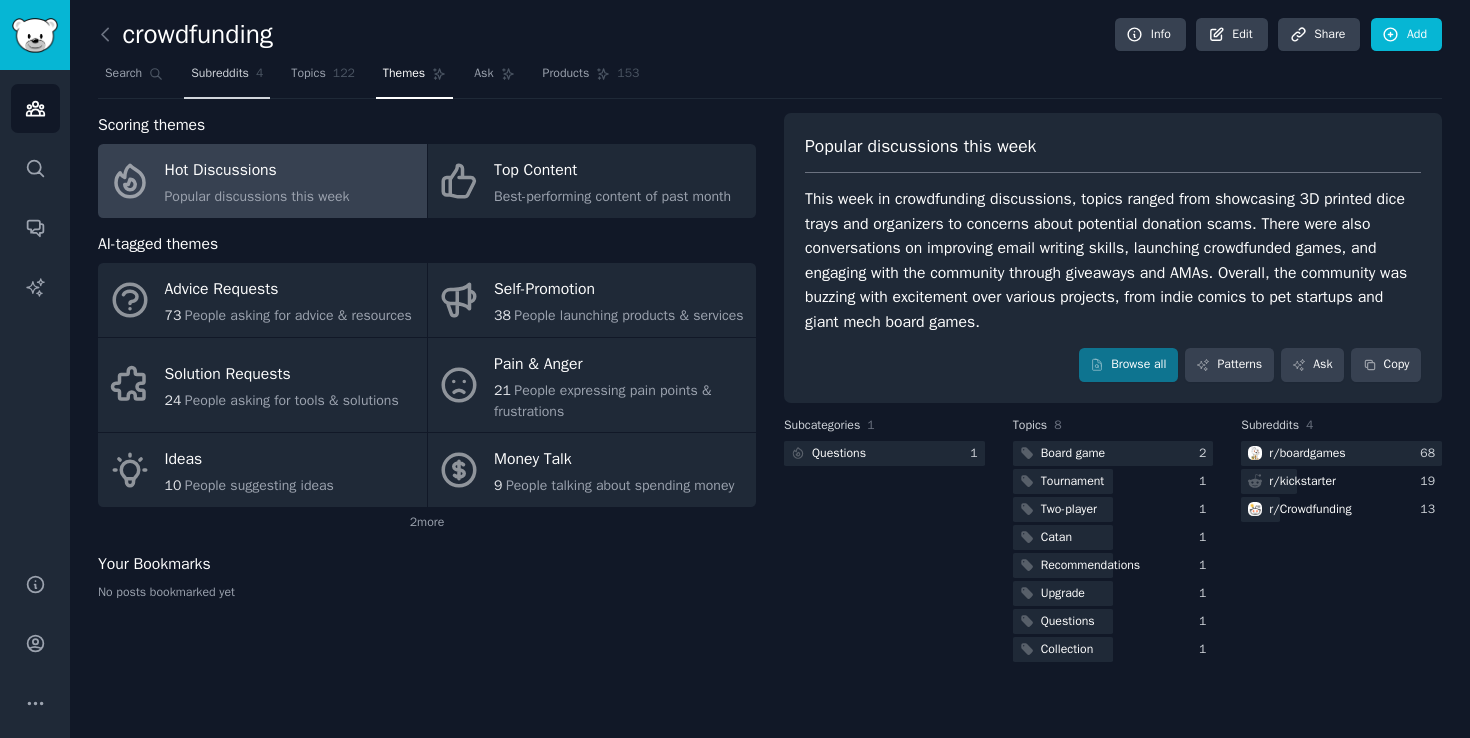 click on "Subreddits" at bounding box center (220, 74) 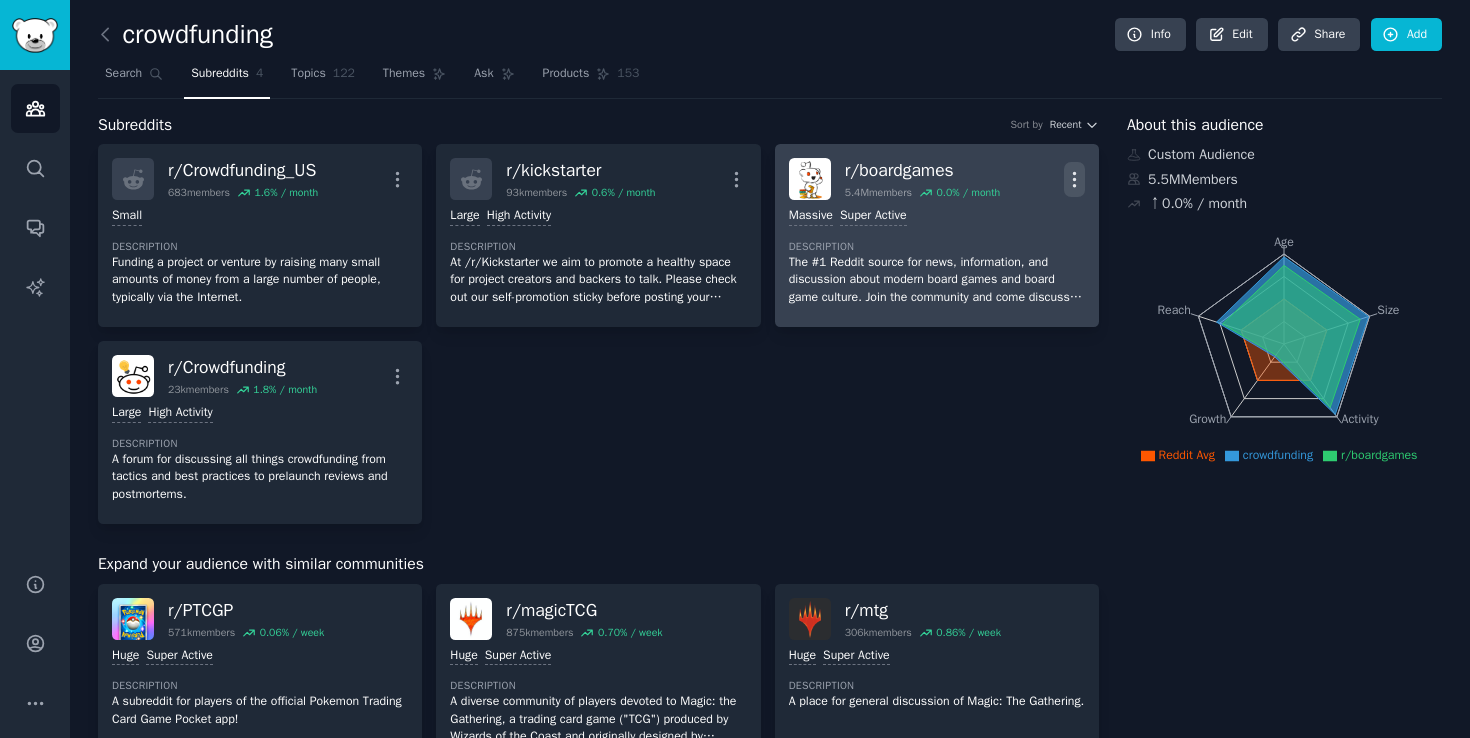 click 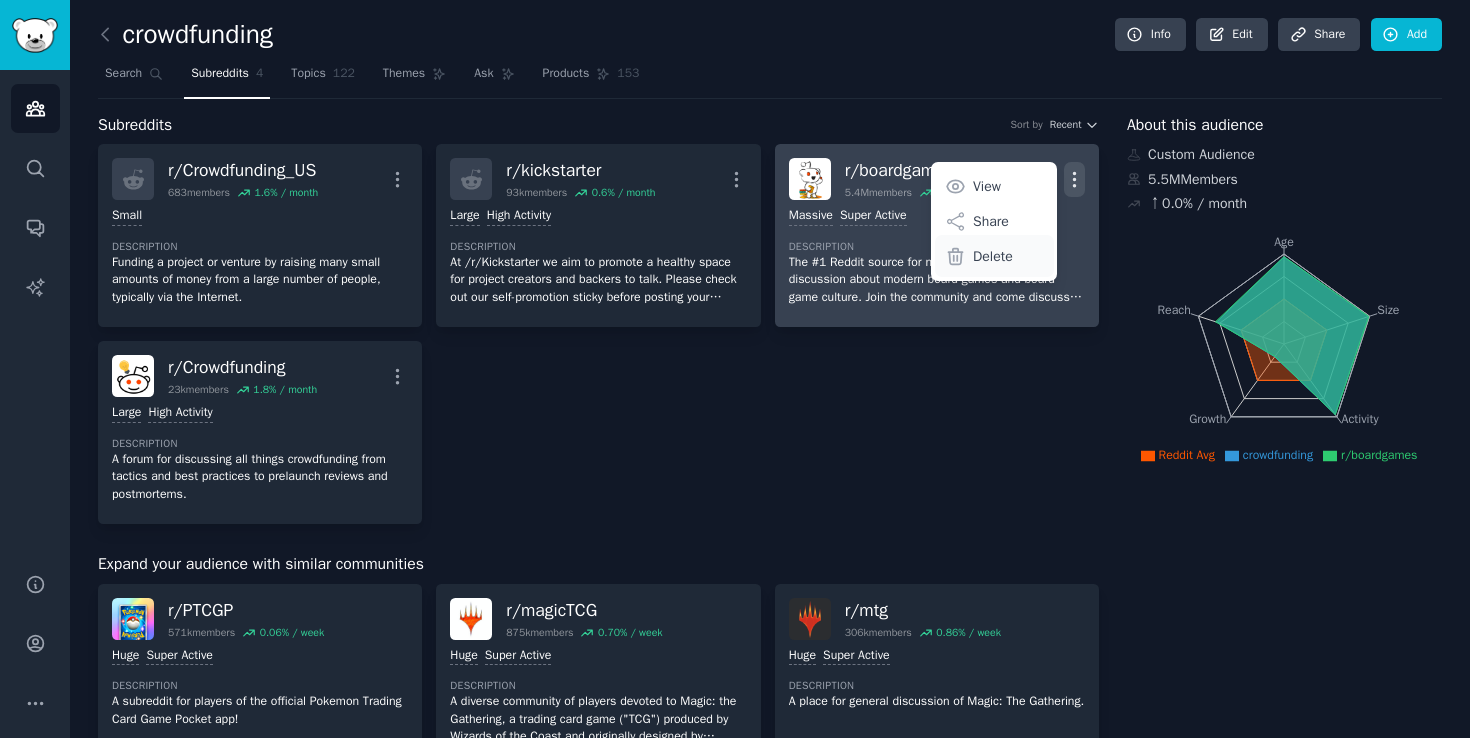 click on "Delete" at bounding box center [993, 256] 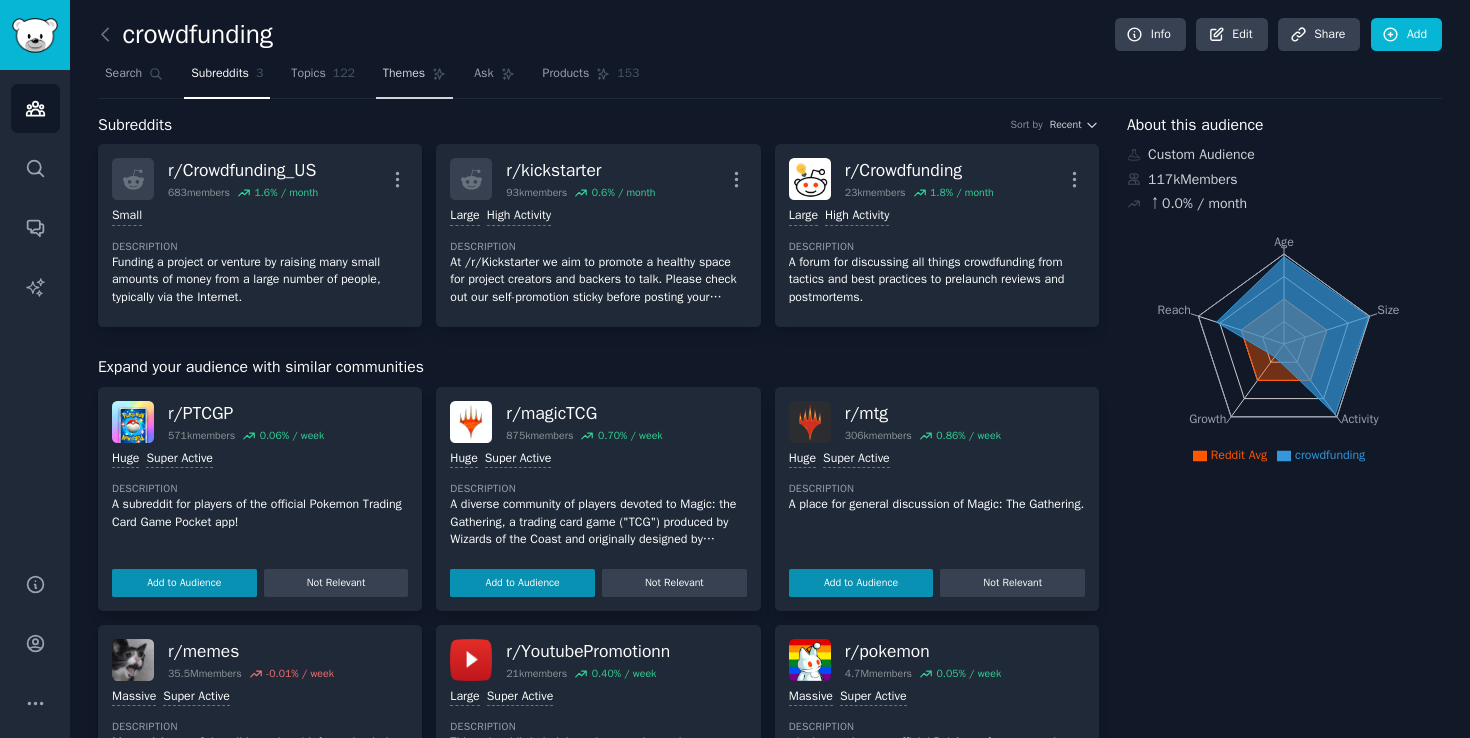 click on "Themes" at bounding box center (404, 74) 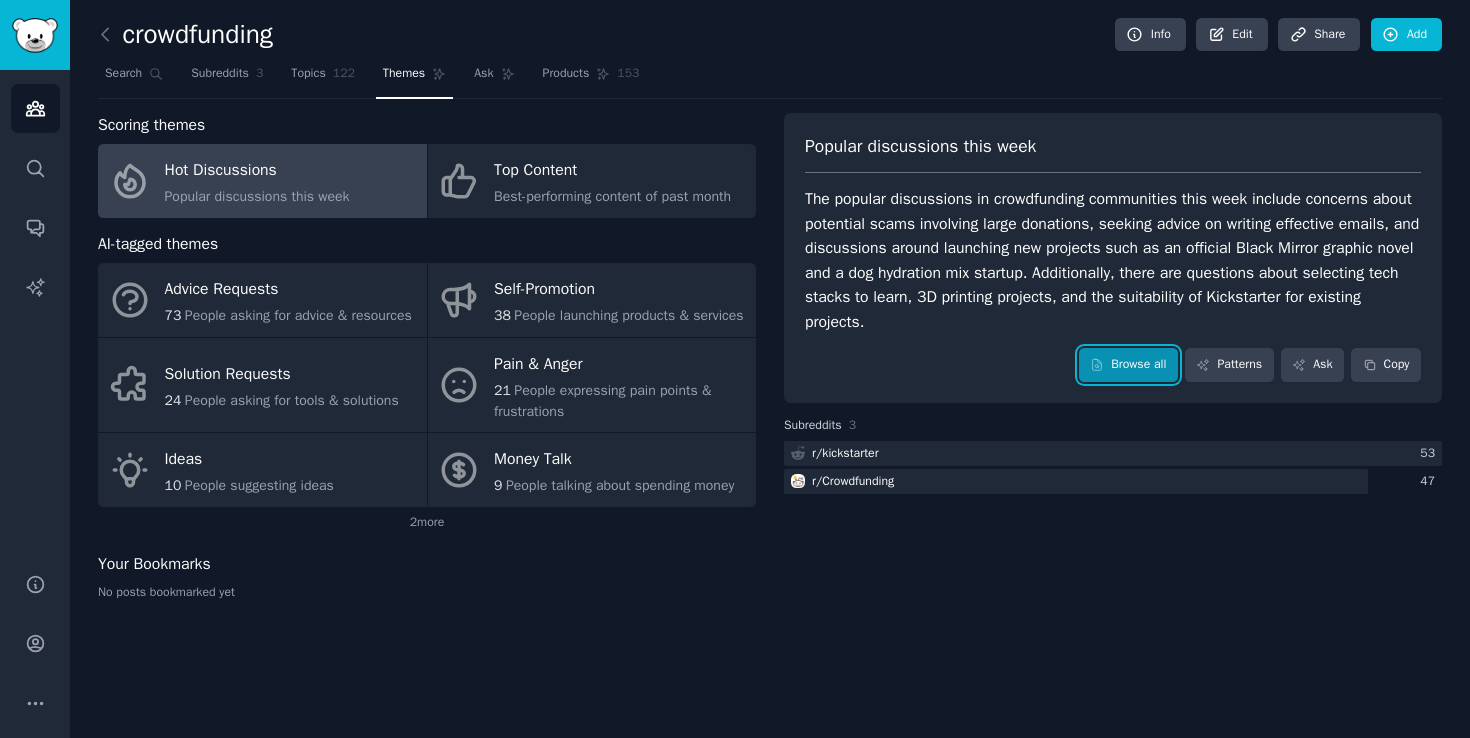 click on "Browse all" at bounding box center (1128, 365) 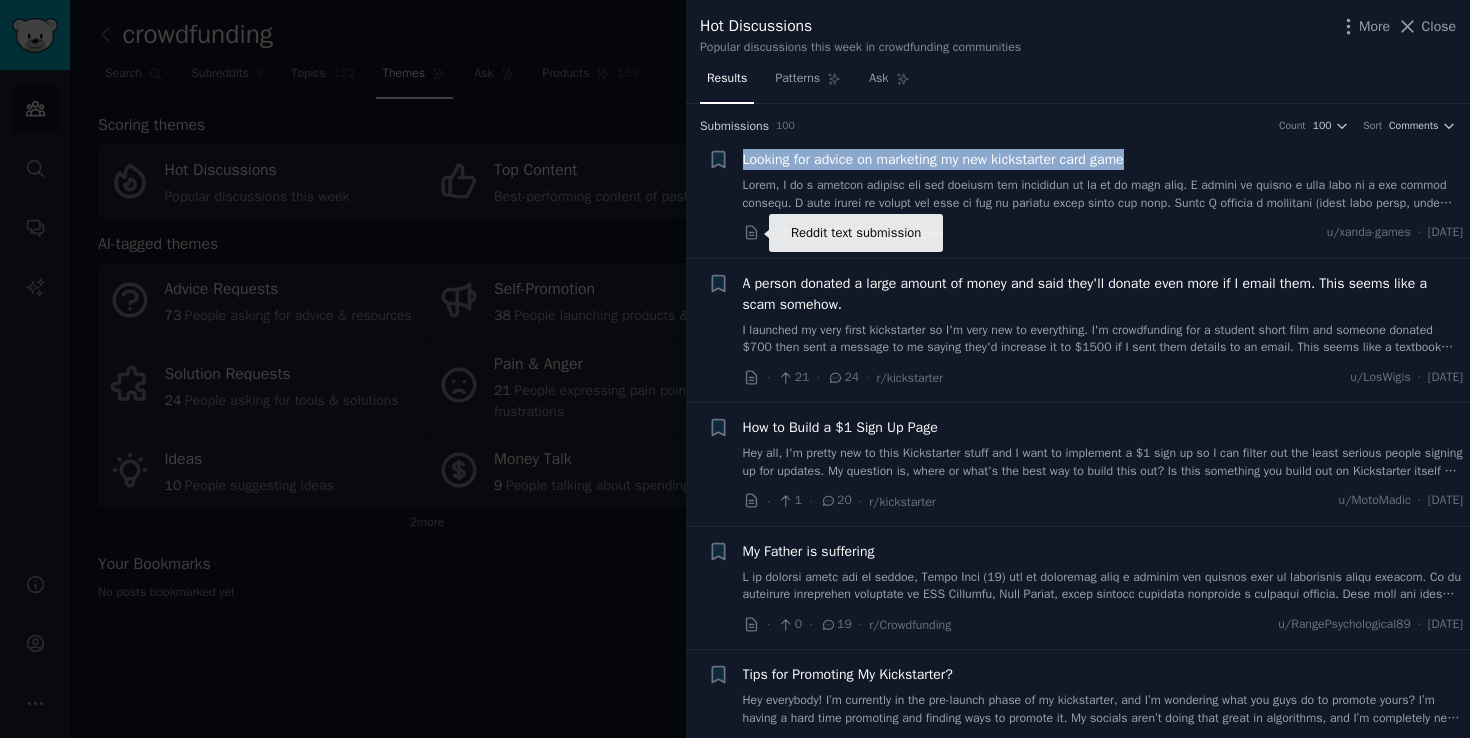 click 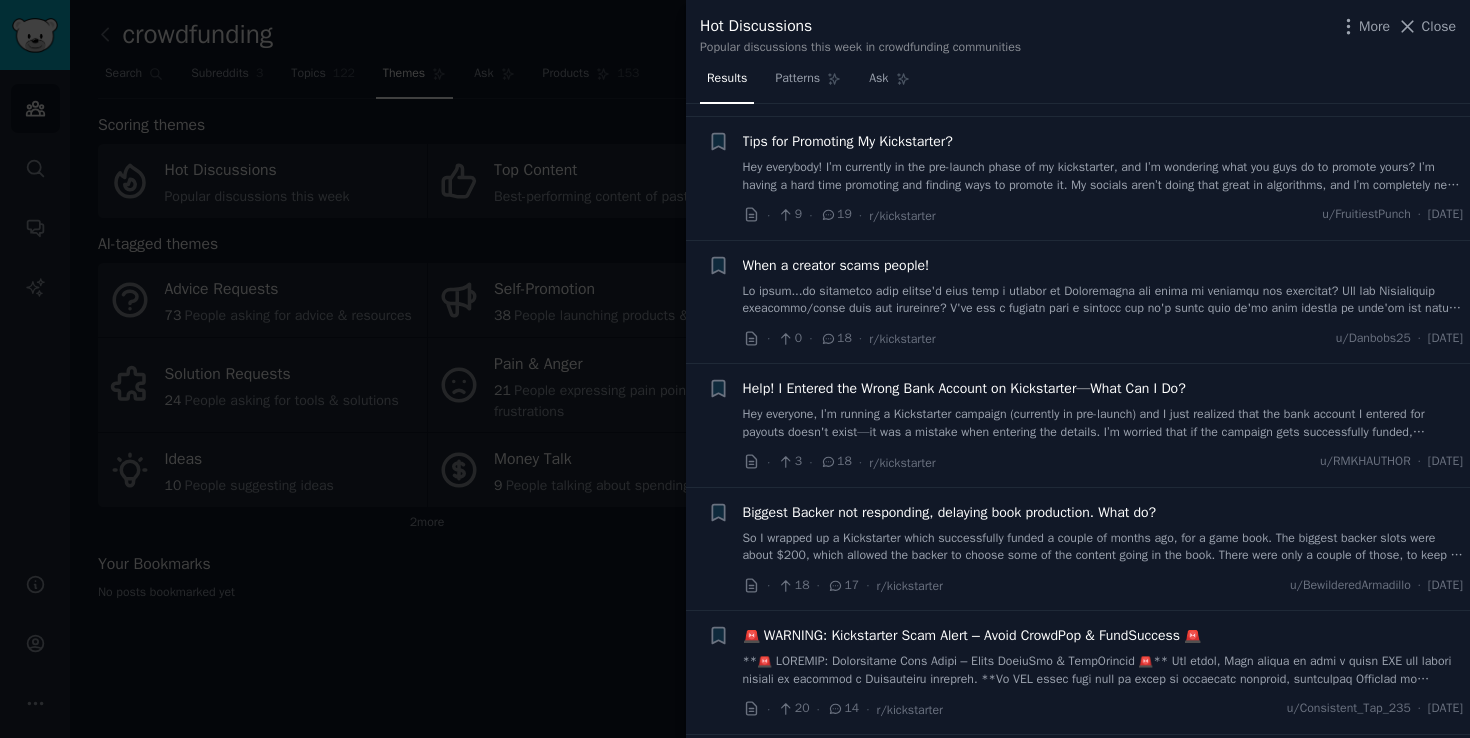 scroll, scrollTop: 635, scrollLeft: 0, axis: vertical 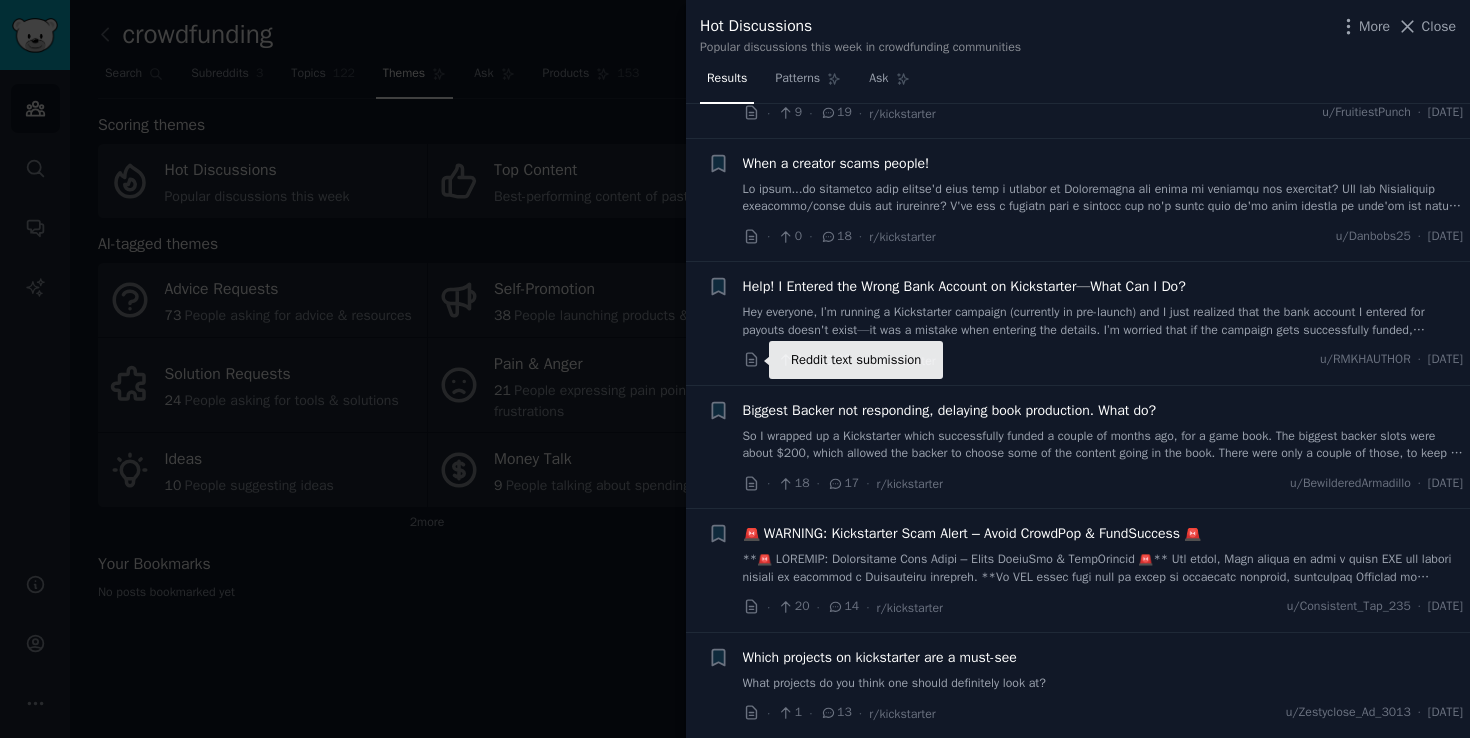 click 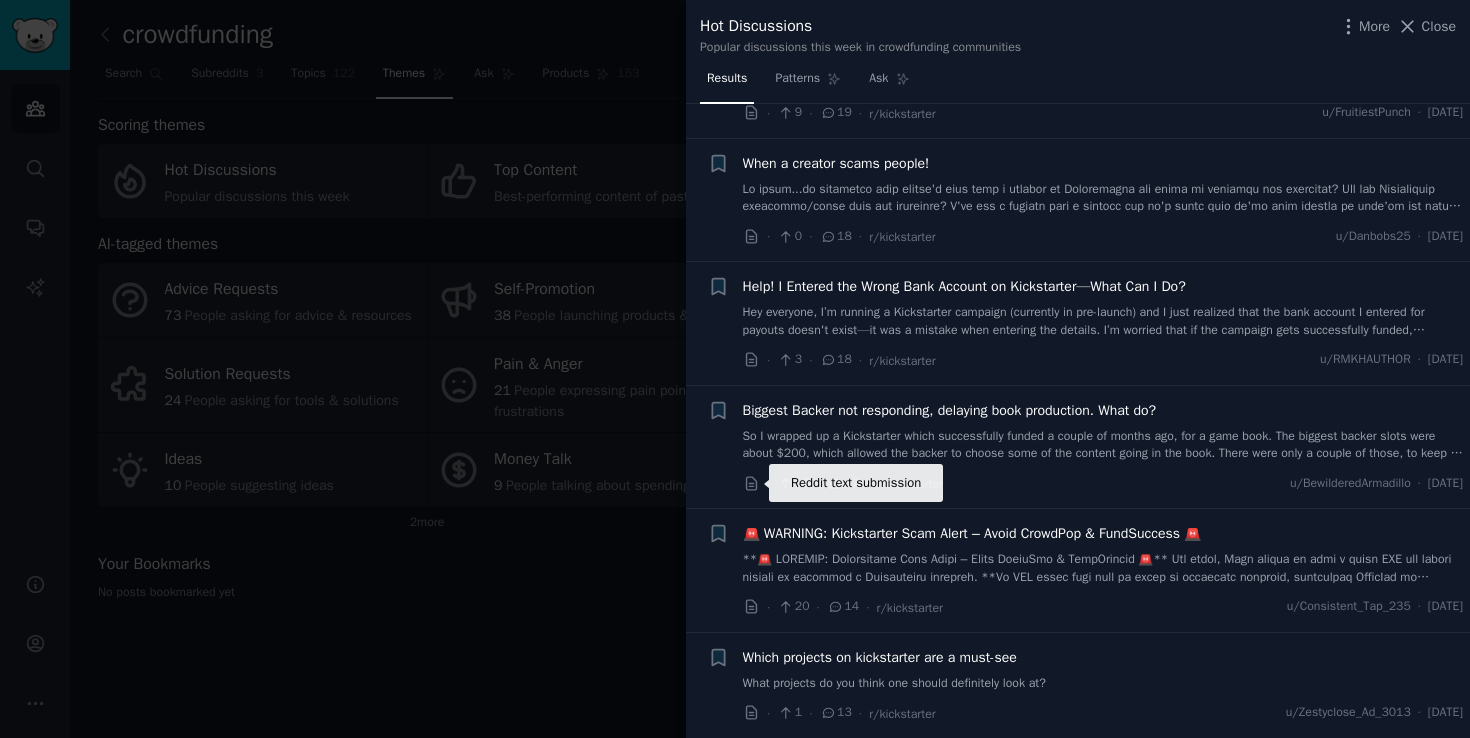 click 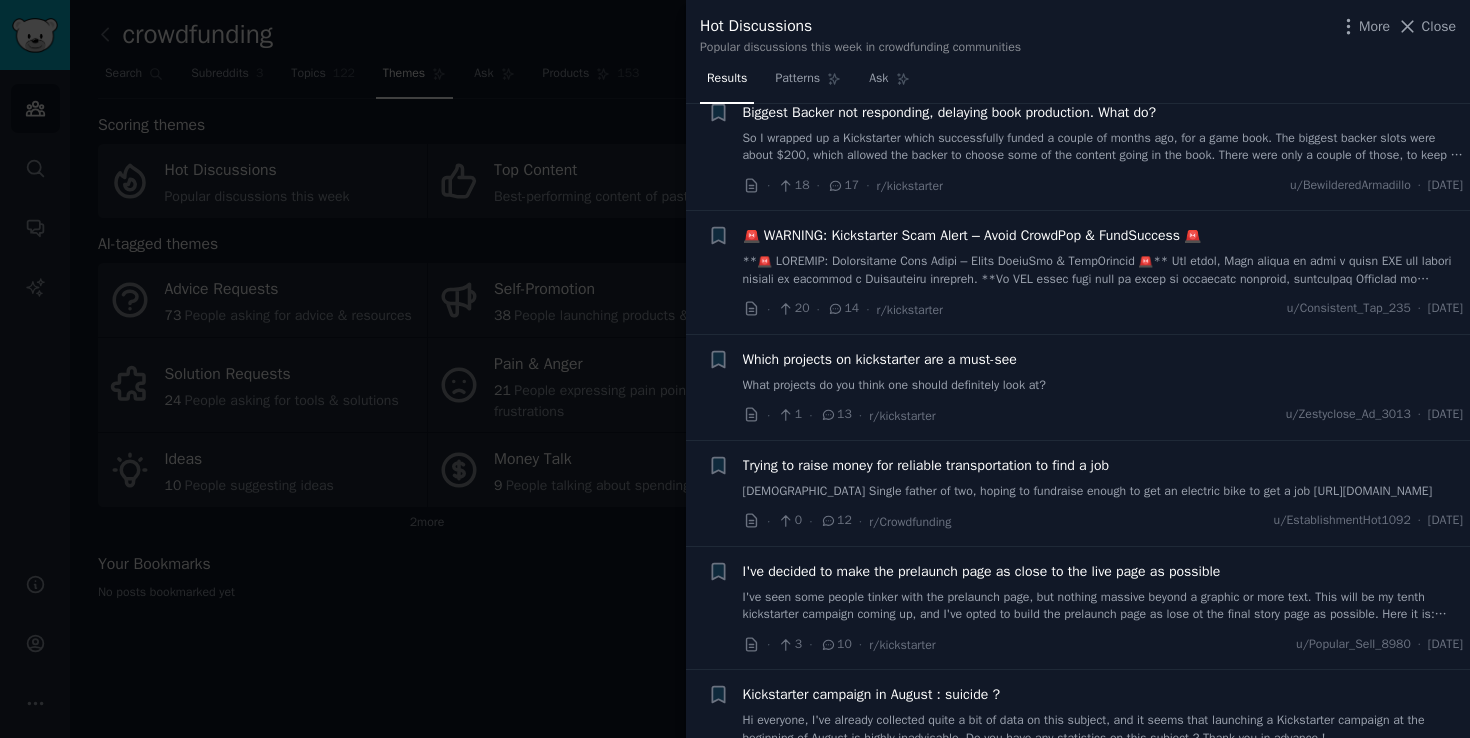 scroll, scrollTop: 1012, scrollLeft: 0, axis: vertical 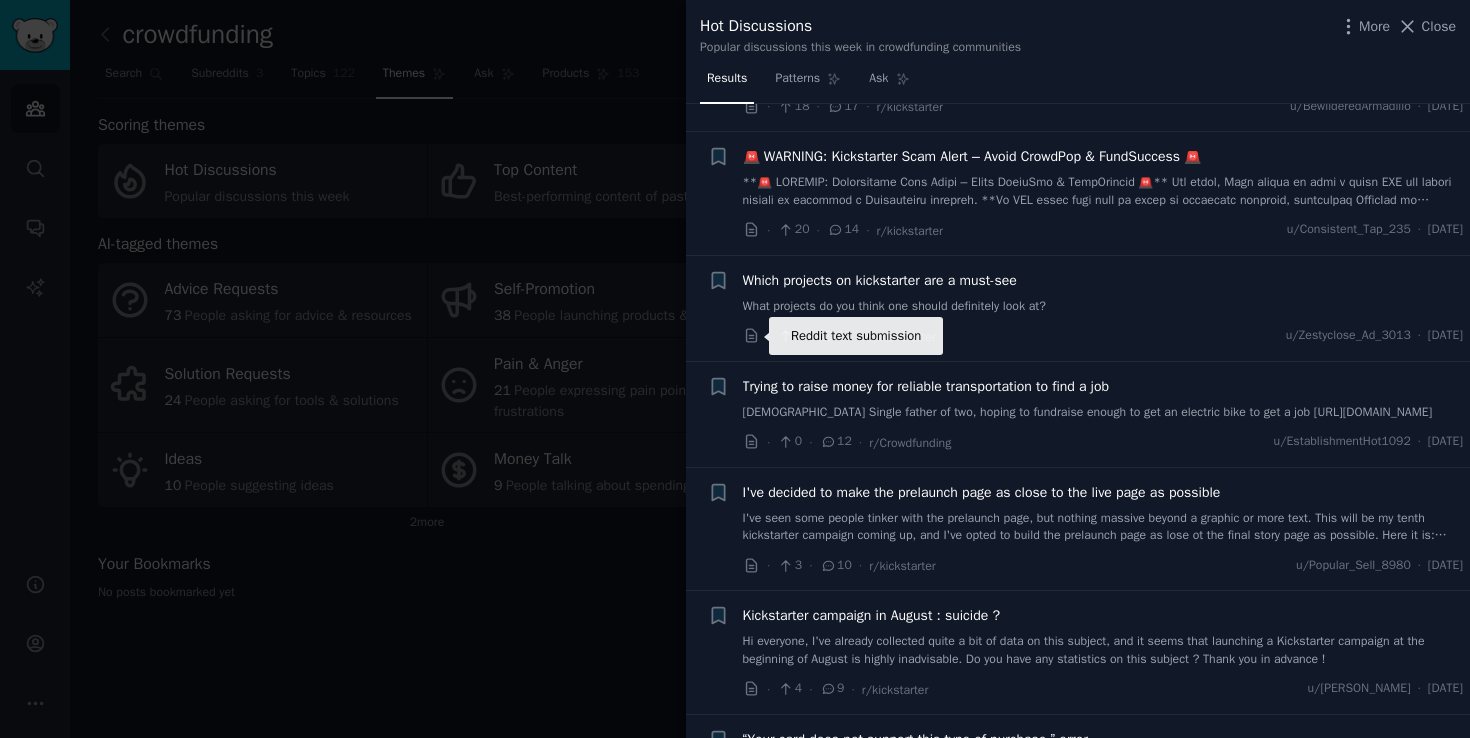 click 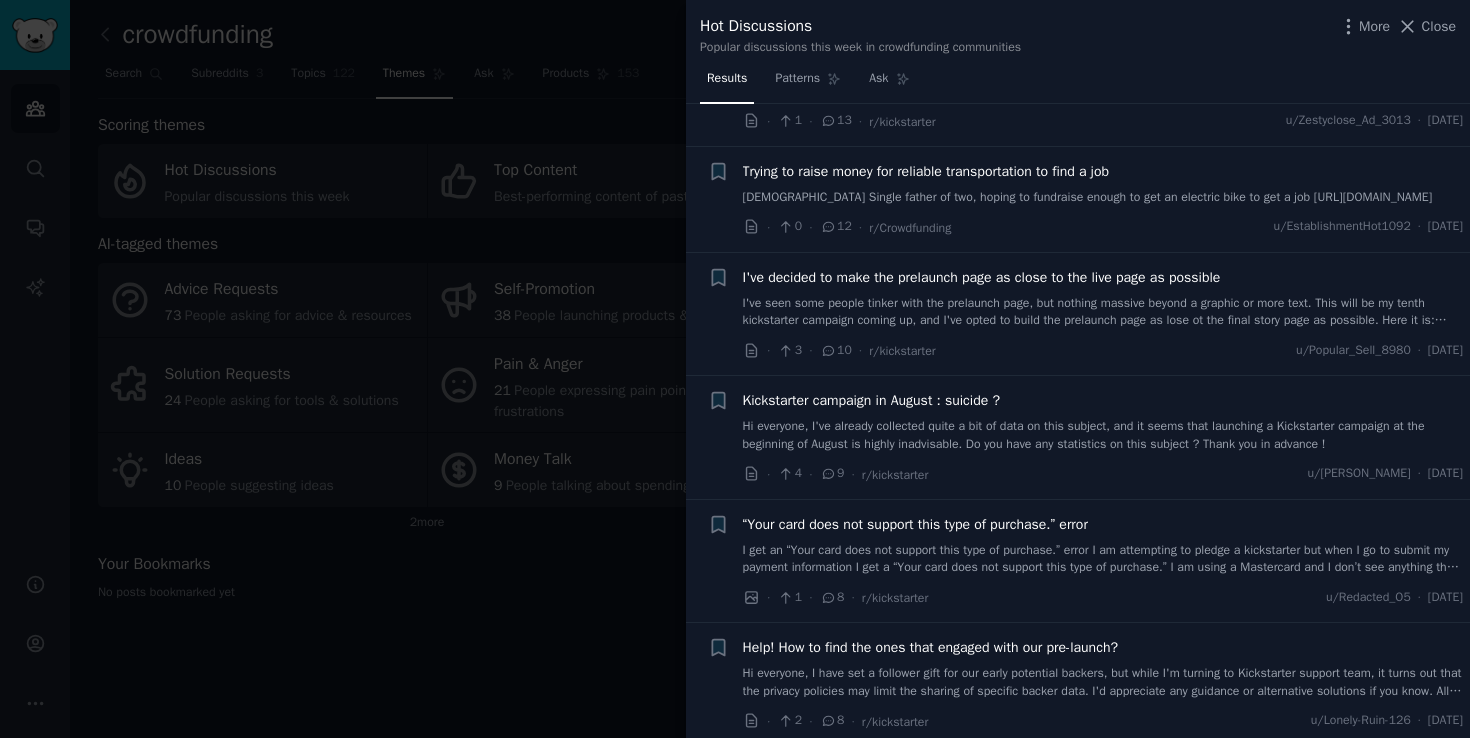 scroll, scrollTop: 1341, scrollLeft: 0, axis: vertical 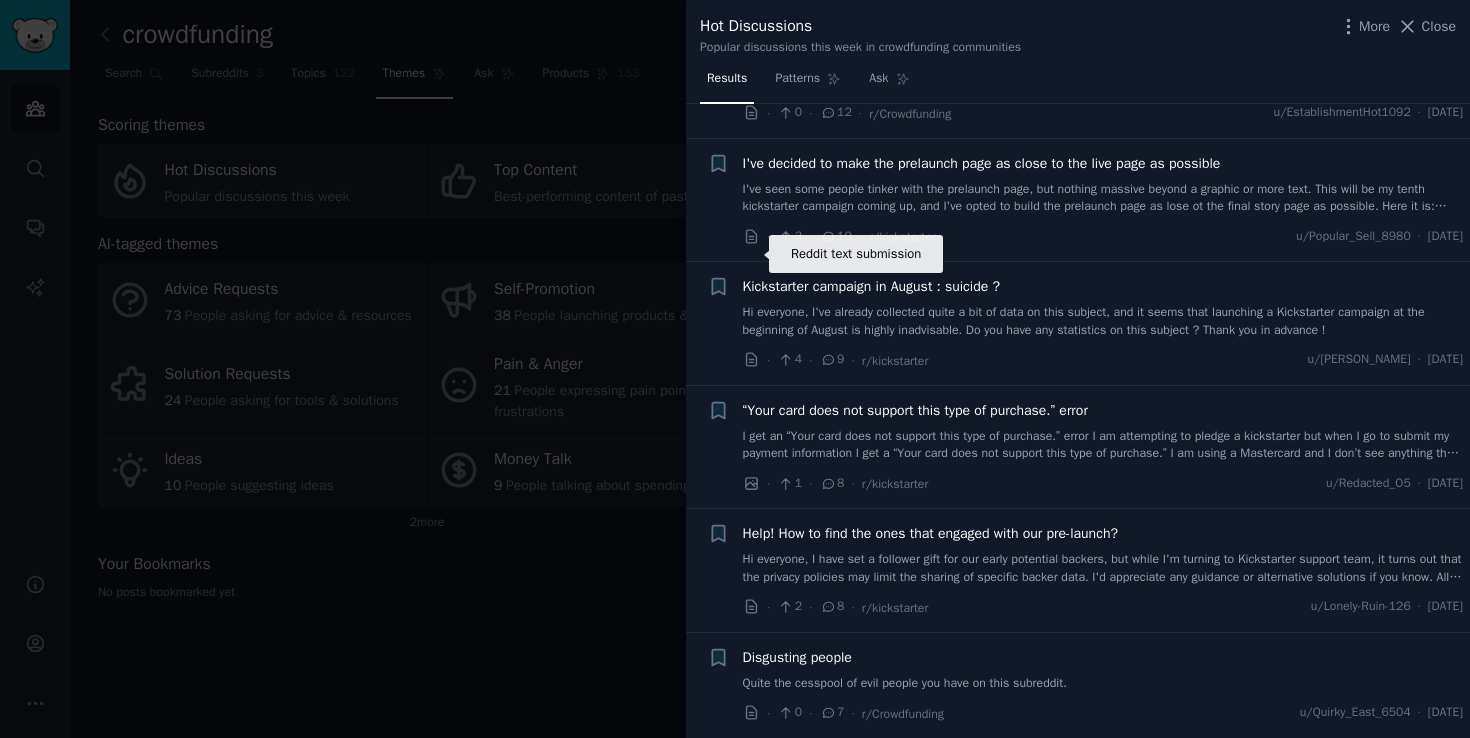 click 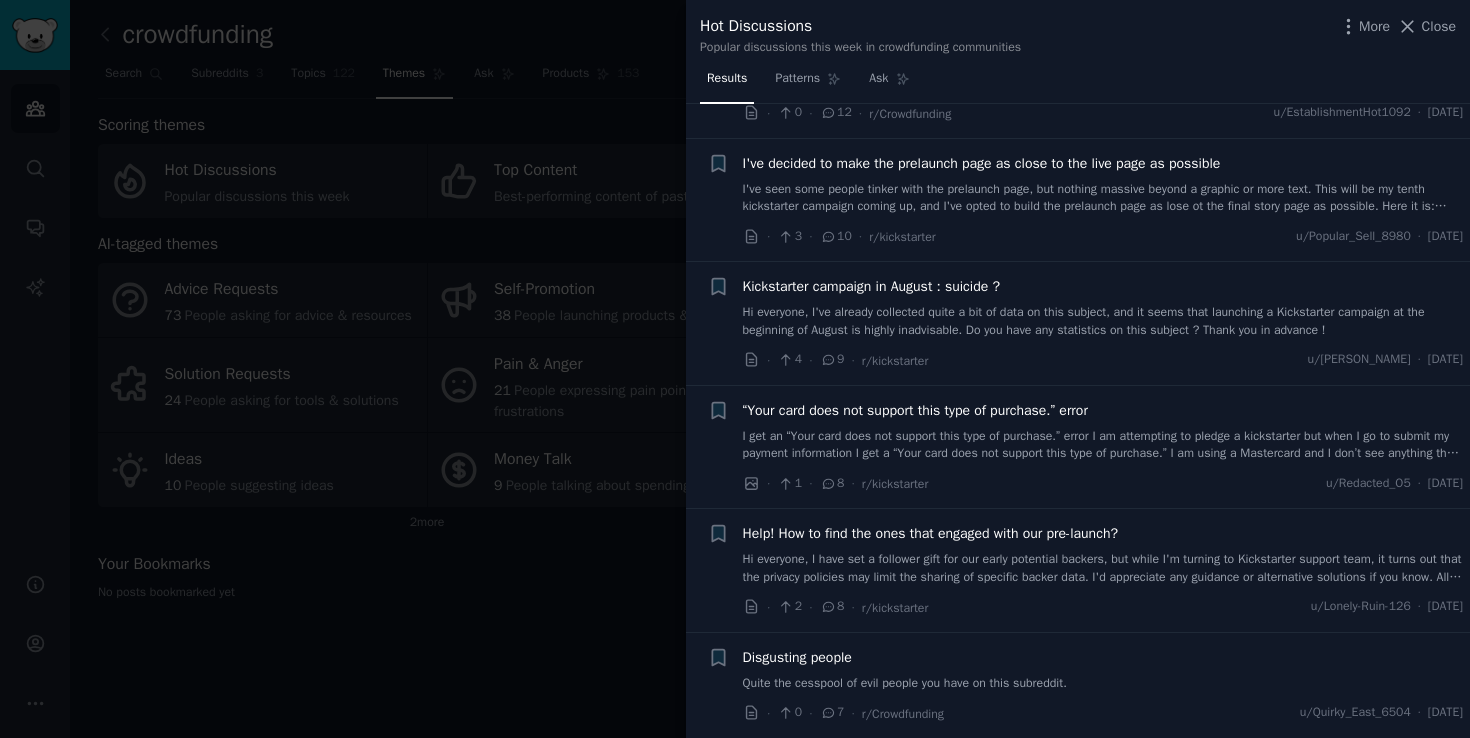 click on "· 4 · 9 · r/kickstarter" at bounding box center [836, 360] 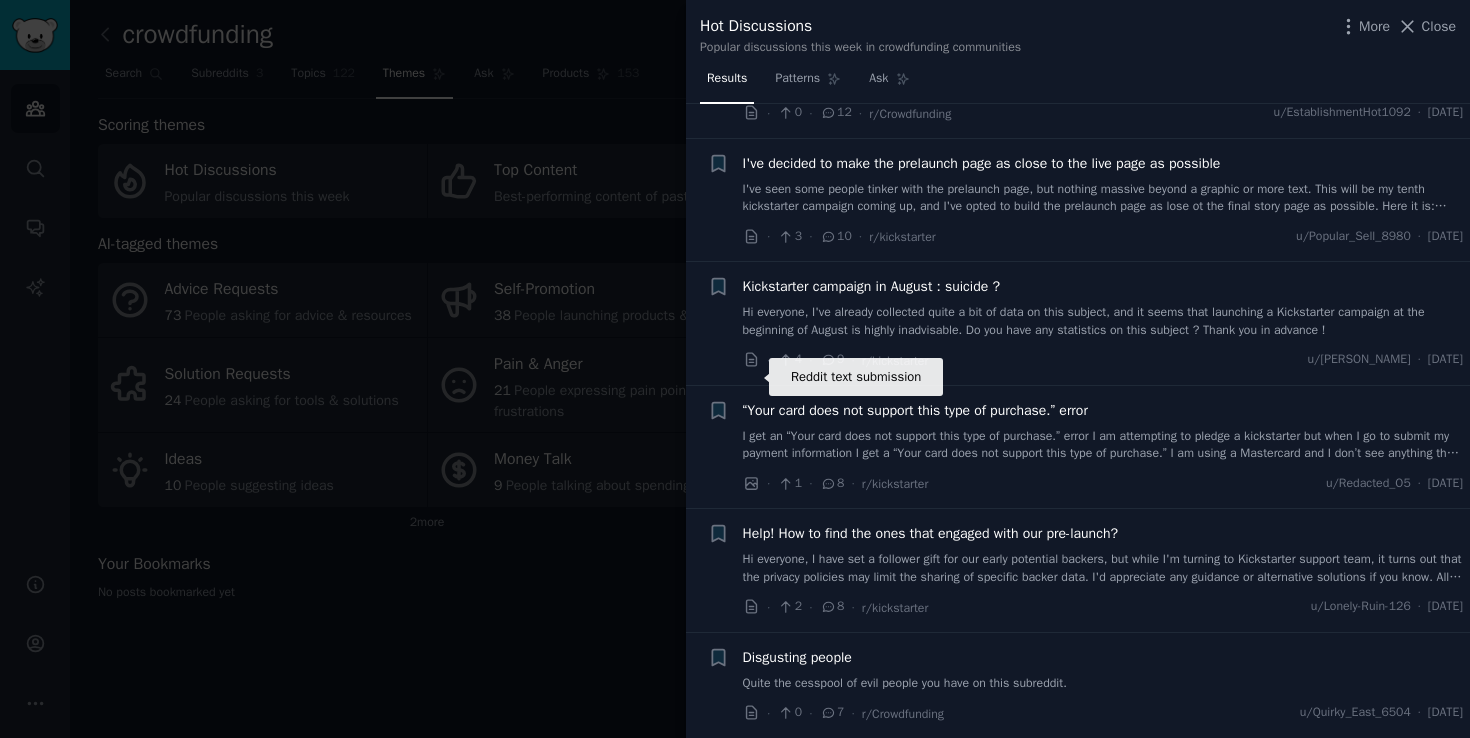 click 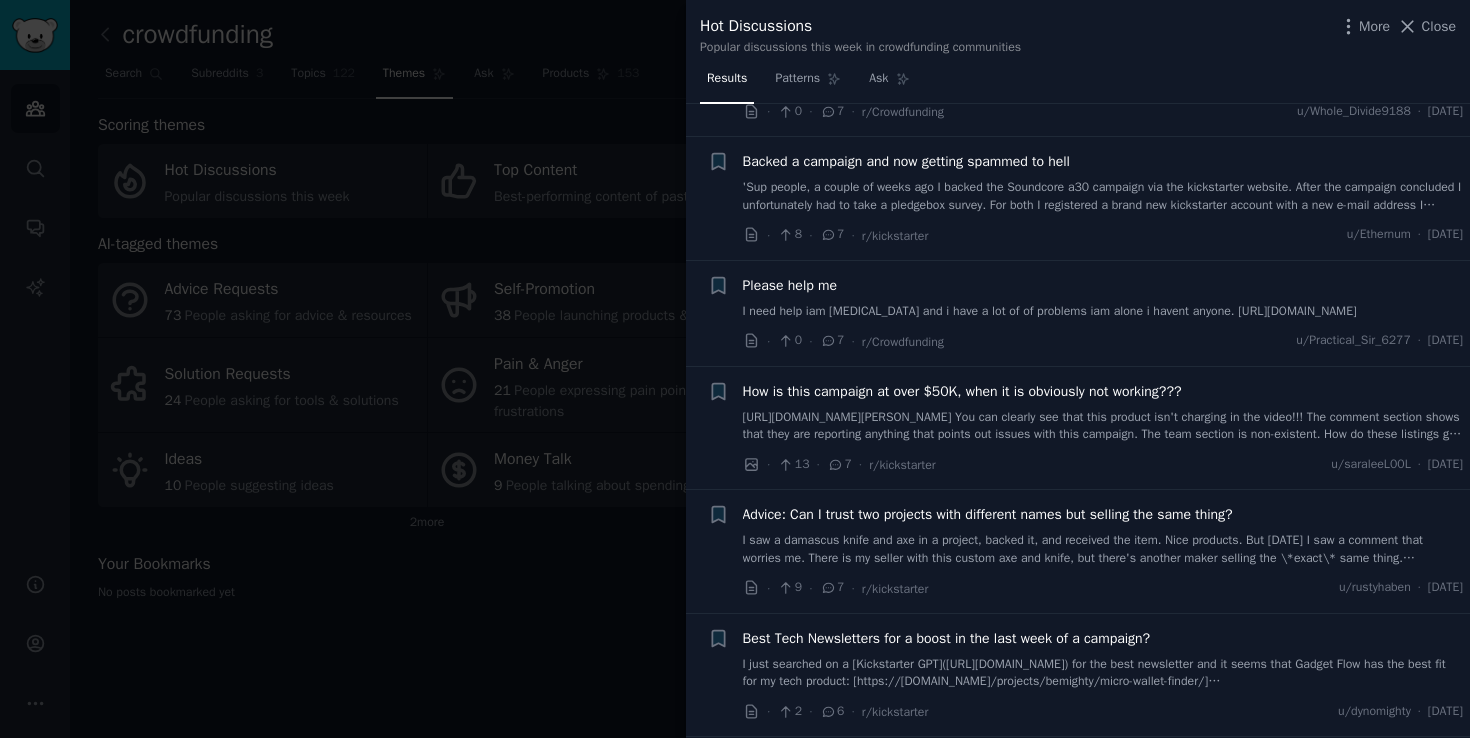 scroll, scrollTop: 2232, scrollLeft: 0, axis: vertical 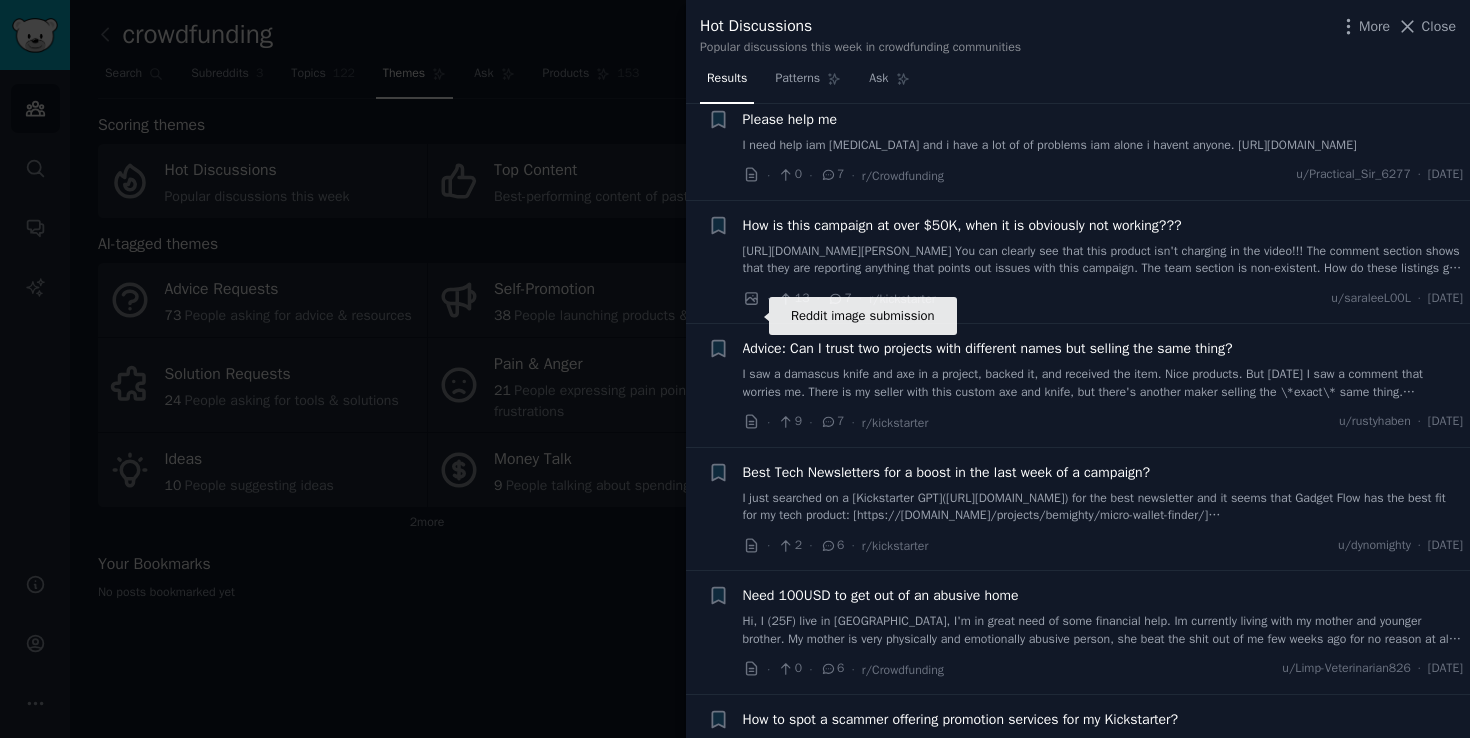 click 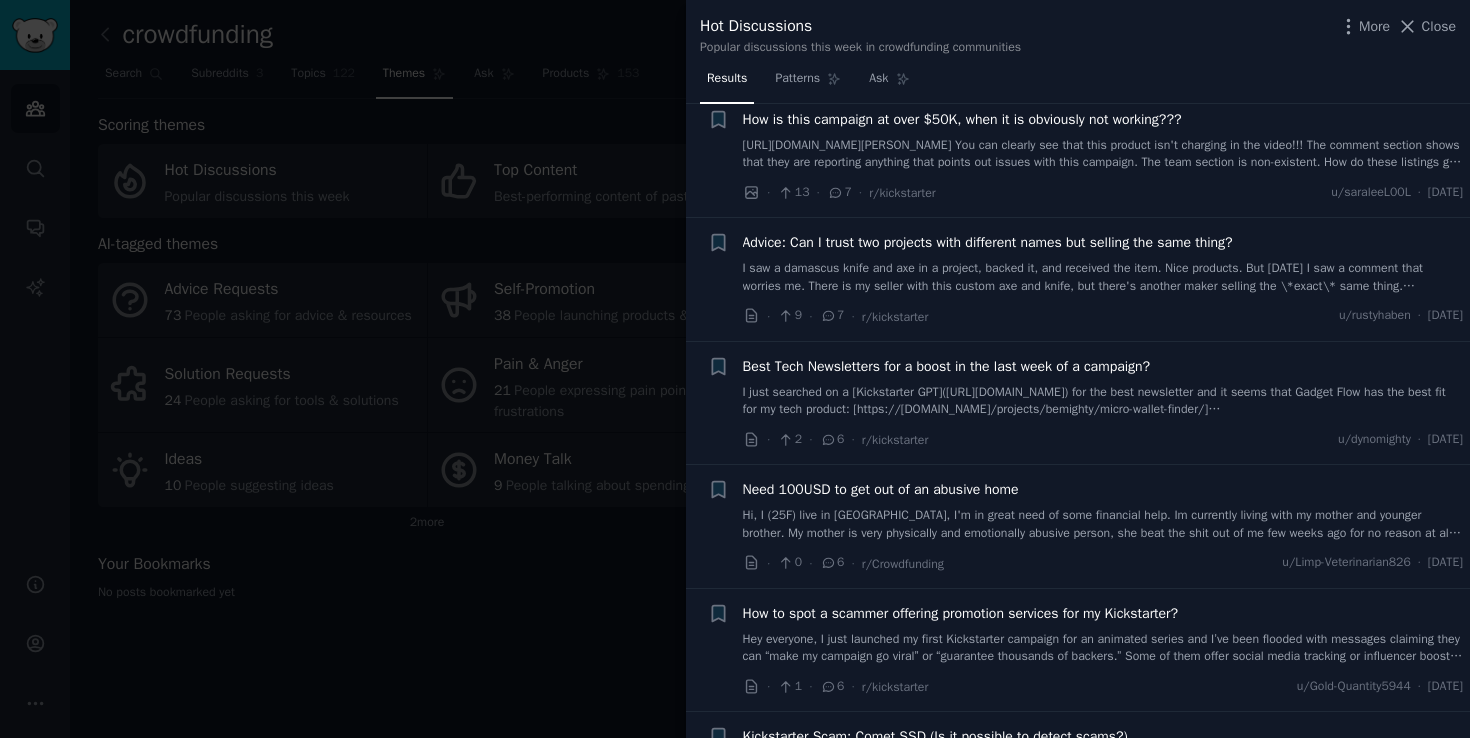 scroll, scrollTop: 2372, scrollLeft: 0, axis: vertical 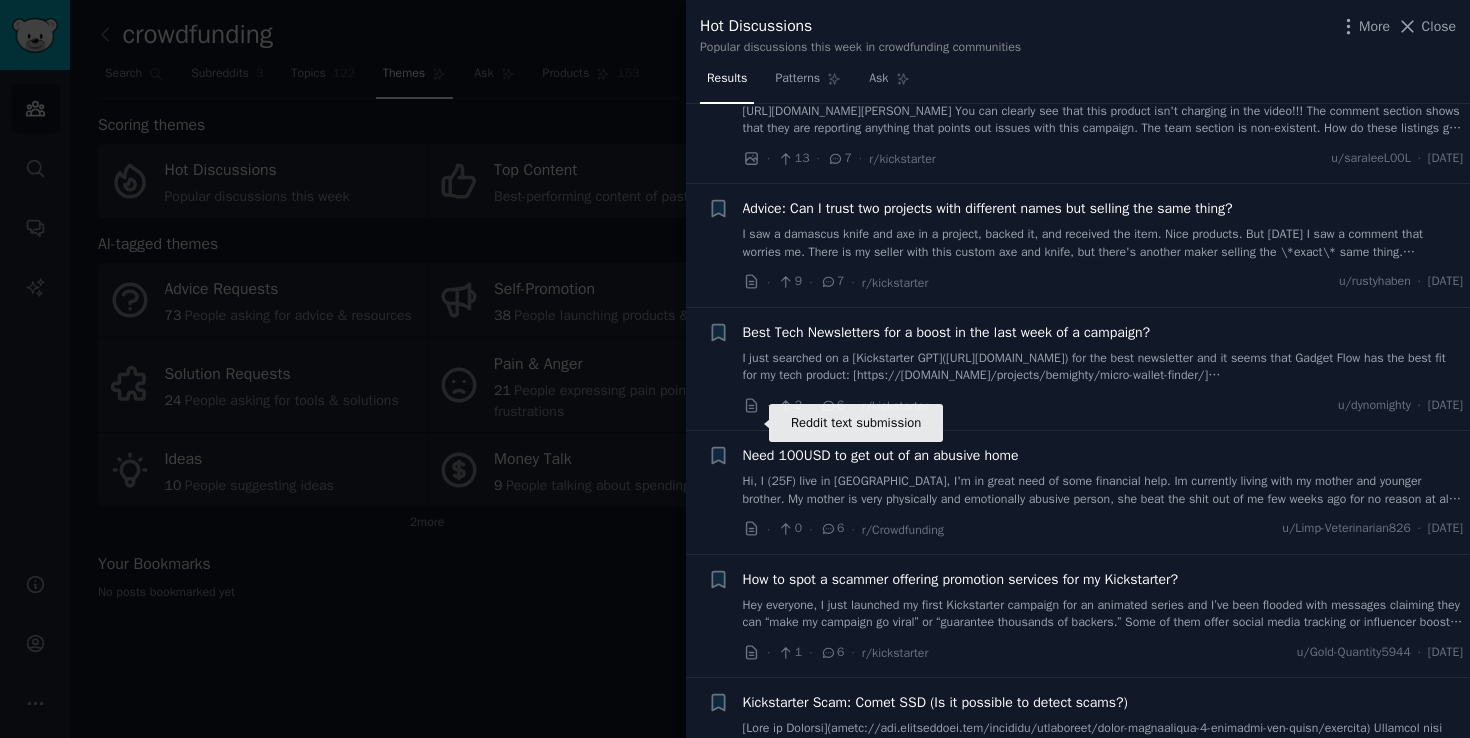 click 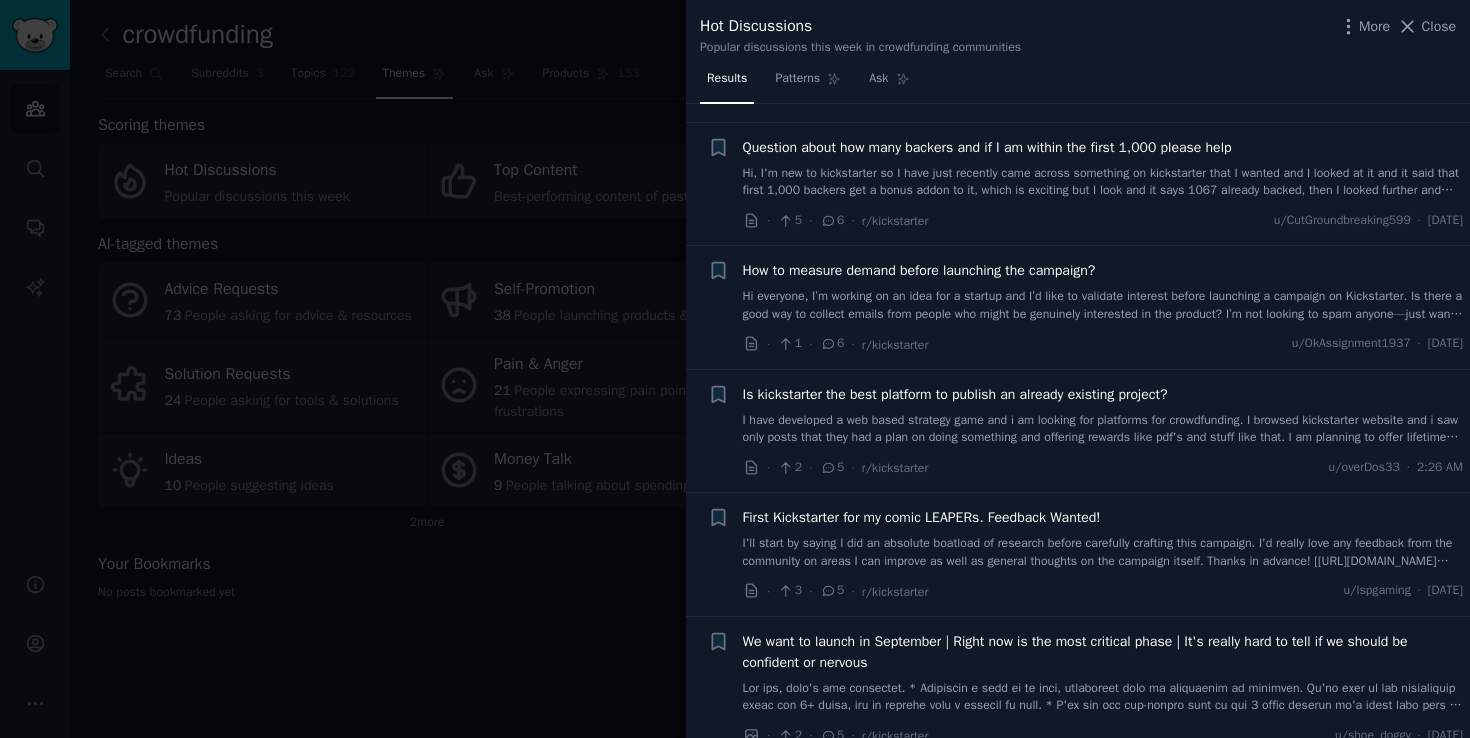 scroll, scrollTop: 3098, scrollLeft: 0, axis: vertical 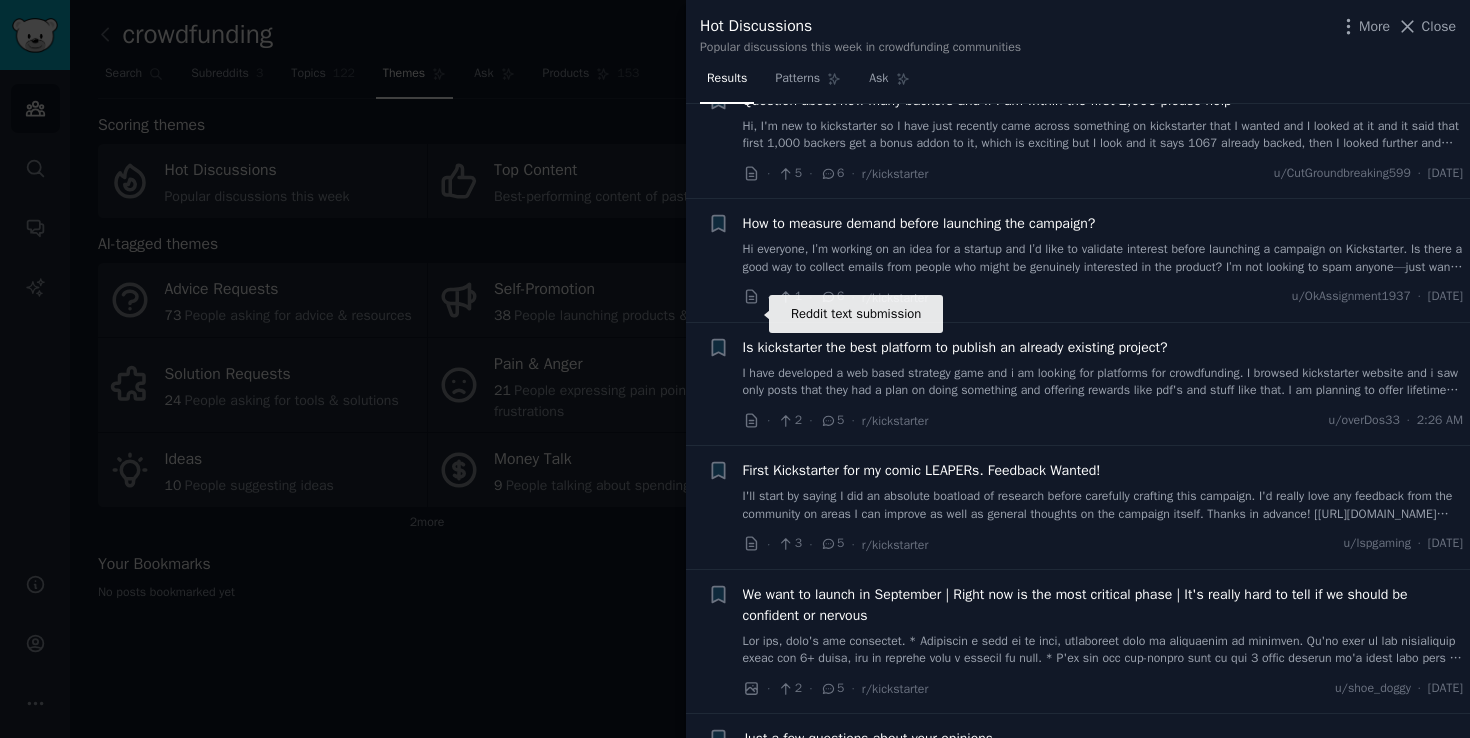 click 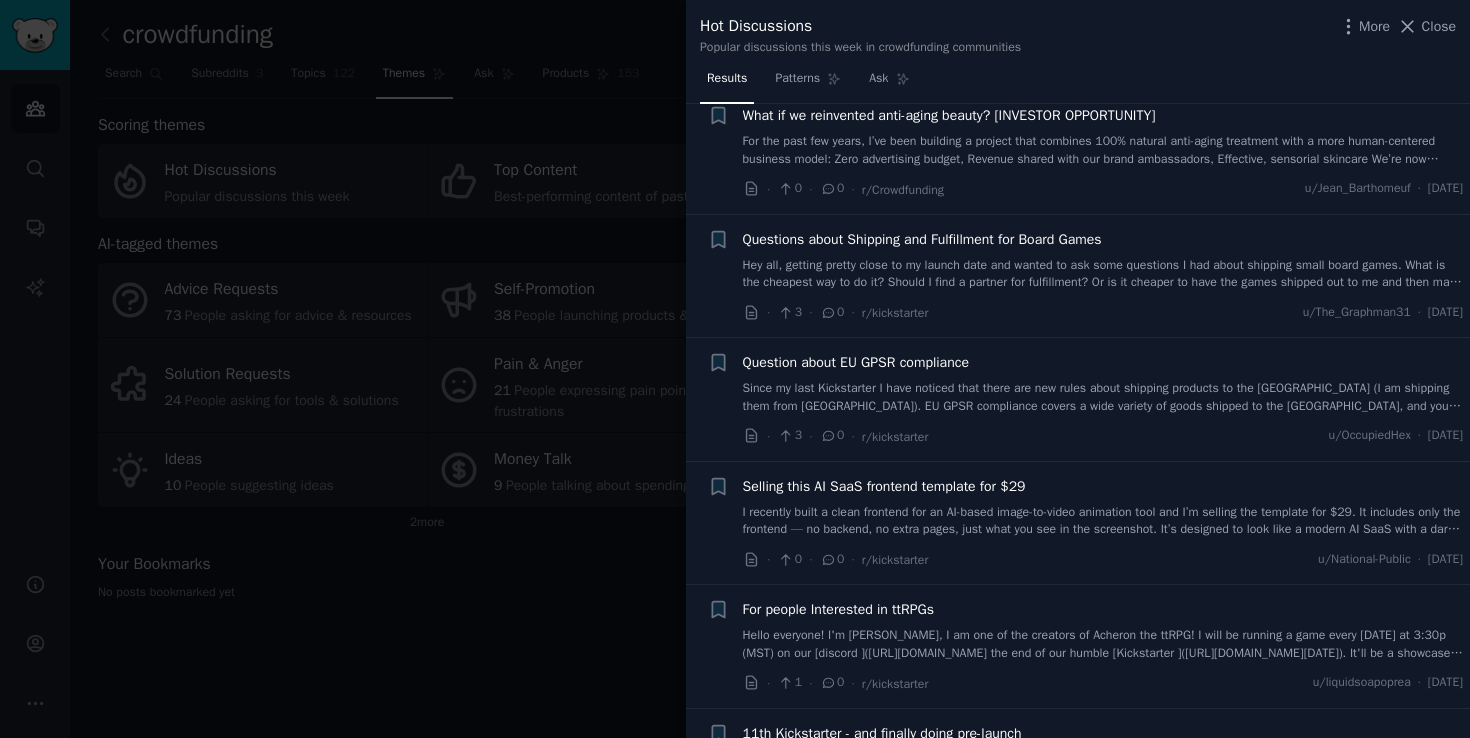 scroll, scrollTop: 10550, scrollLeft: 0, axis: vertical 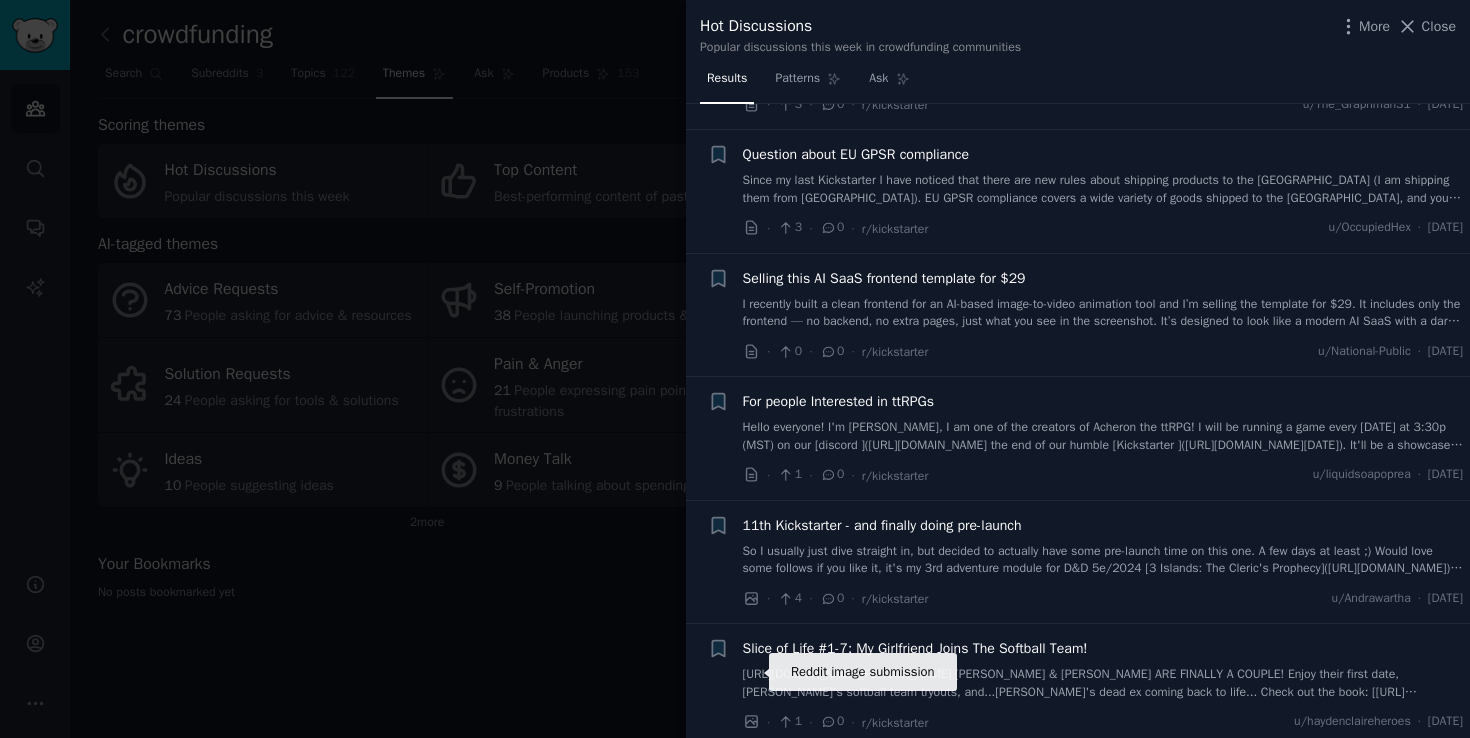 click 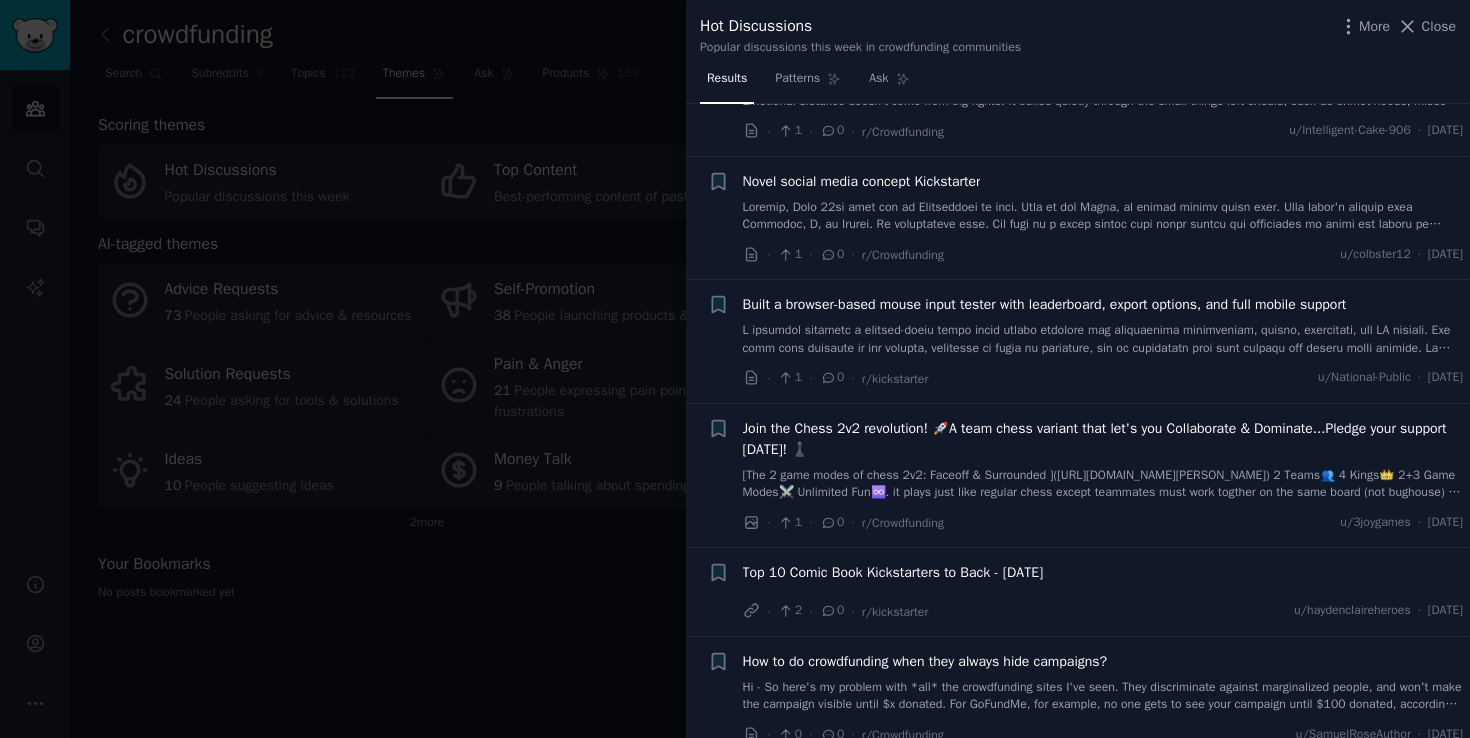 scroll, scrollTop: 11628, scrollLeft: 0, axis: vertical 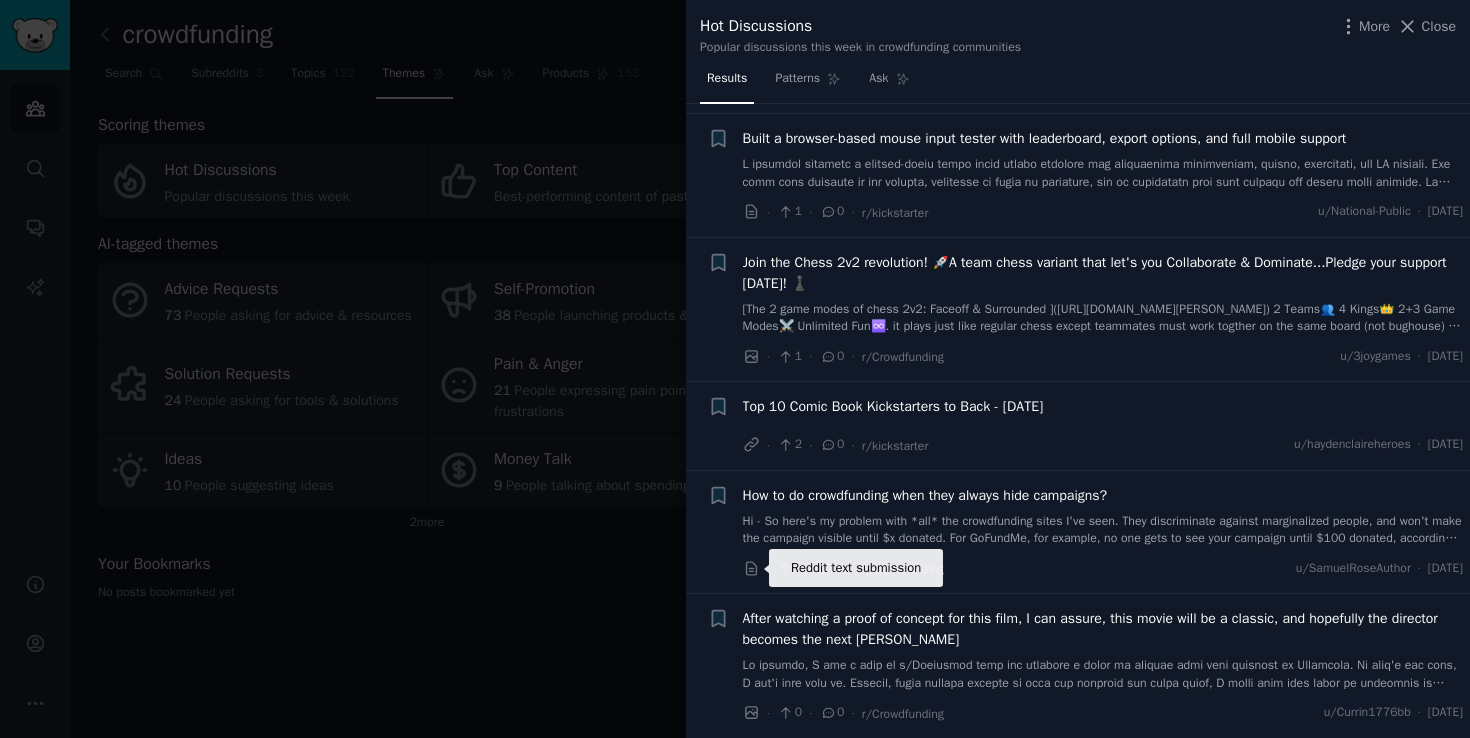 click 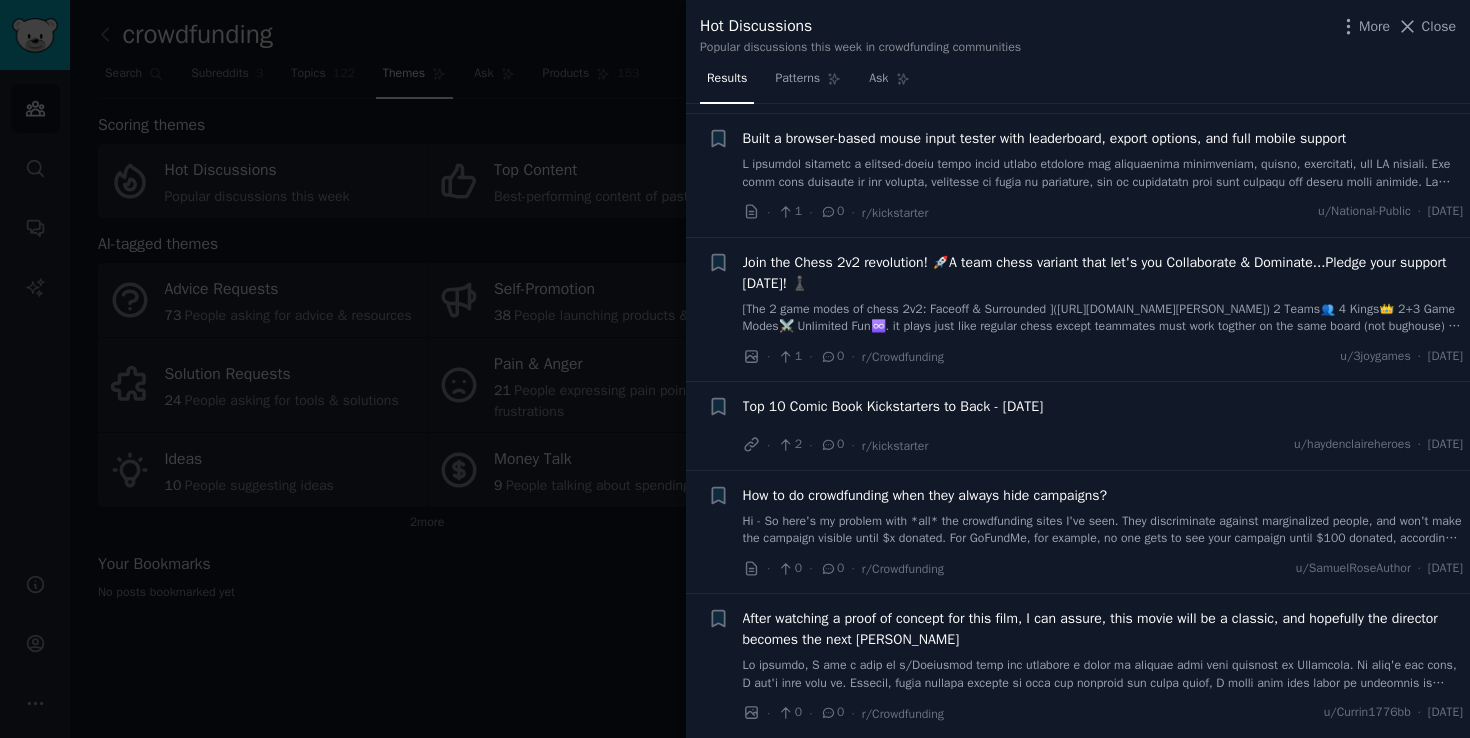 click at bounding box center [735, 369] 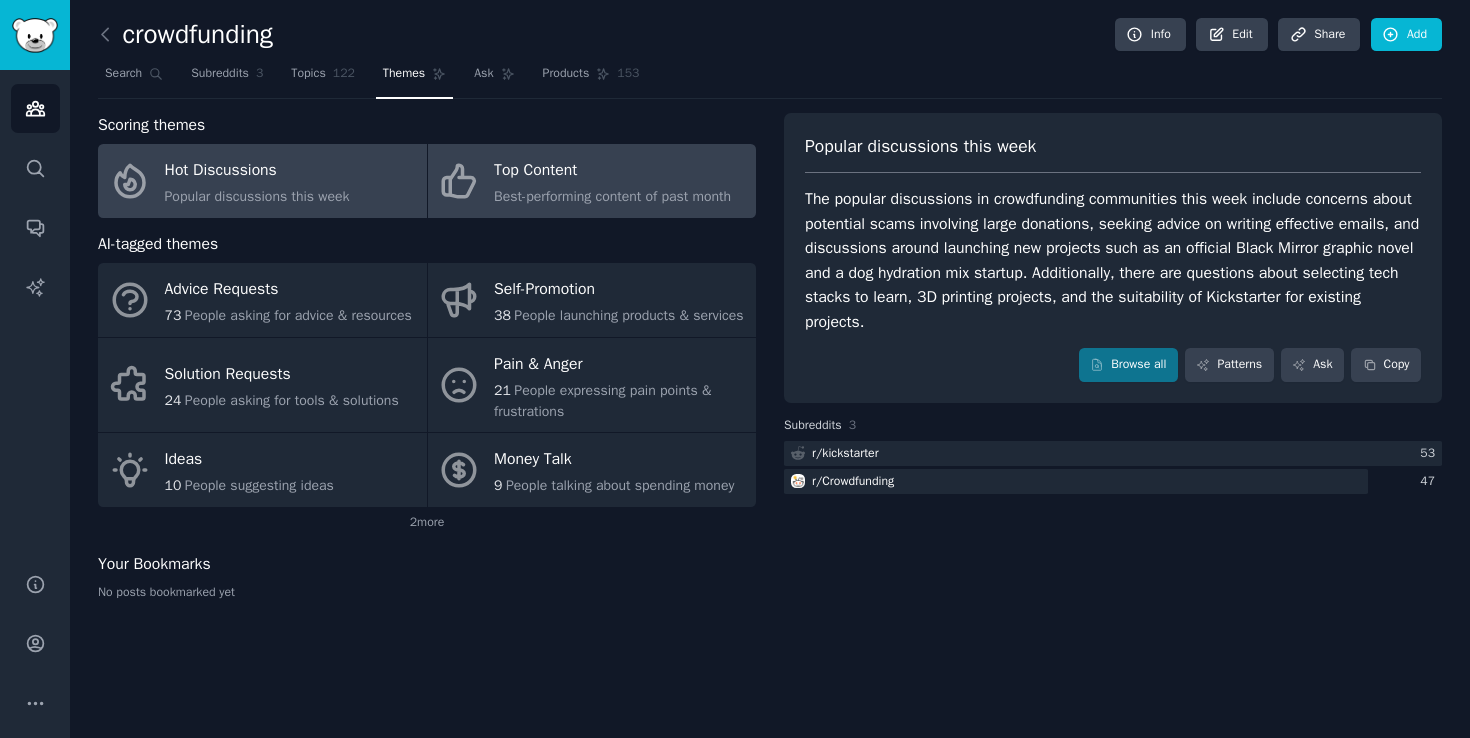 click on "Top Content" at bounding box center (612, 171) 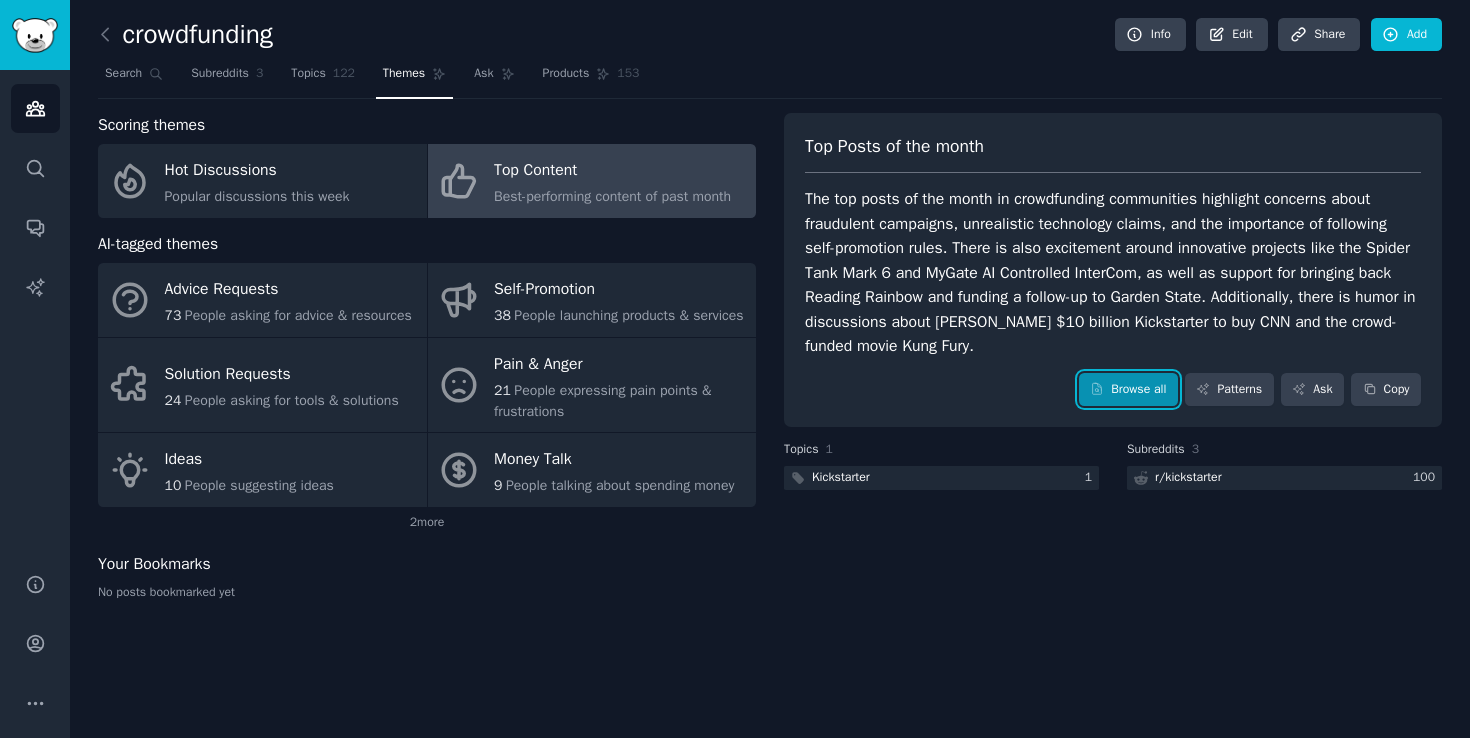 click on "Browse all" at bounding box center (1128, 390) 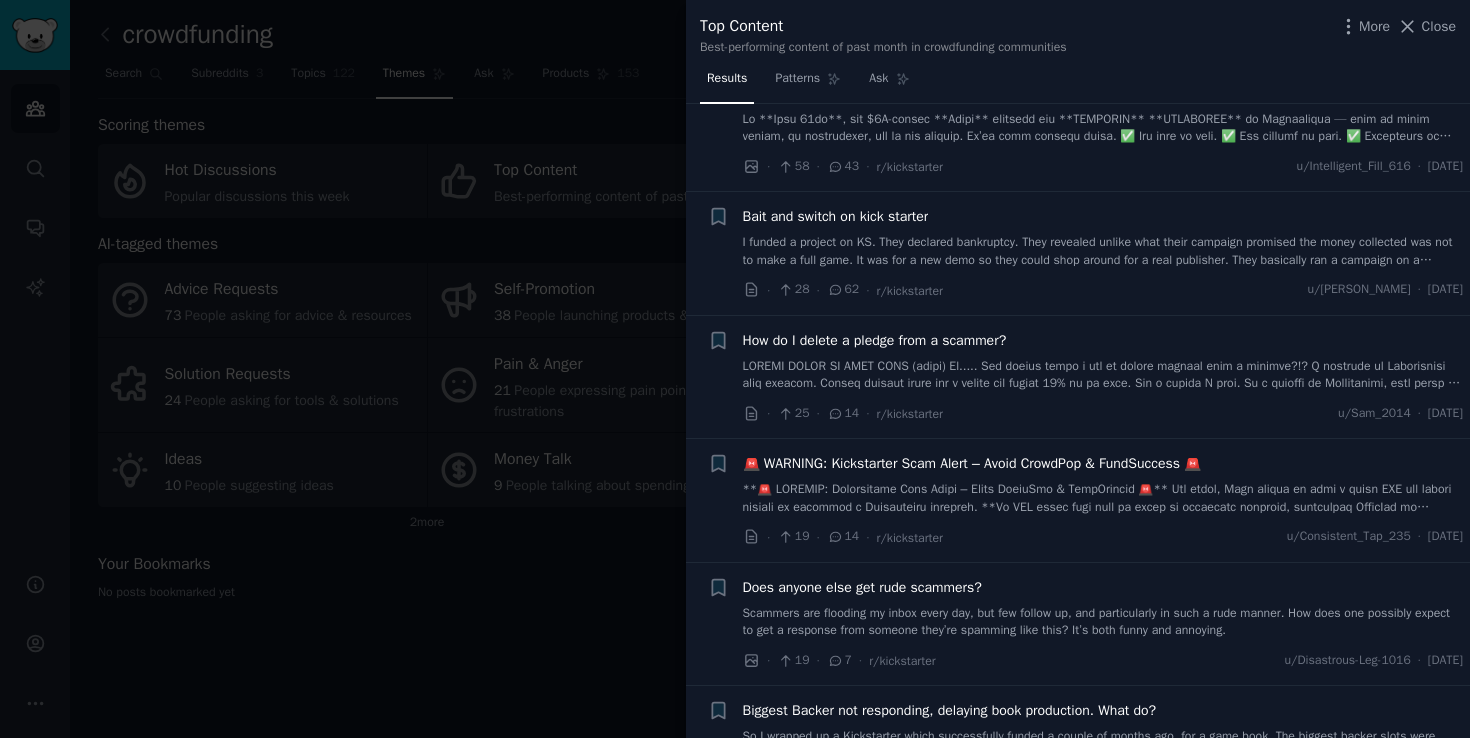 scroll, scrollTop: 0, scrollLeft: 0, axis: both 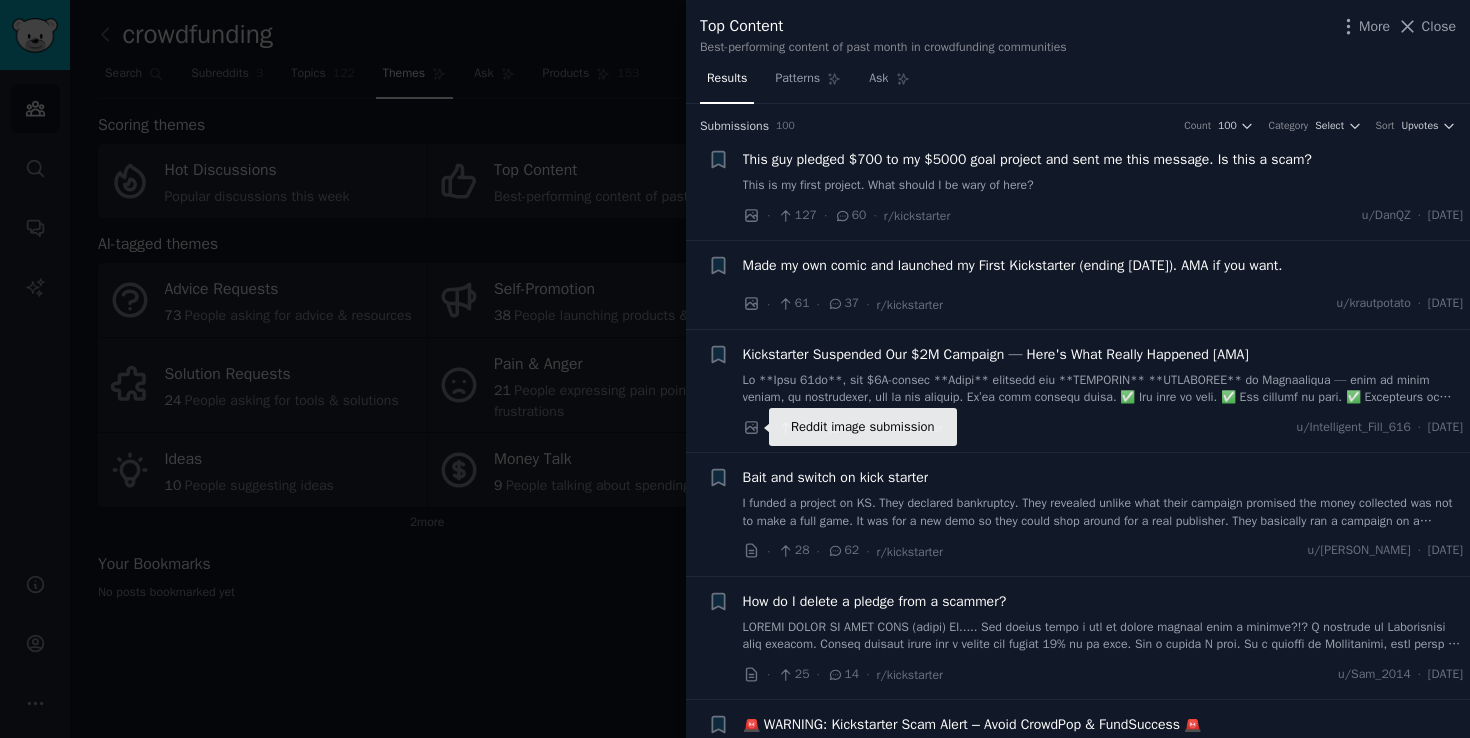 click 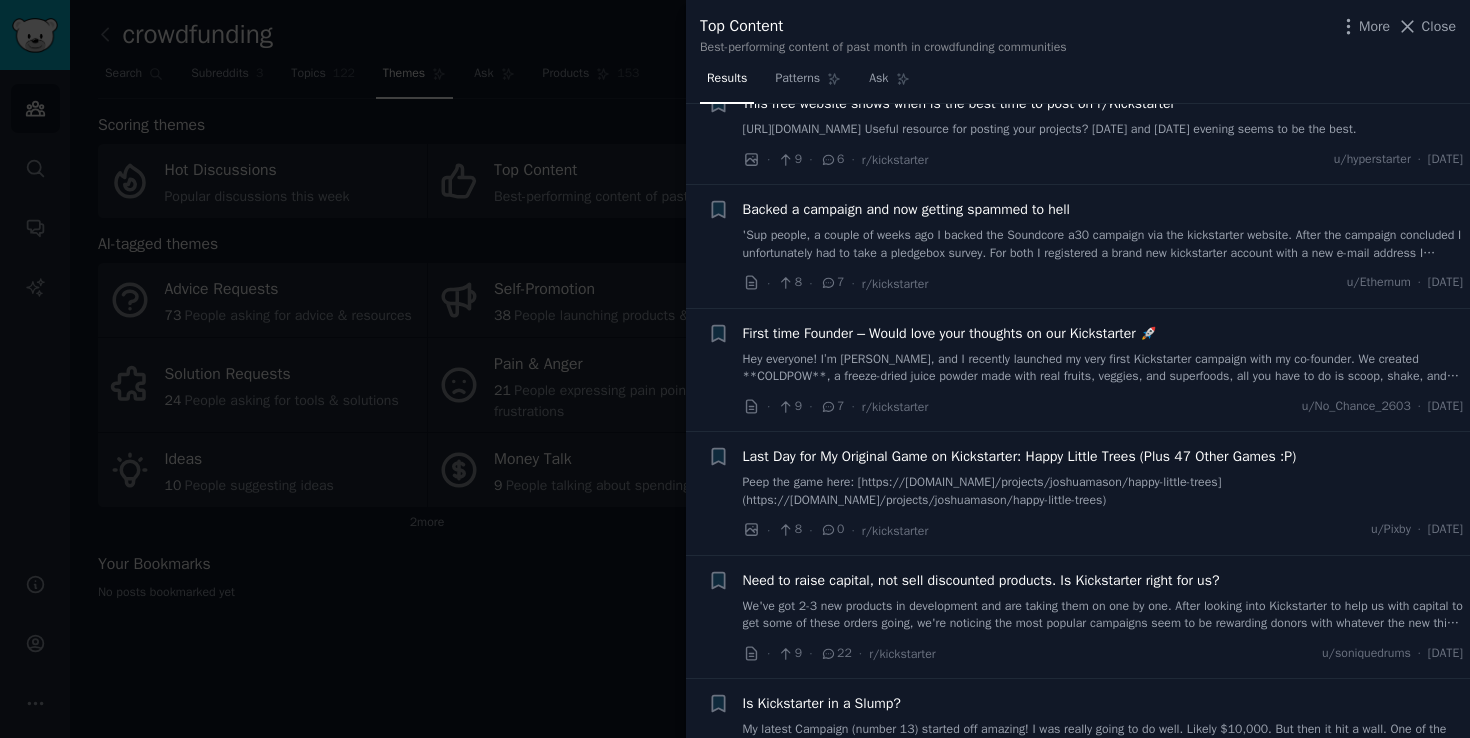 scroll, scrollTop: 3704, scrollLeft: 0, axis: vertical 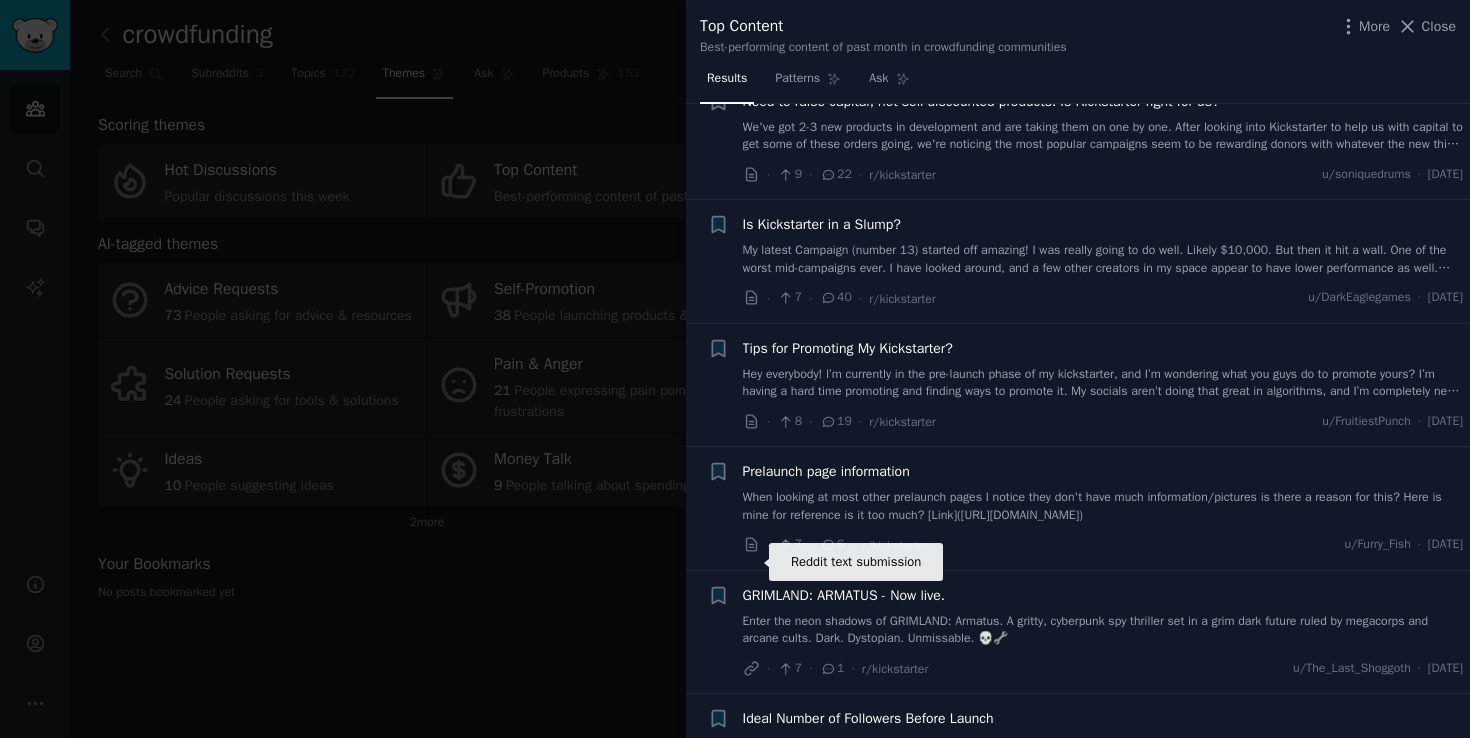 click 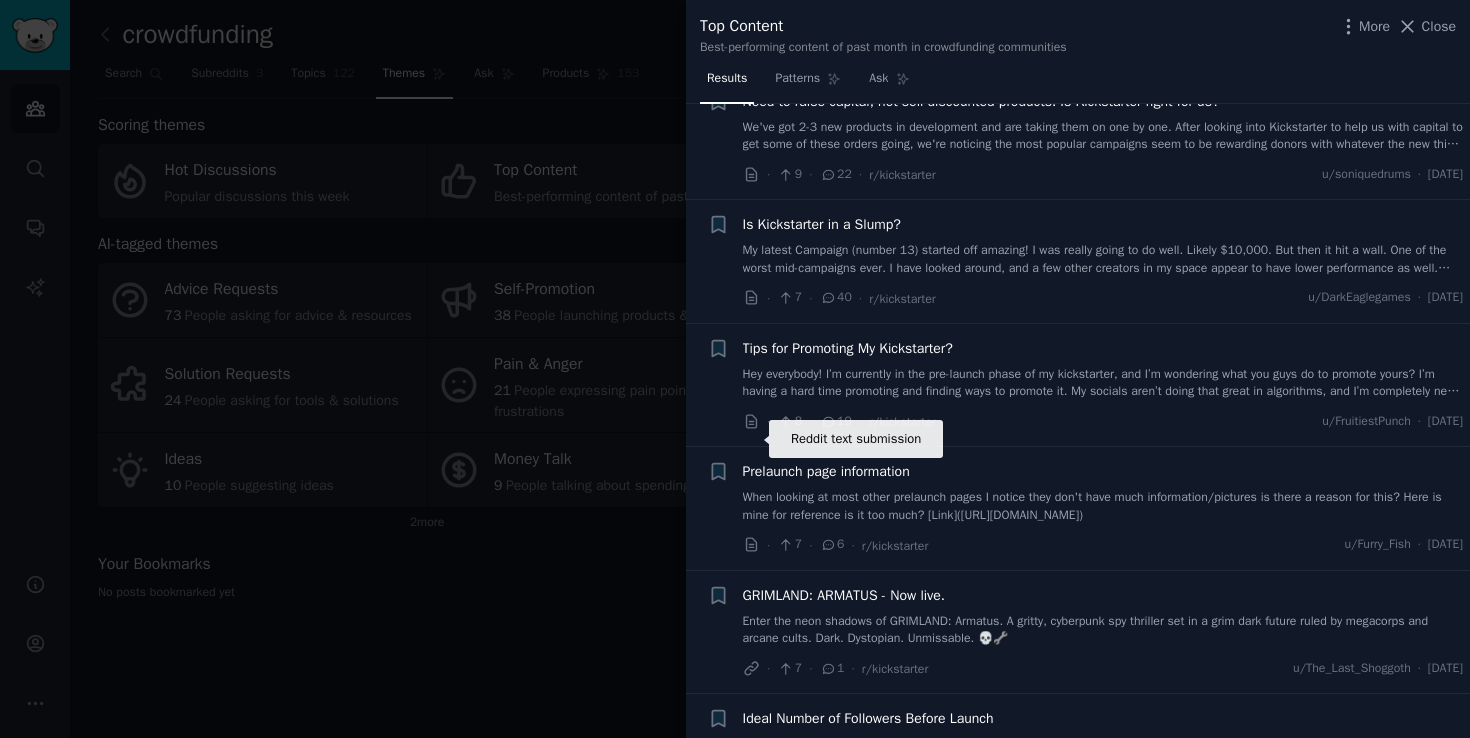 click 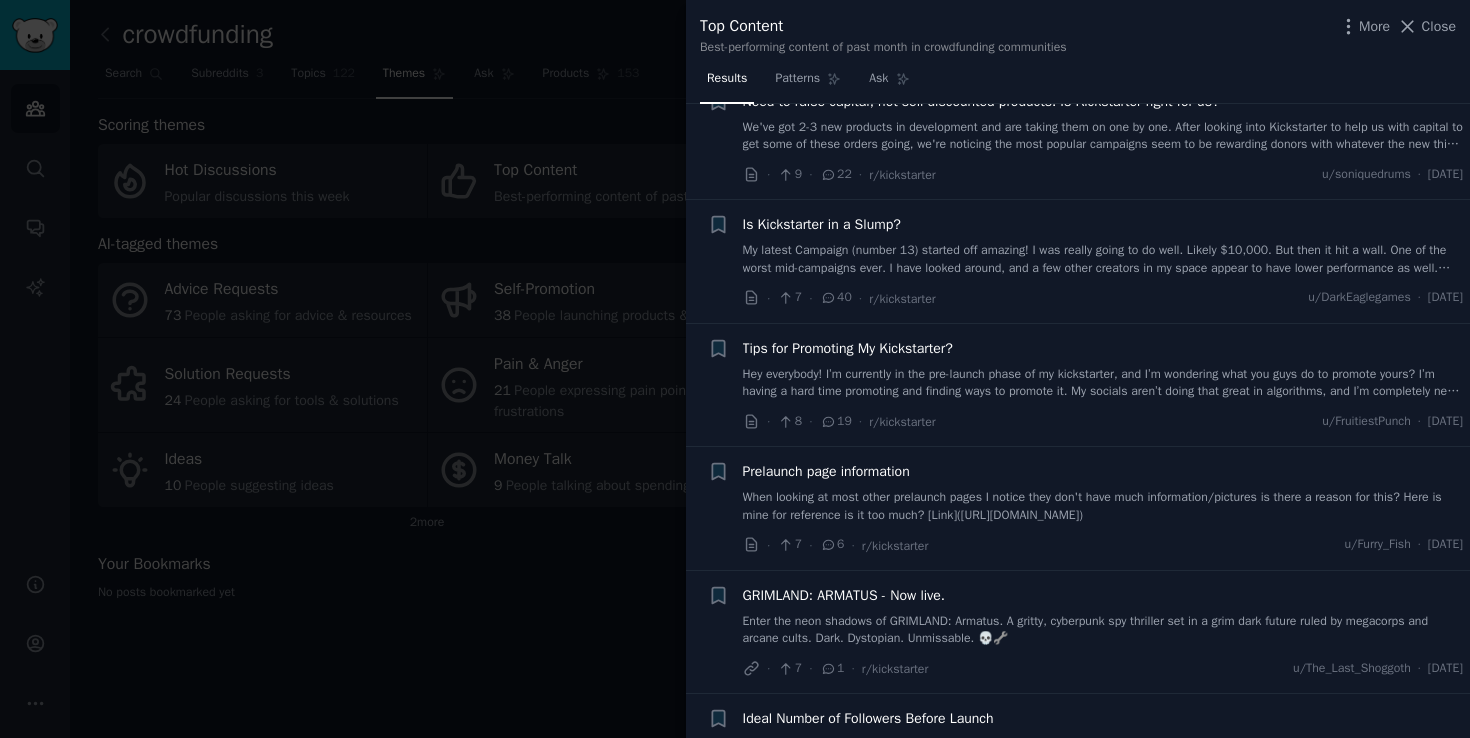 click at bounding box center [735, 369] 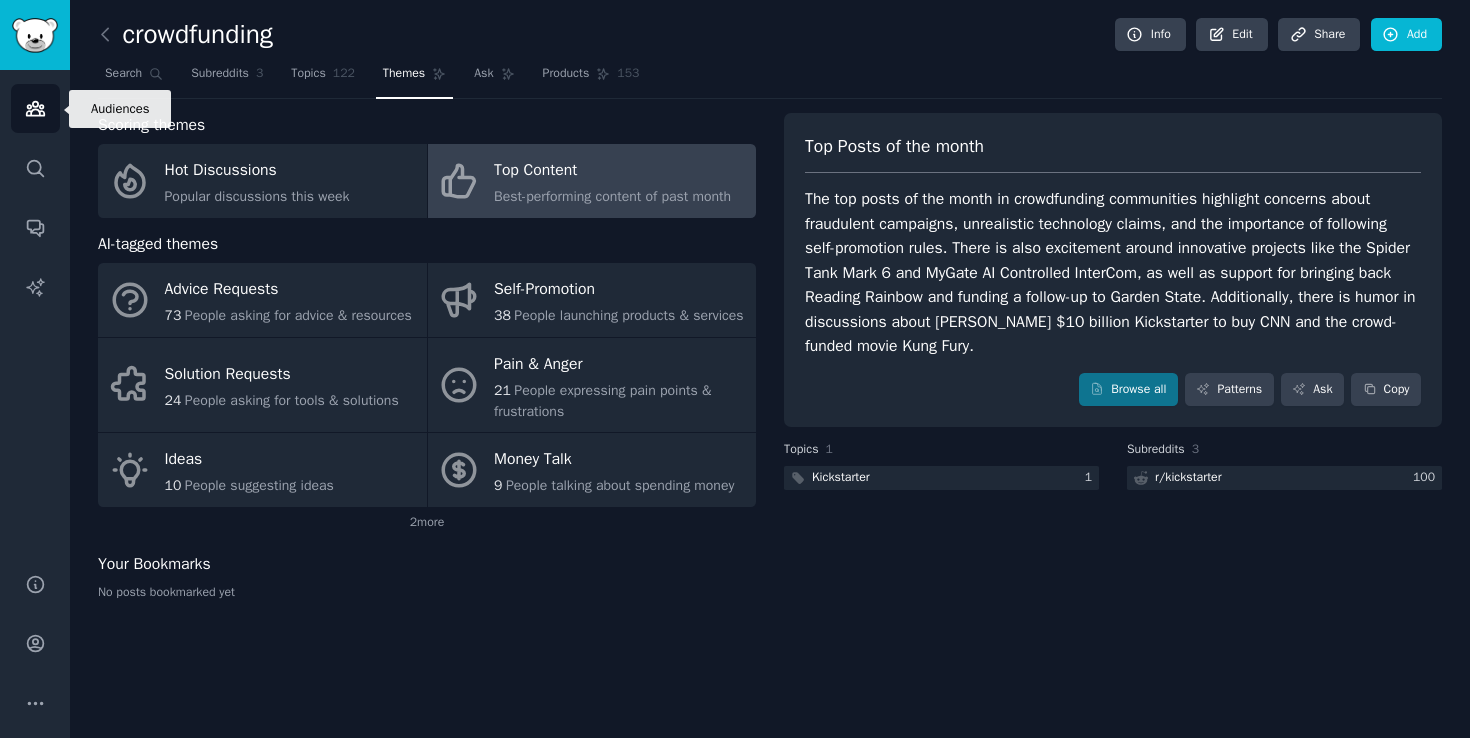 click 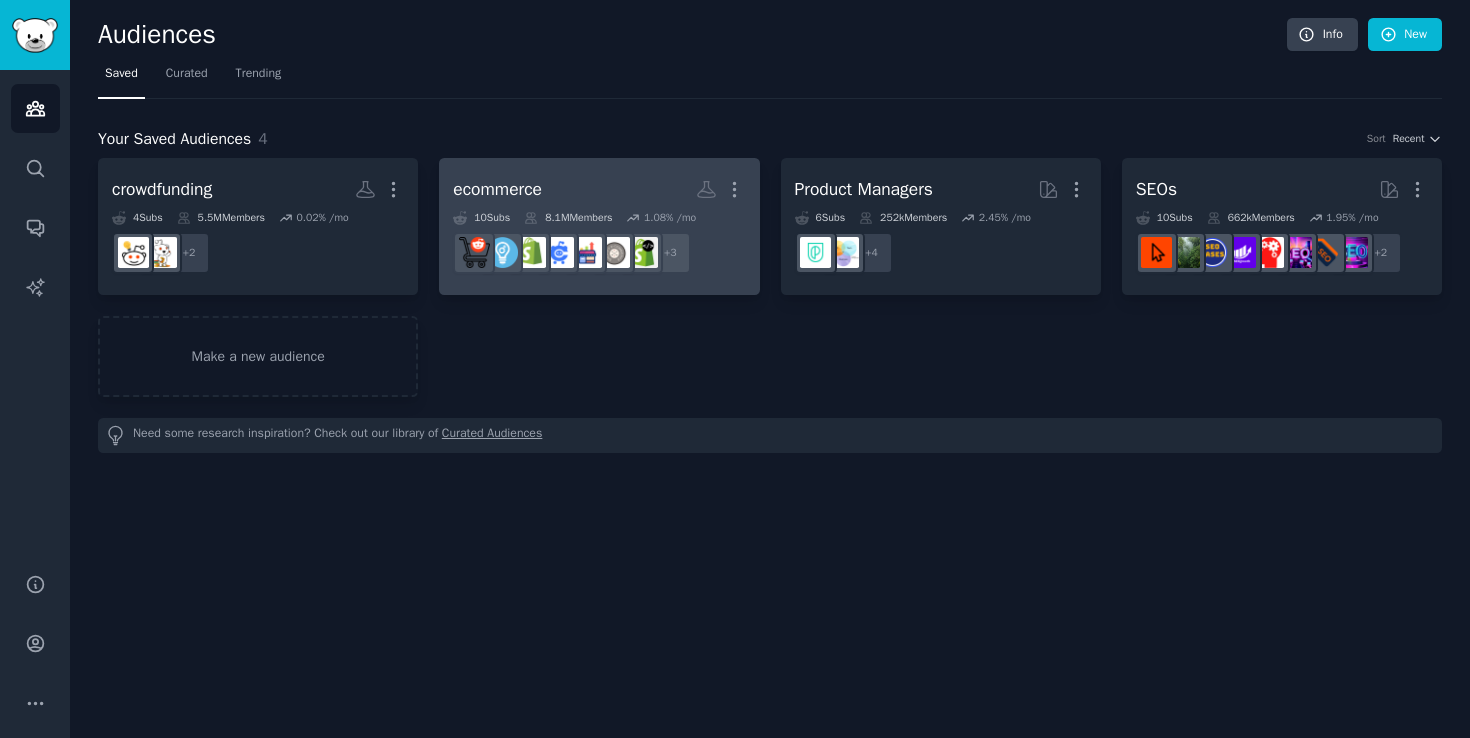 click on "ecommerce More" at bounding box center [599, 189] 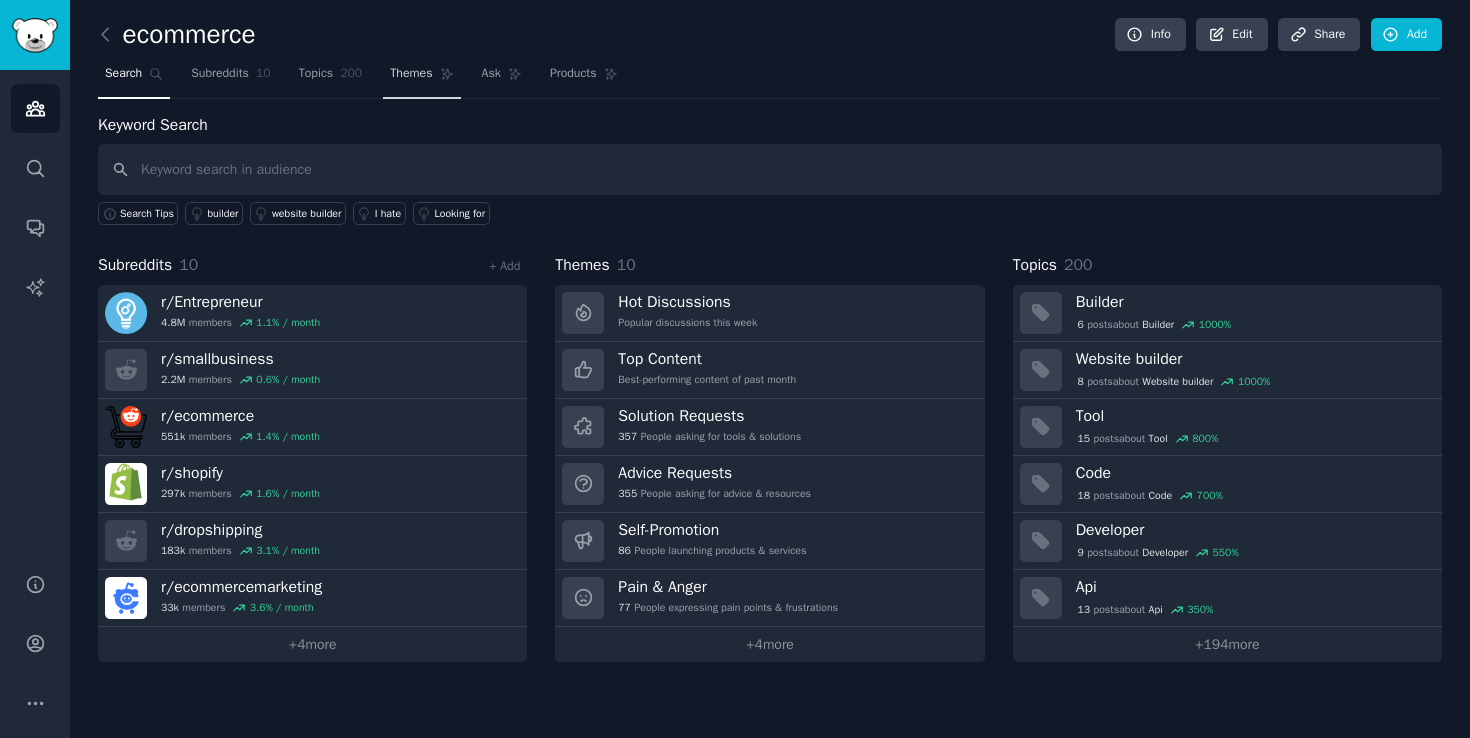 click on "Themes" at bounding box center [411, 74] 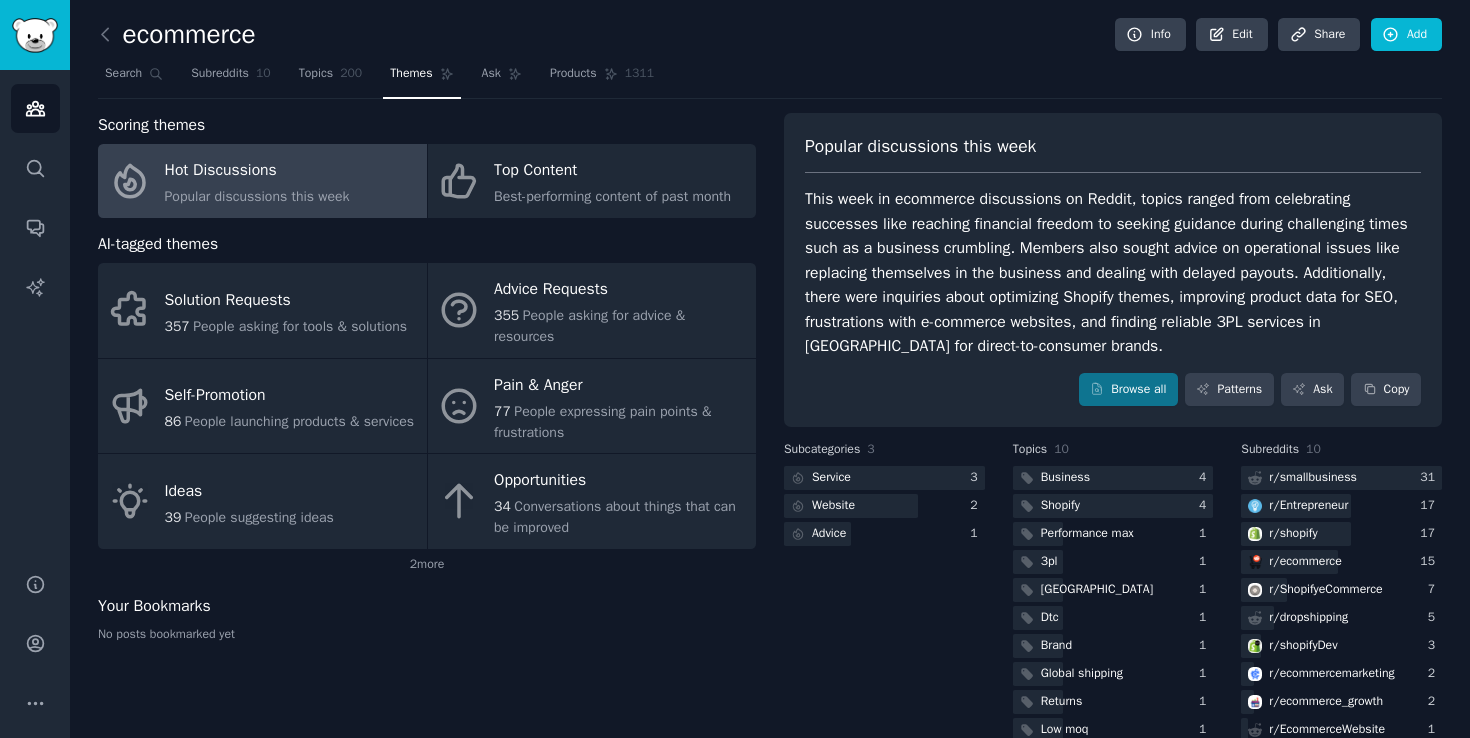 click on "Popular discussions this week" 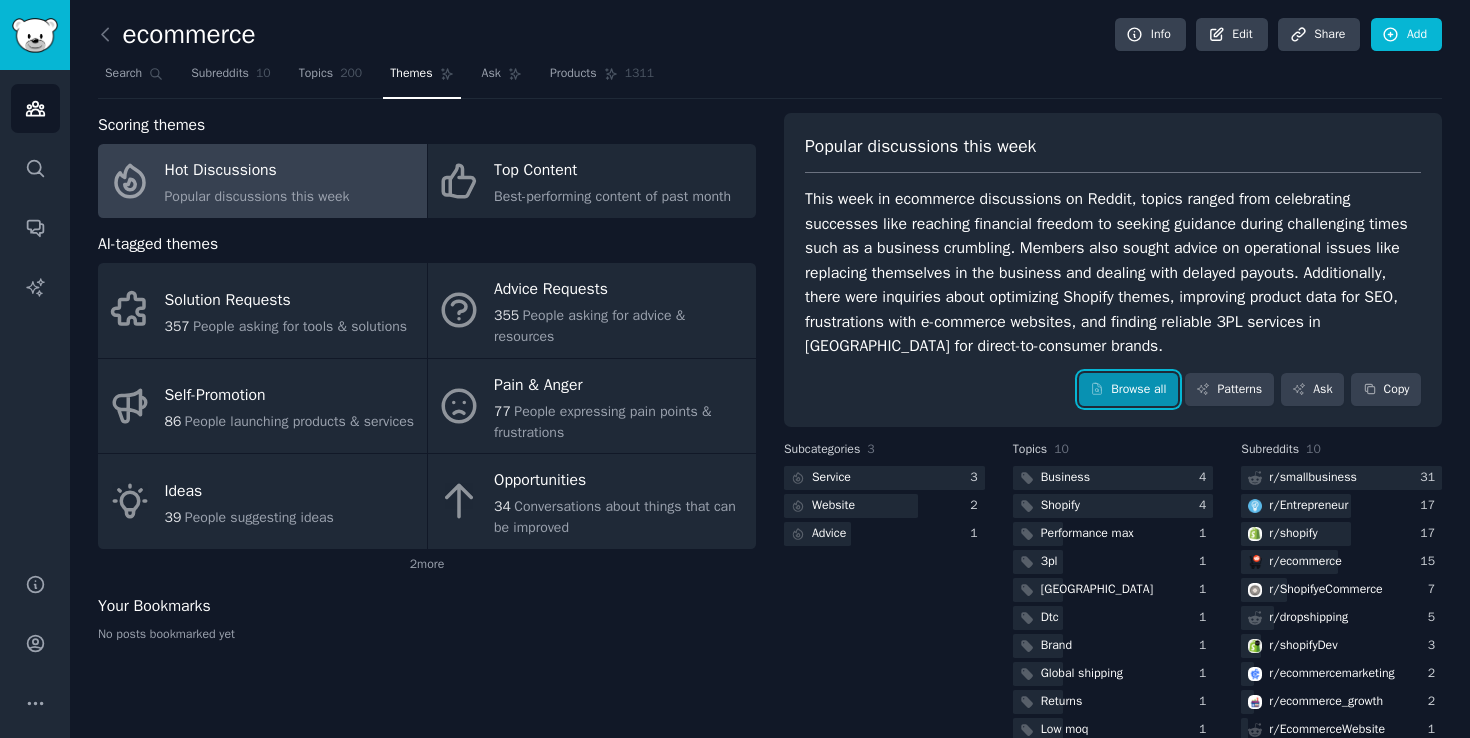 click on "Browse all" at bounding box center [1128, 390] 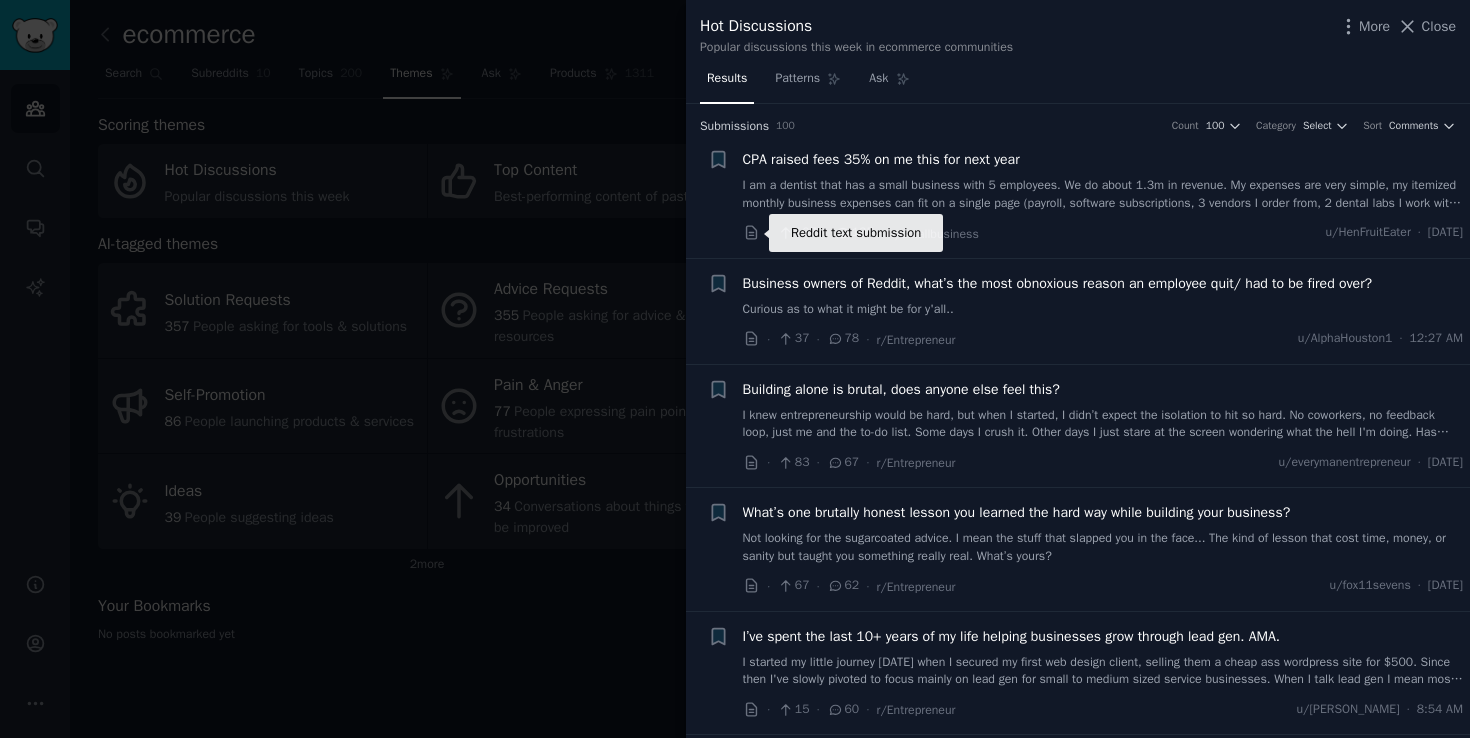 click 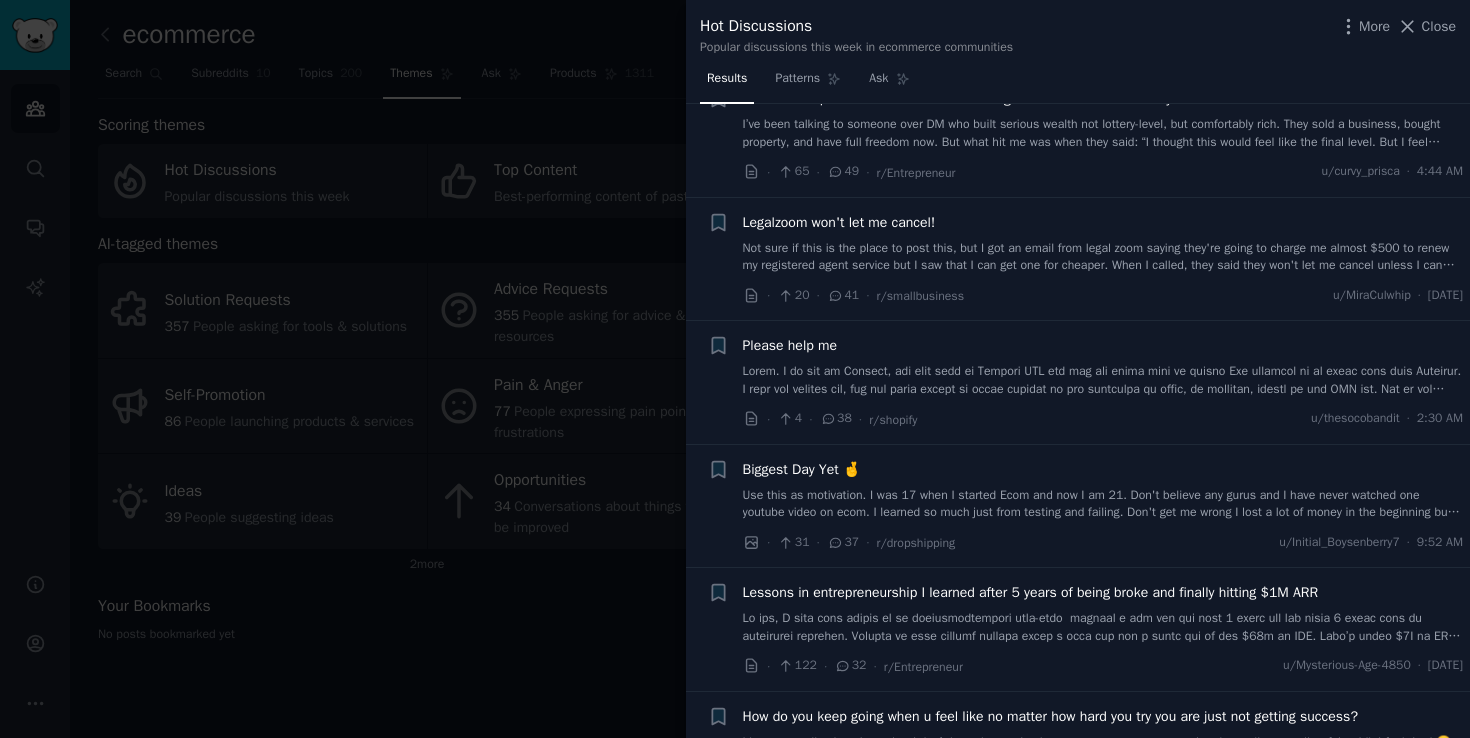 scroll, scrollTop: 915, scrollLeft: 0, axis: vertical 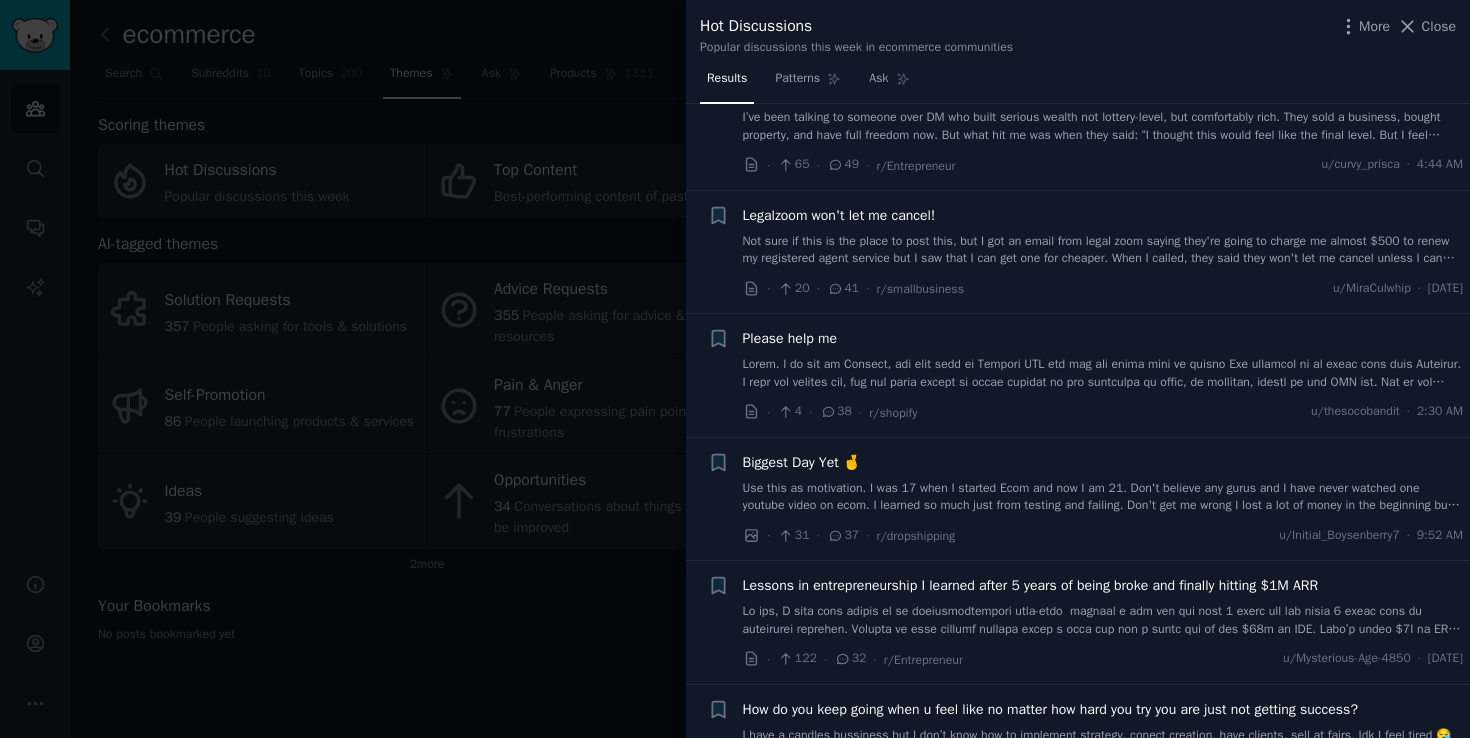 click at bounding box center (735, 369) 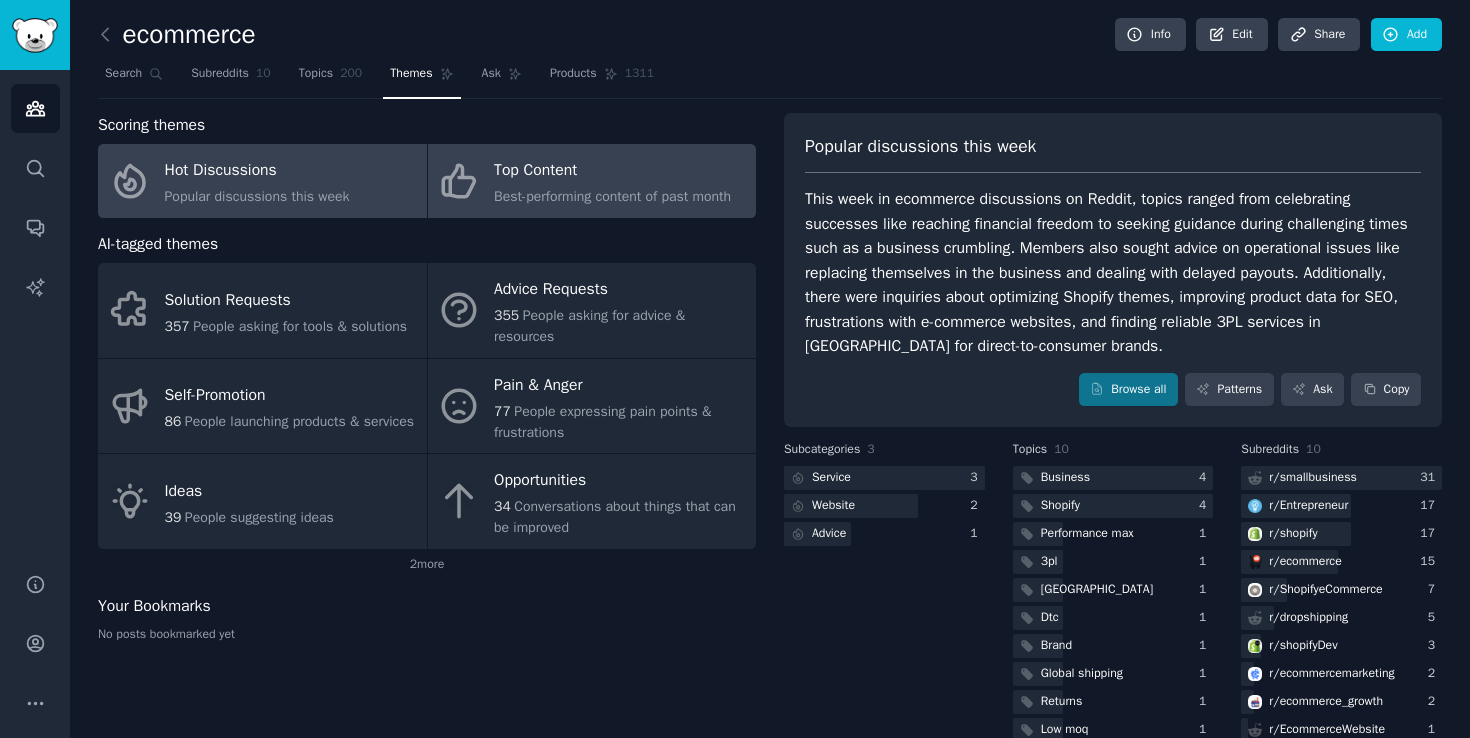 click on "Best-performing content of past month" at bounding box center [612, 196] 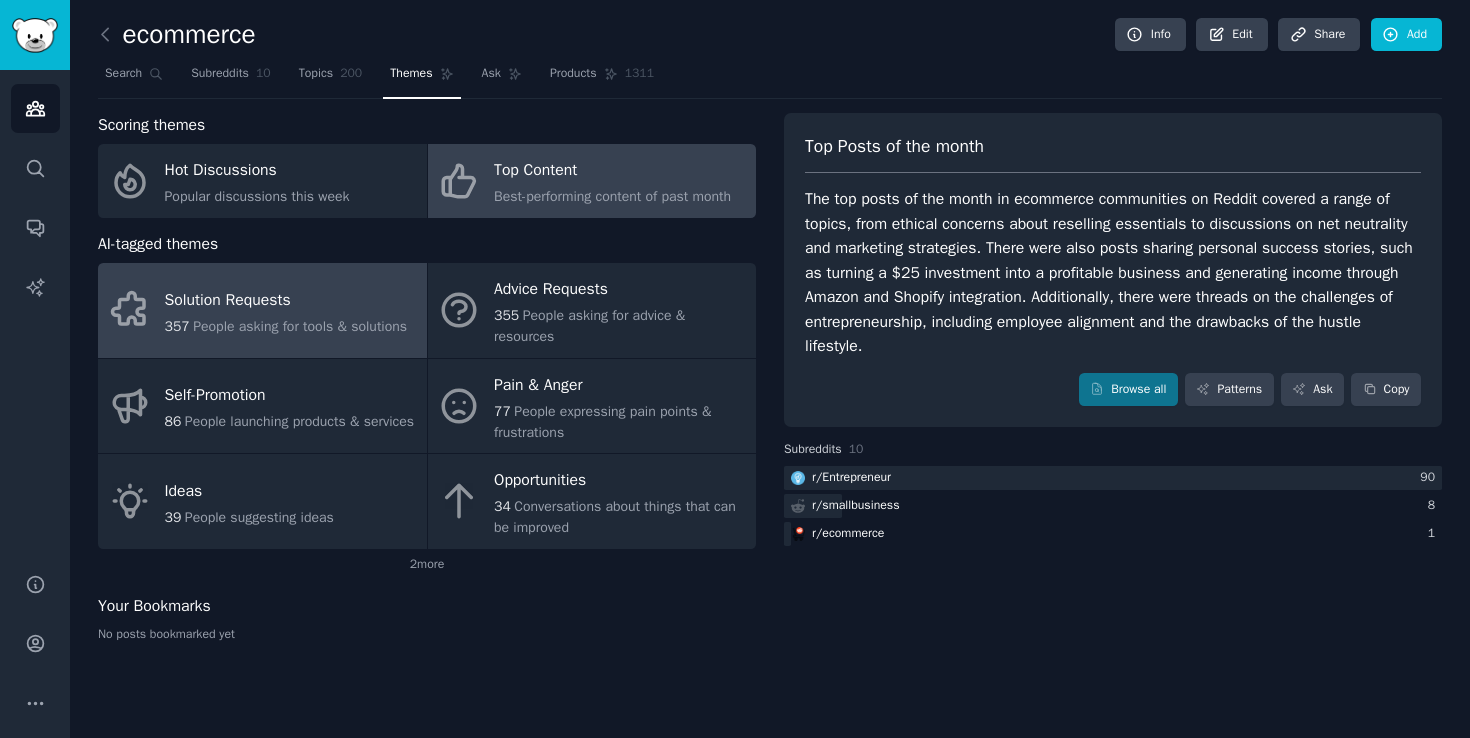 click on "People asking for tools & solutions" at bounding box center (300, 326) 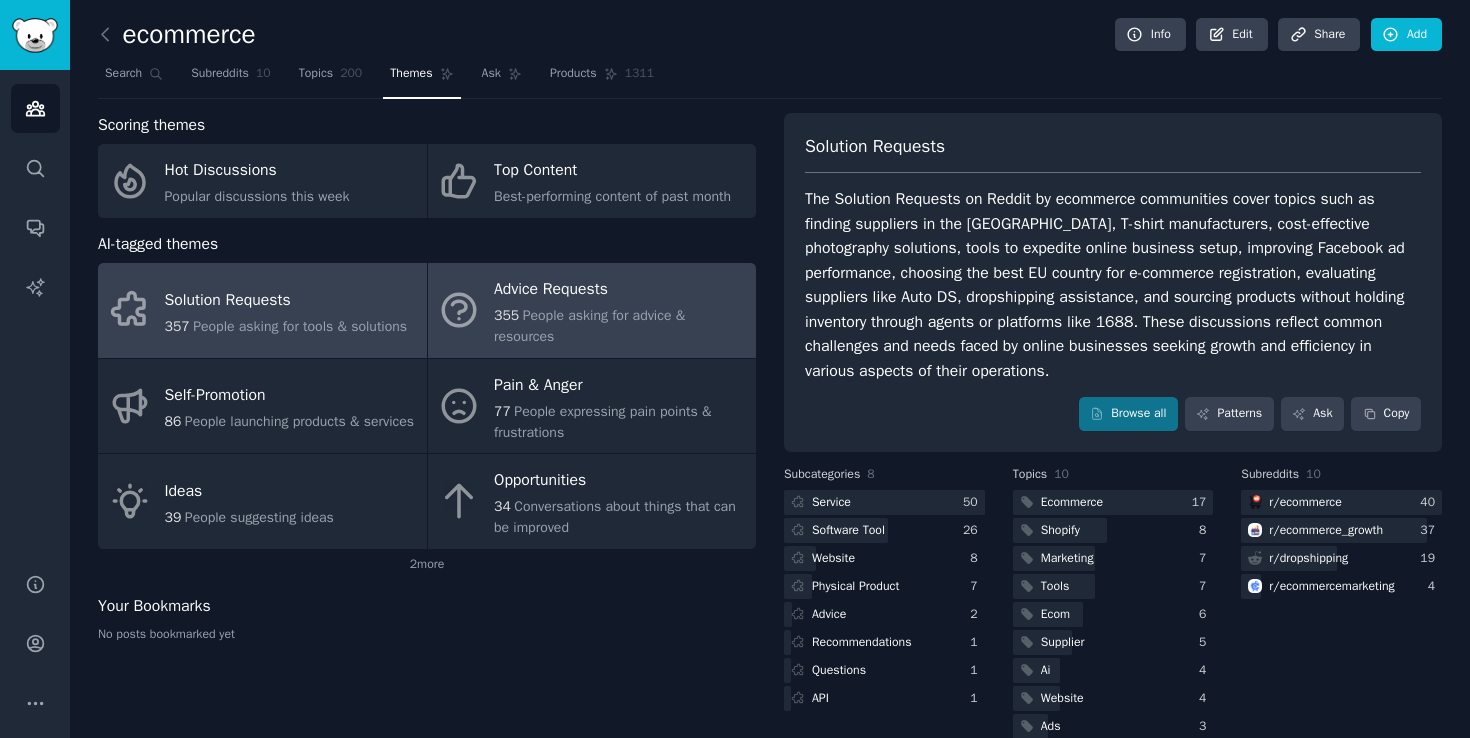 click on "Advice Requests" at bounding box center (620, 290) 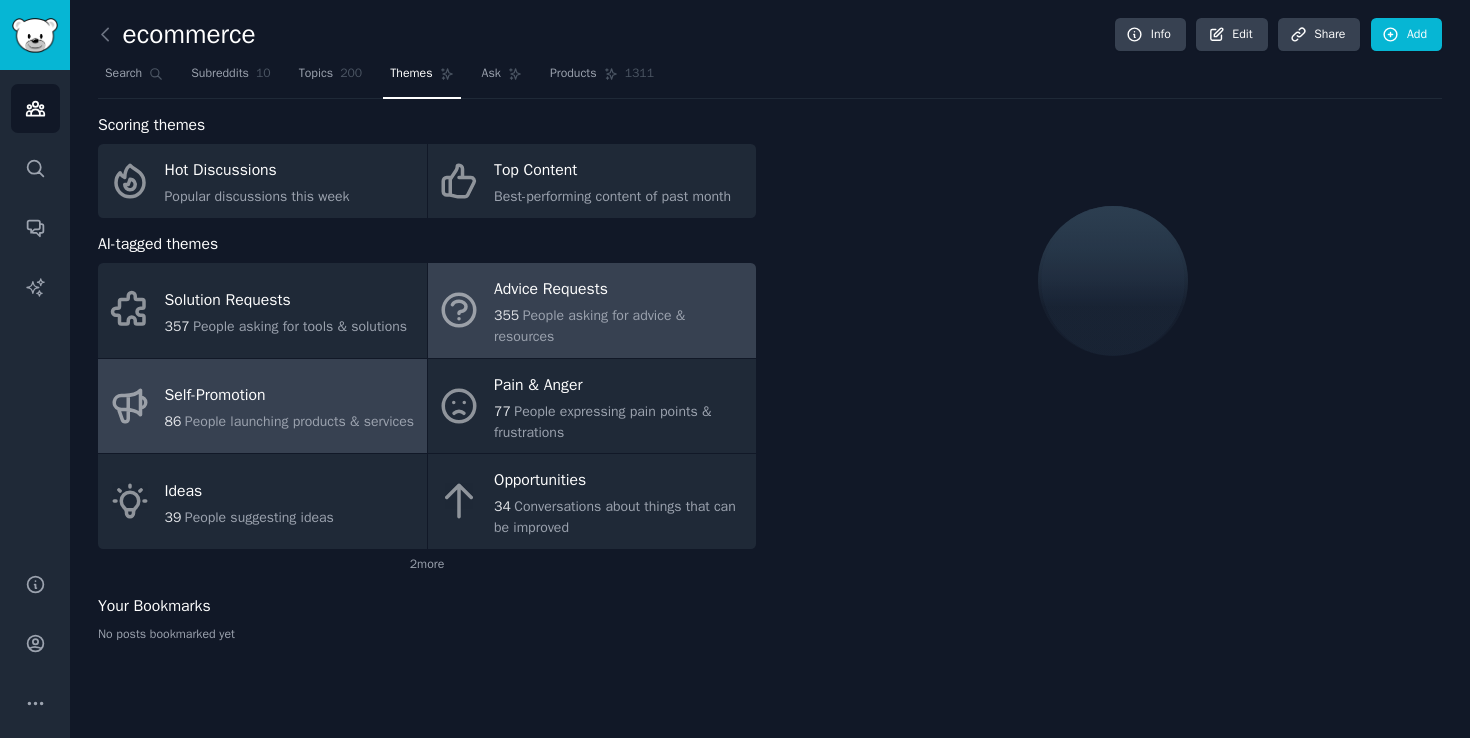 click on "86 People launching products & services" at bounding box center [290, 421] 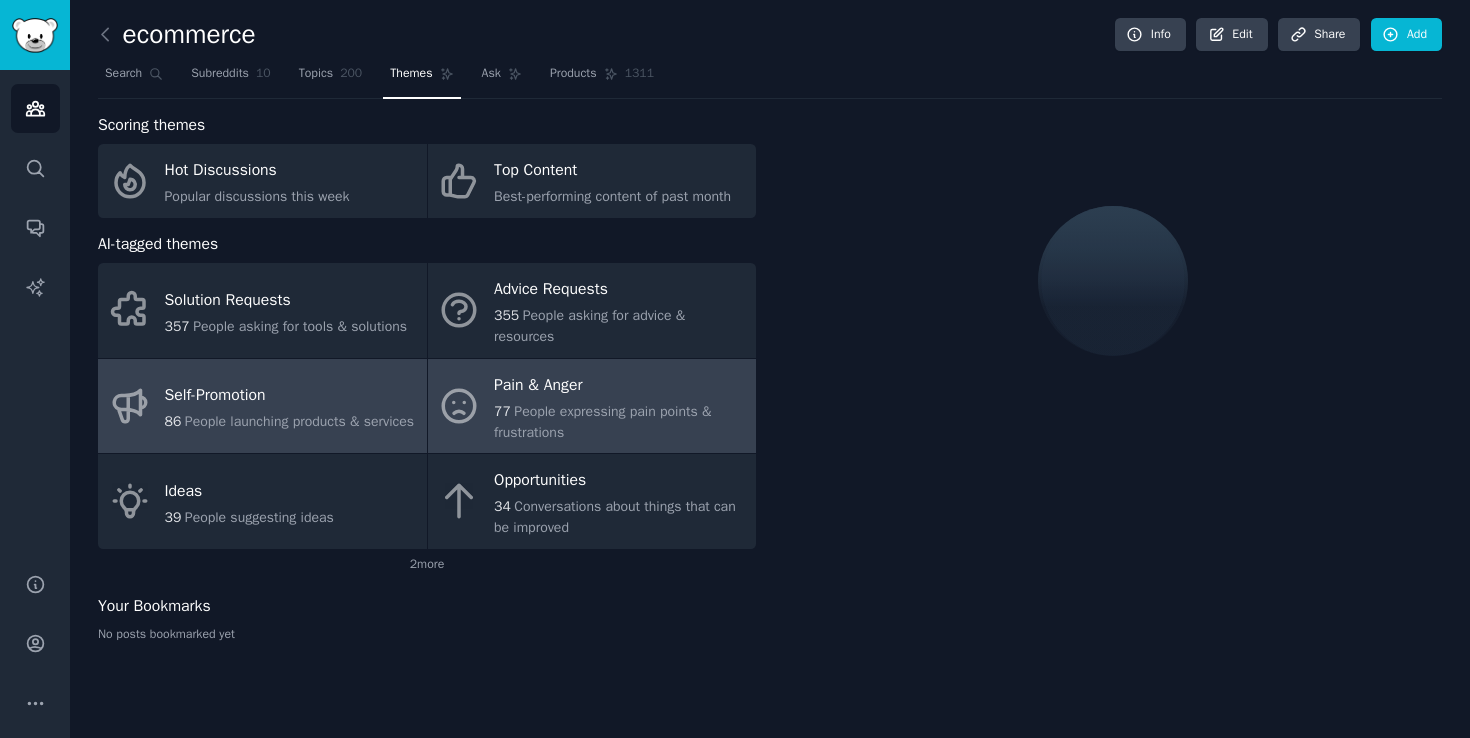 click on "People expressing pain points & frustrations" at bounding box center [602, 422] 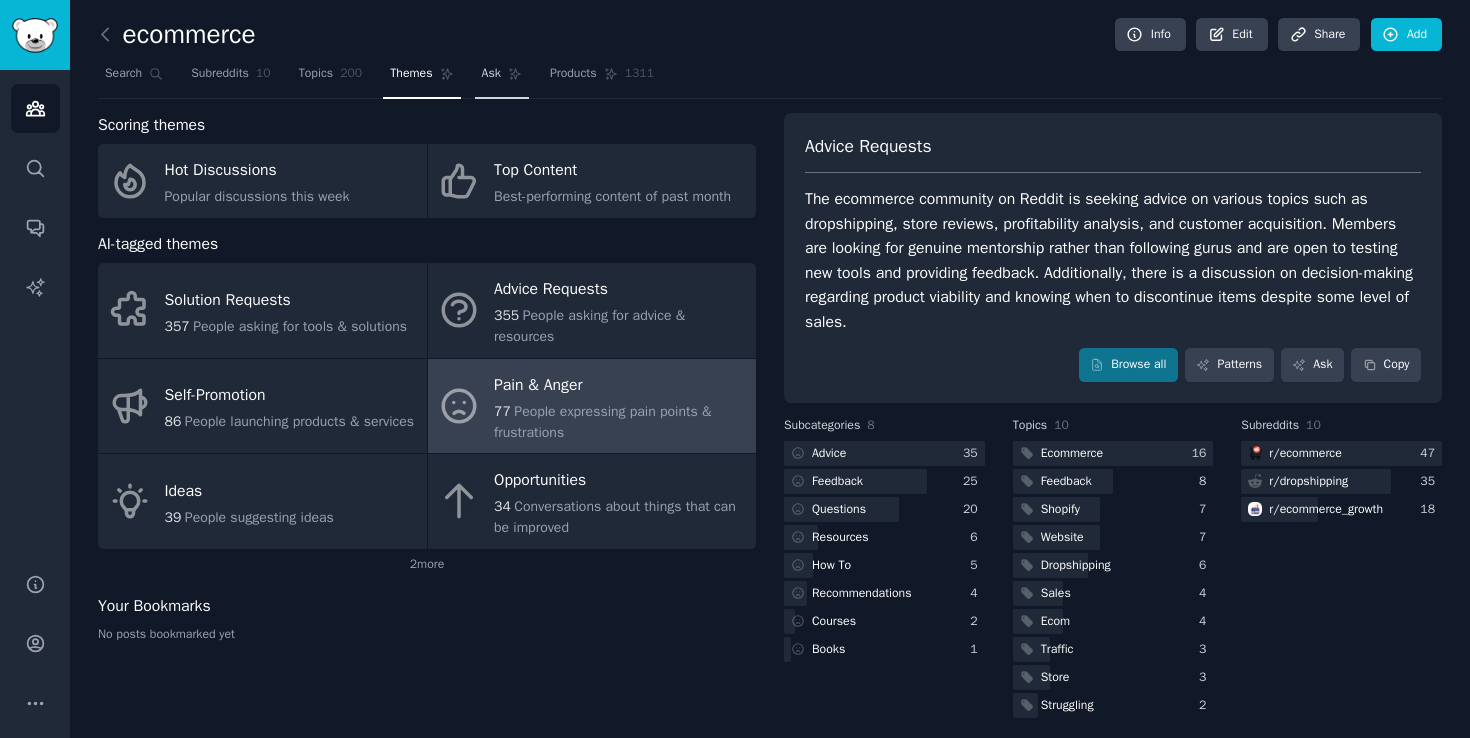 click on "Ask" at bounding box center (491, 74) 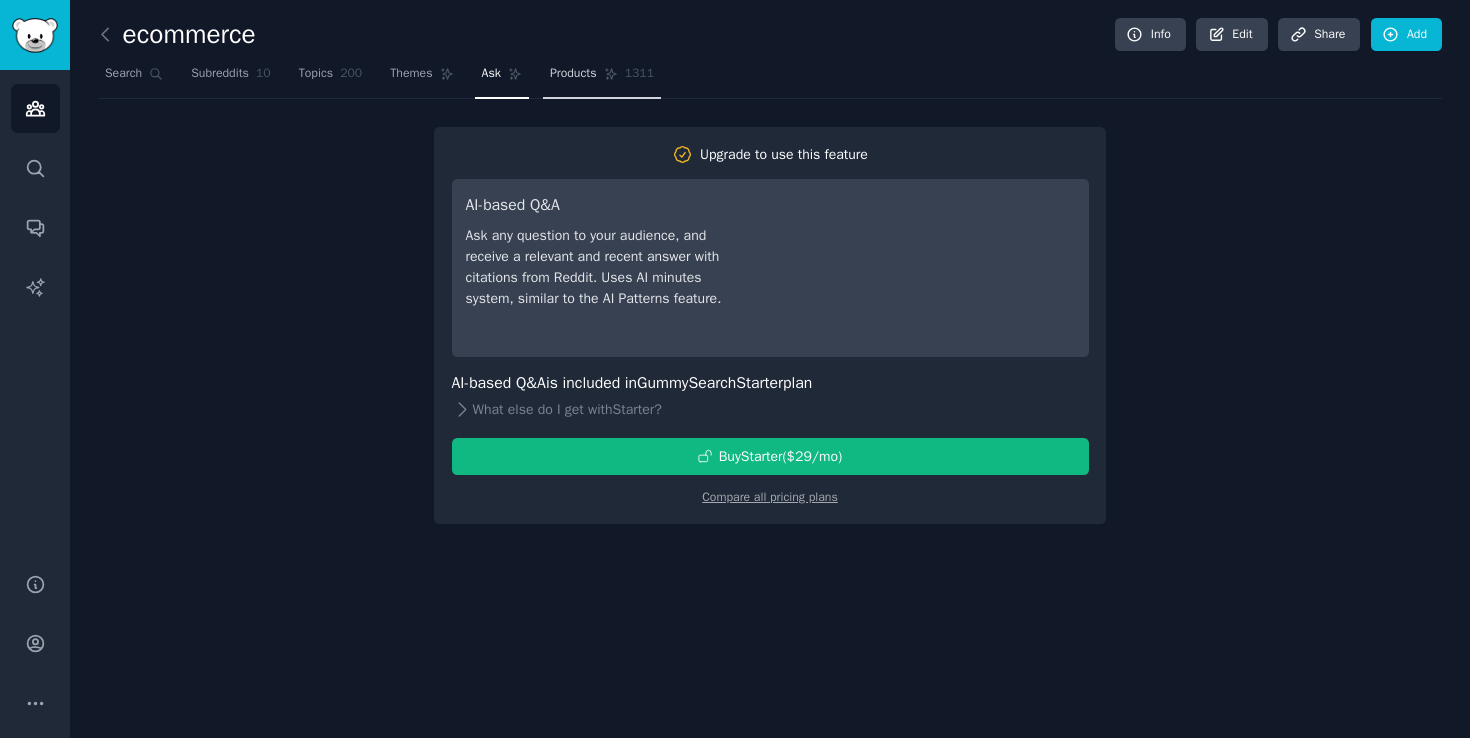 click on "Products 1311" at bounding box center (602, 78) 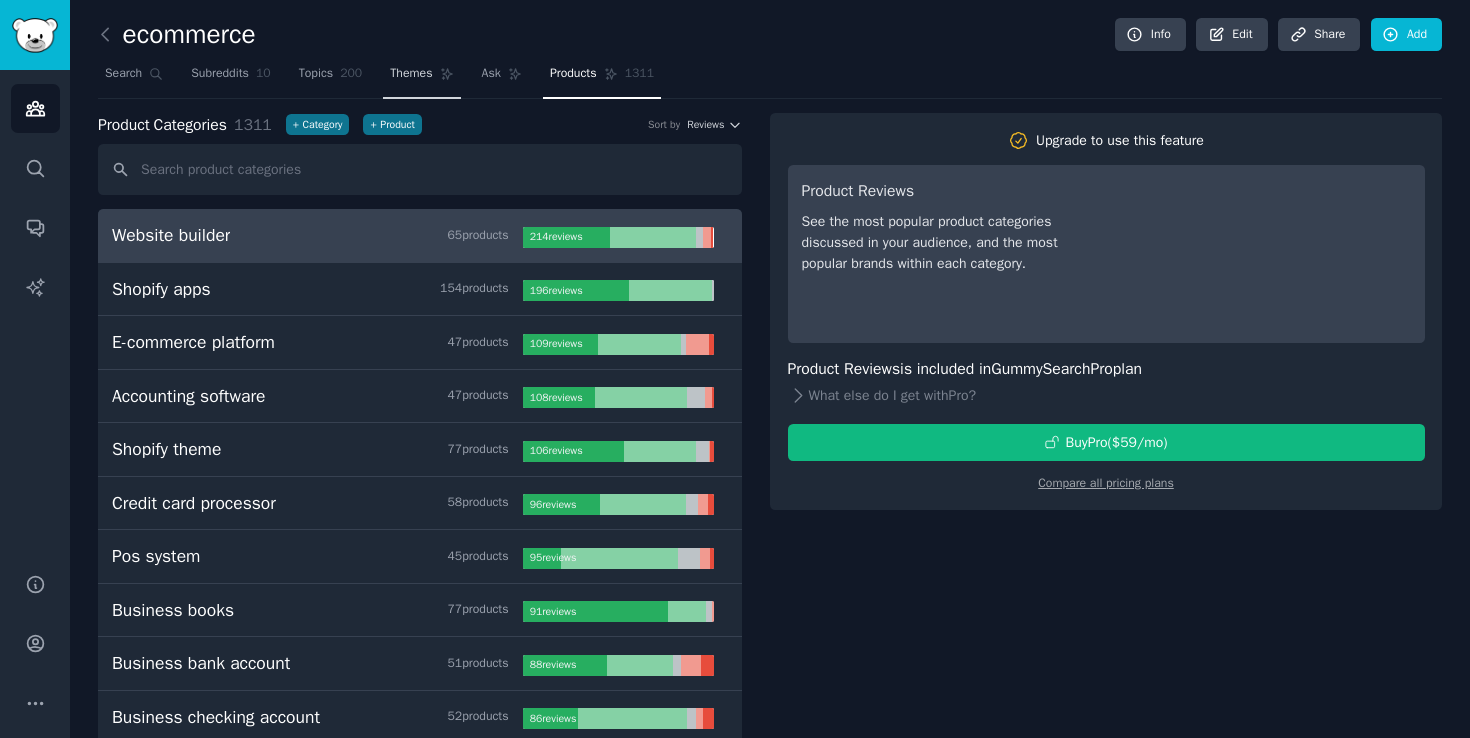 click on "Themes" at bounding box center [411, 74] 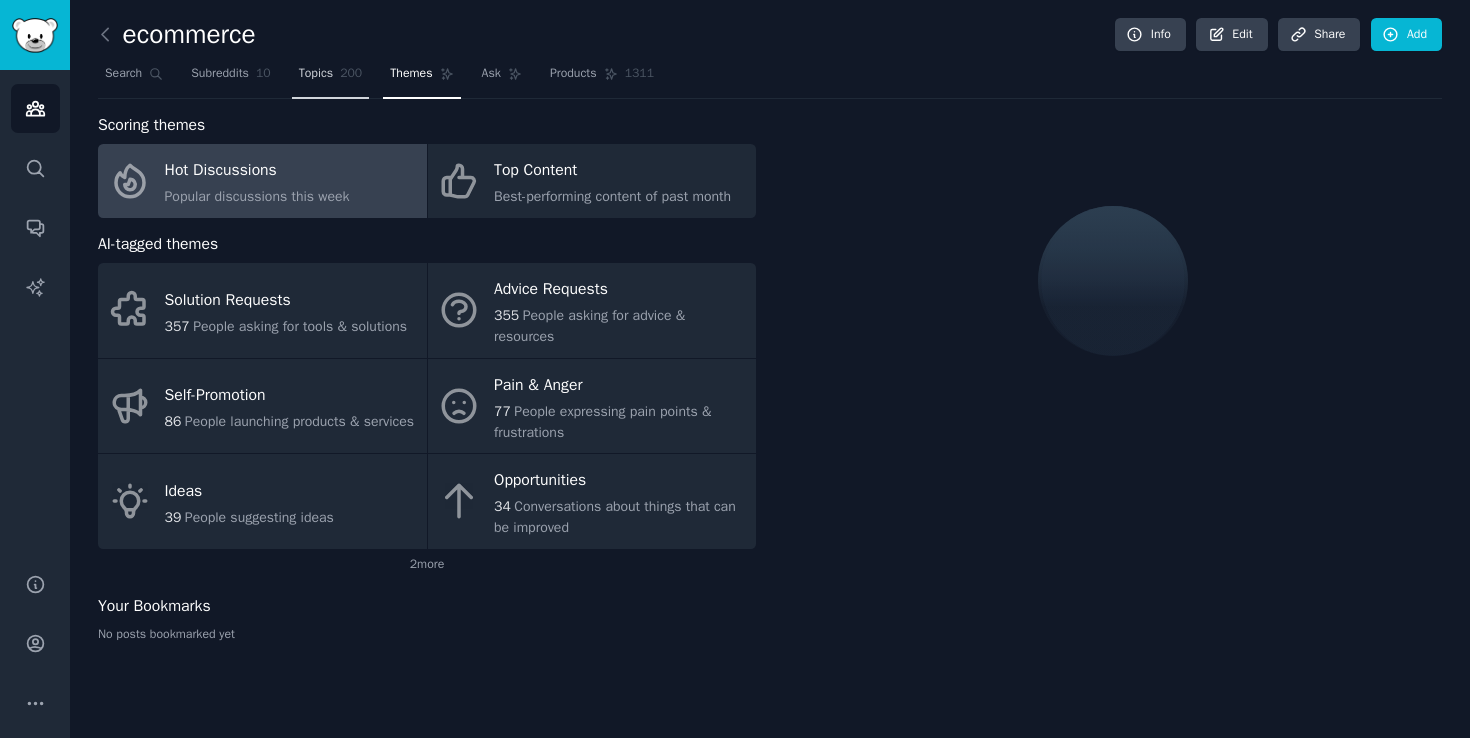 click on "200" 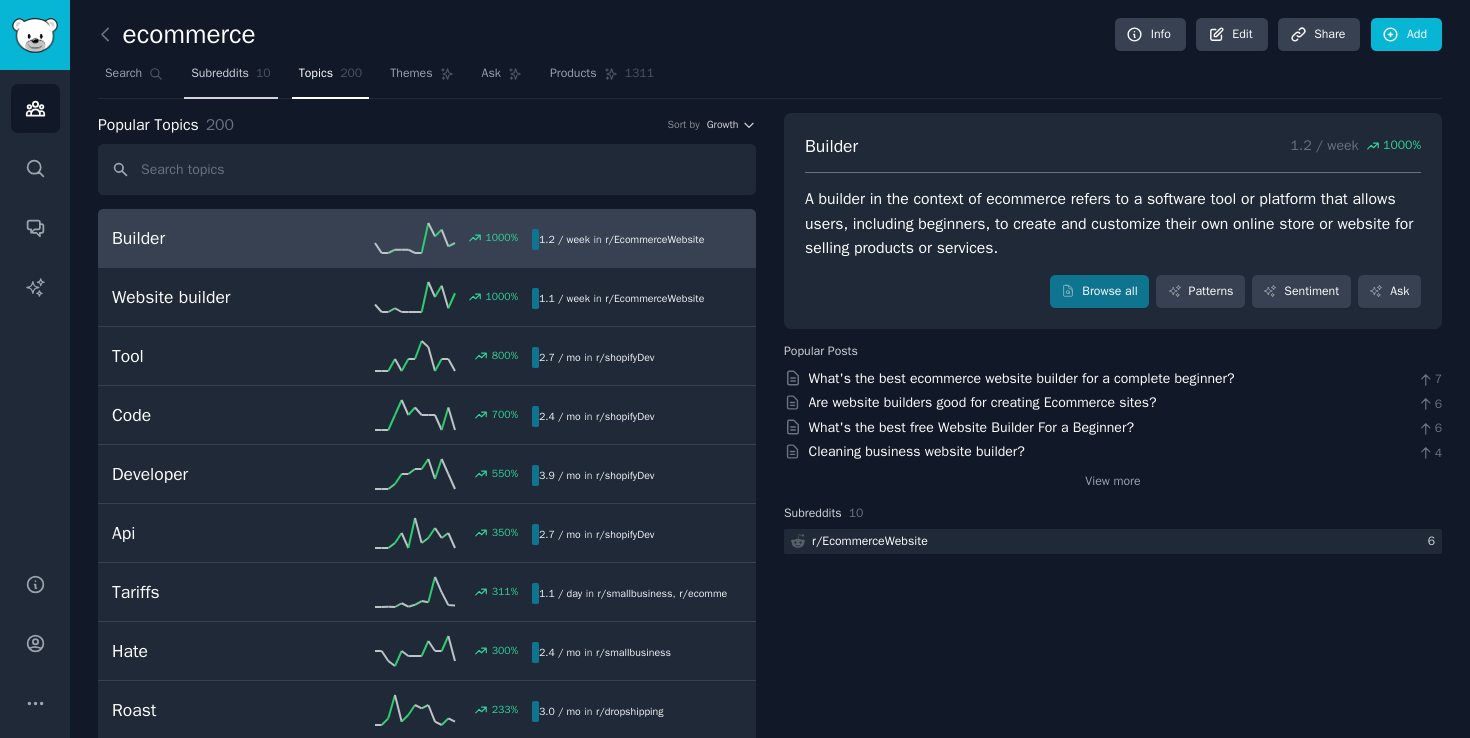 click on "Subreddits" at bounding box center [220, 74] 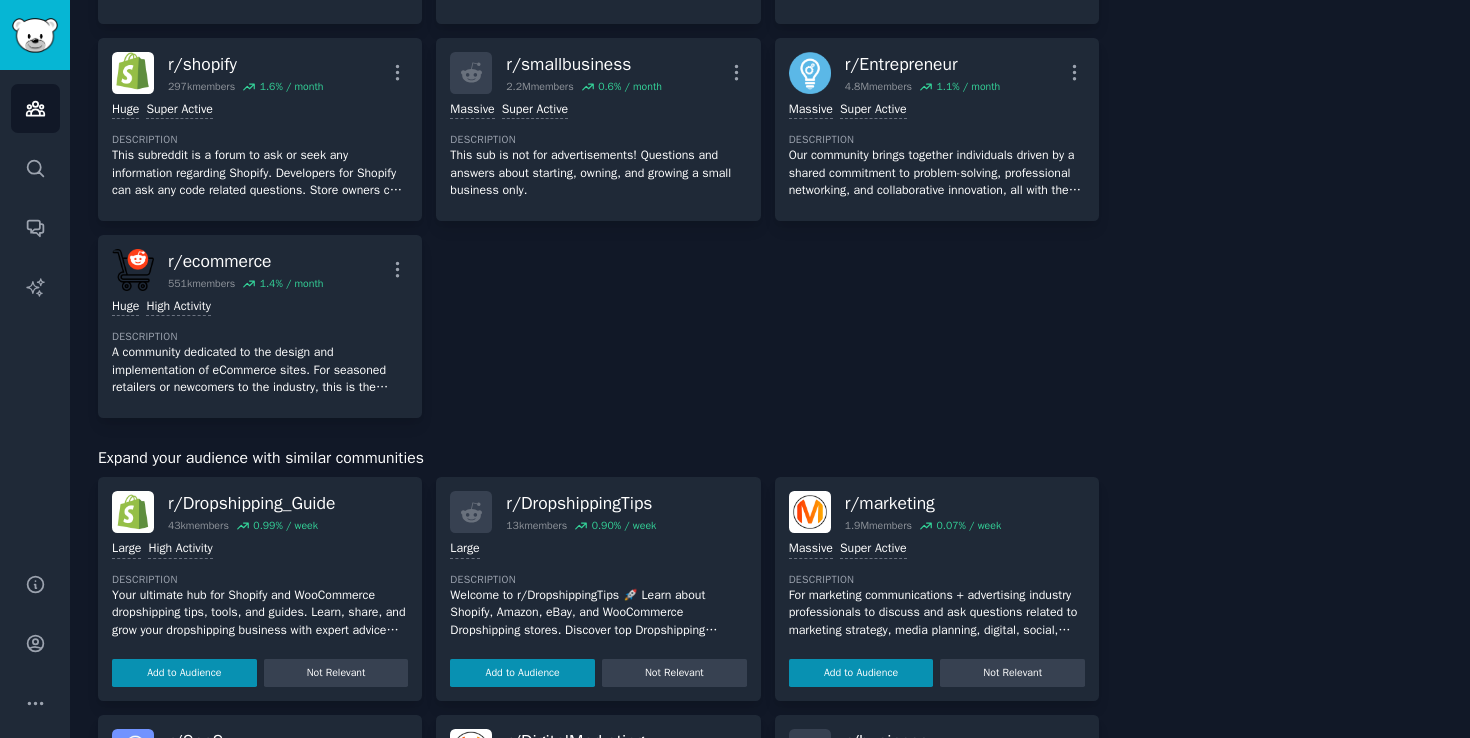 scroll, scrollTop: 0, scrollLeft: 0, axis: both 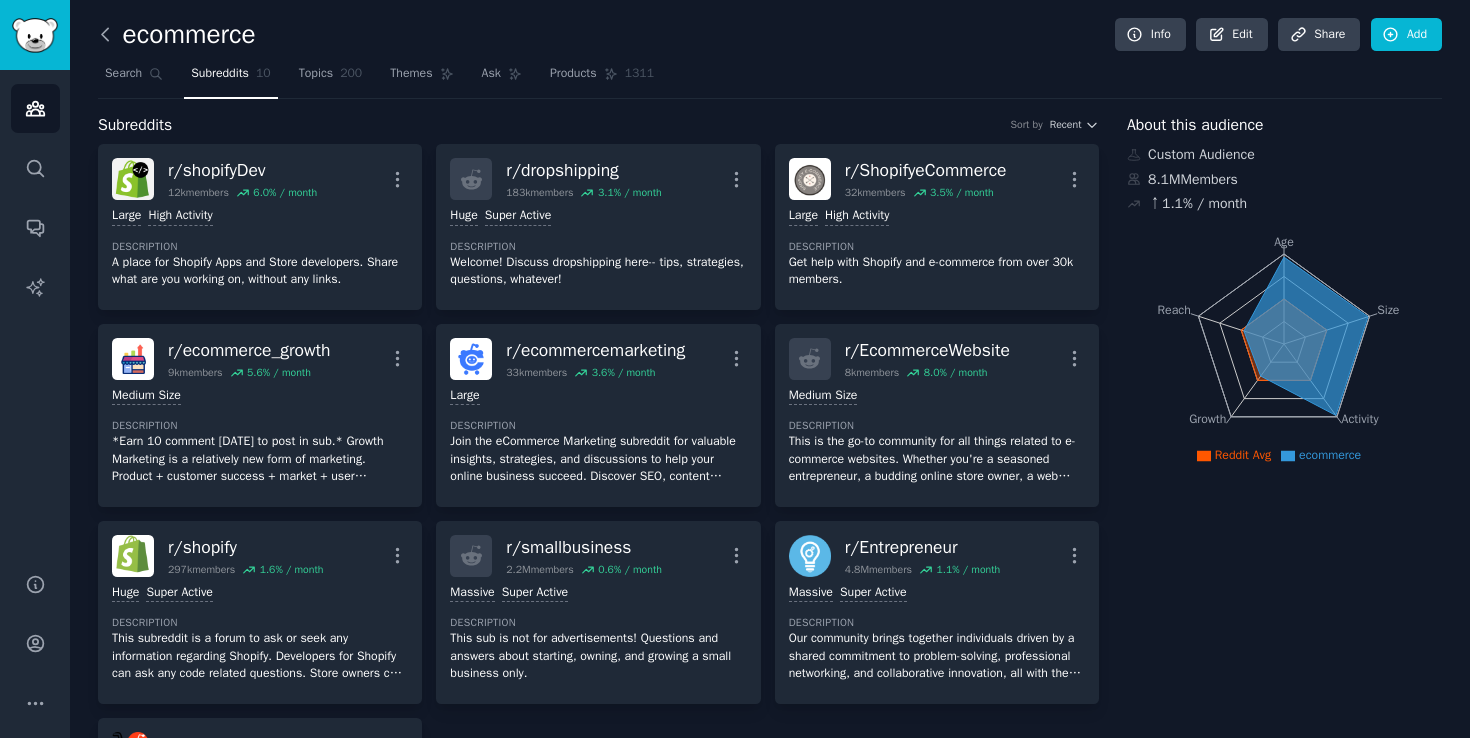 click 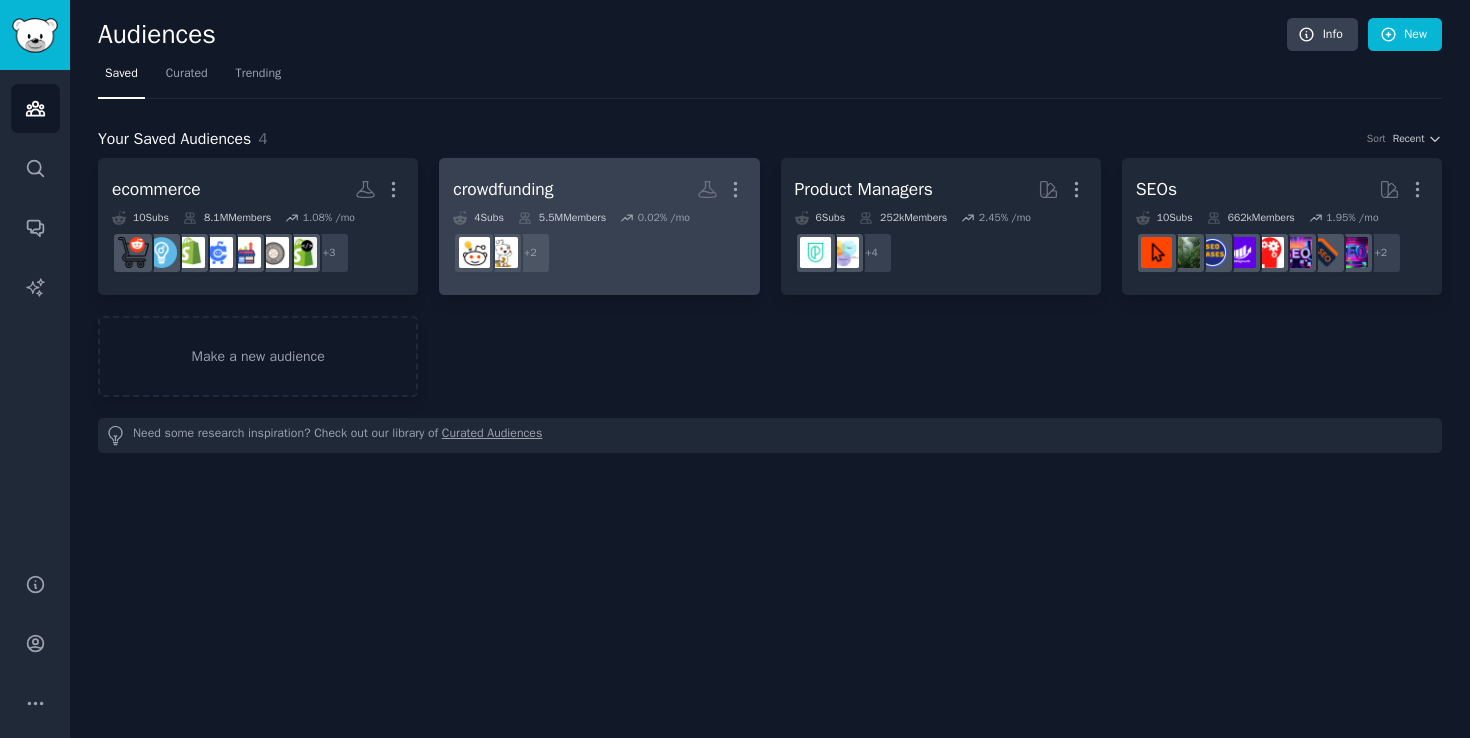 click on "r/Crowdfunding_US, r/kickstarter + 2" at bounding box center [599, 253] 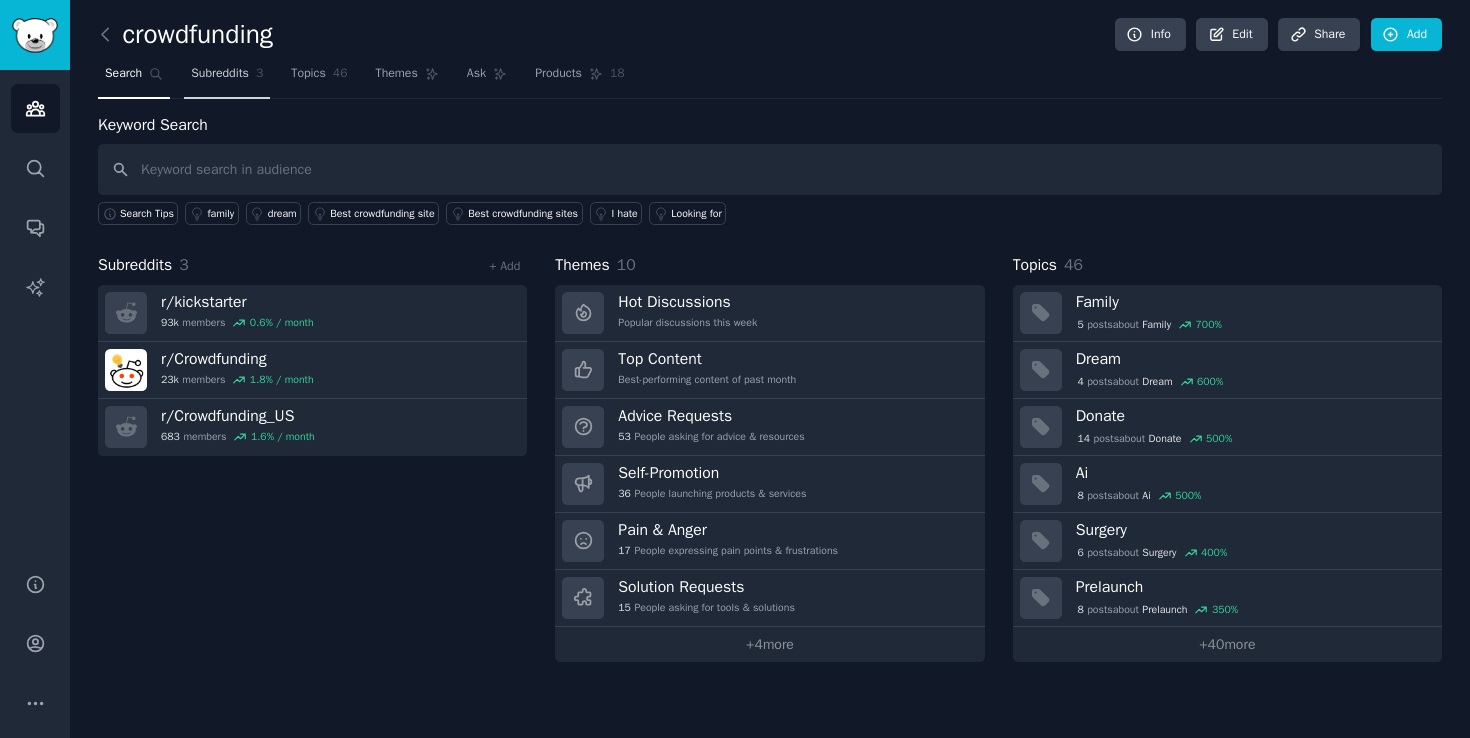 click on "Subreddits 3" at bounding box center (227, 78) 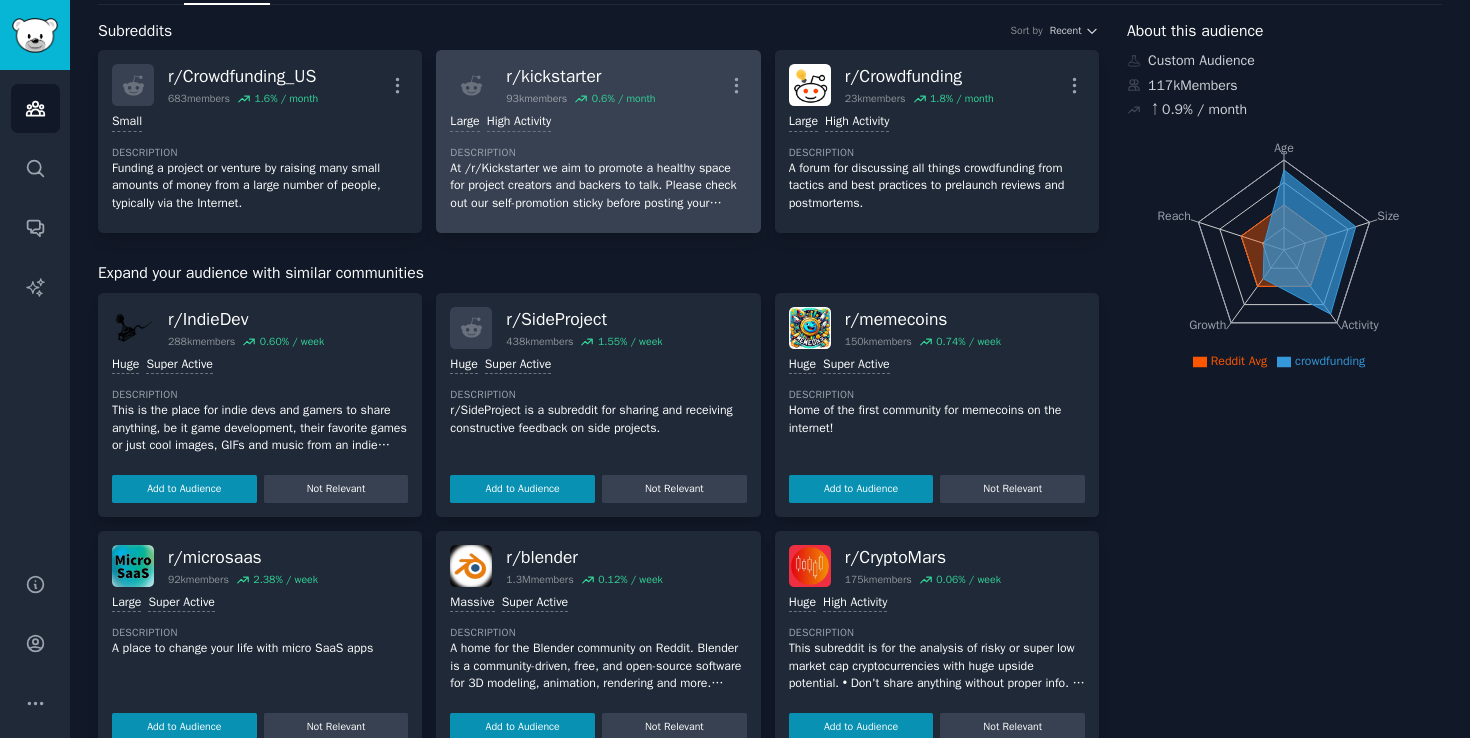 scroll, scrollTop: 0, scrollLeft: 0, axis: both 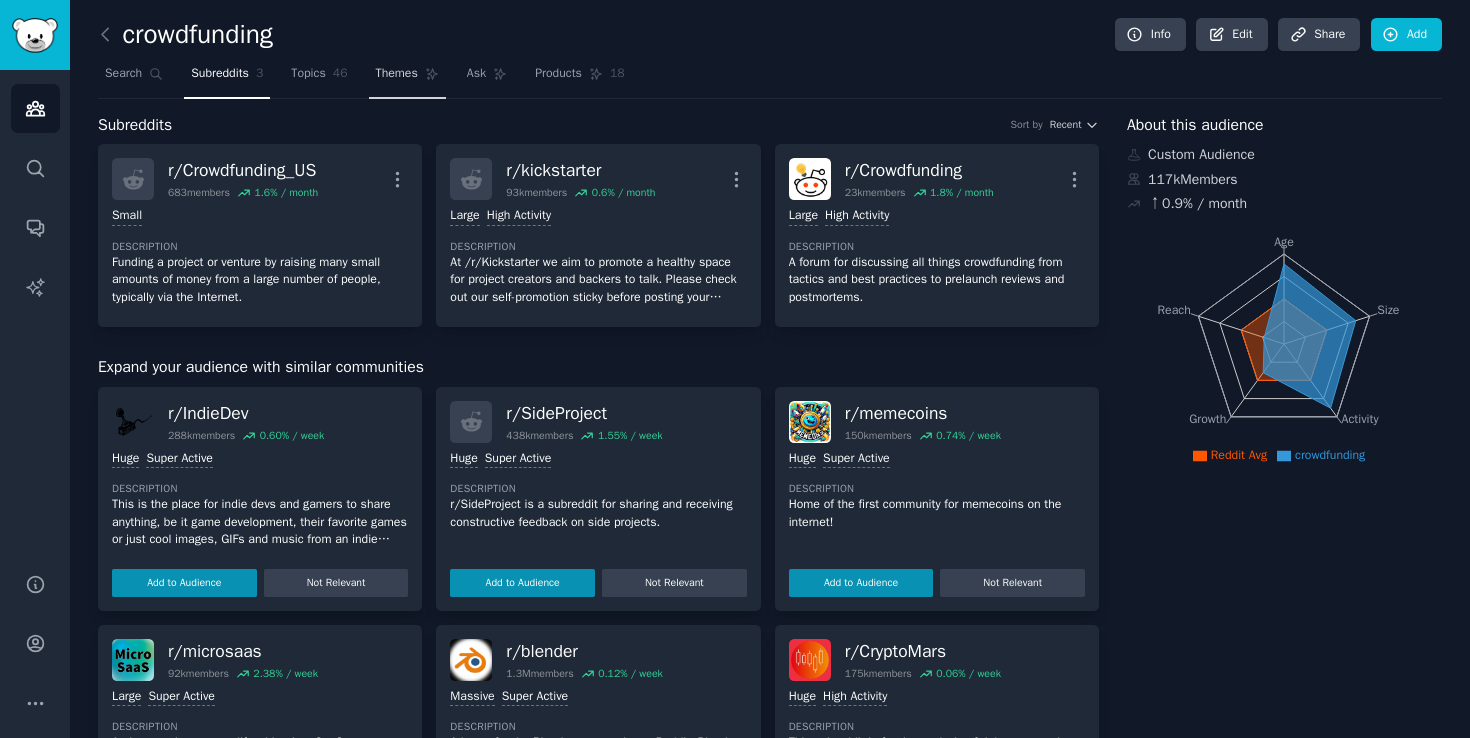 click on "Themes" at bounding box center [407, 78] 